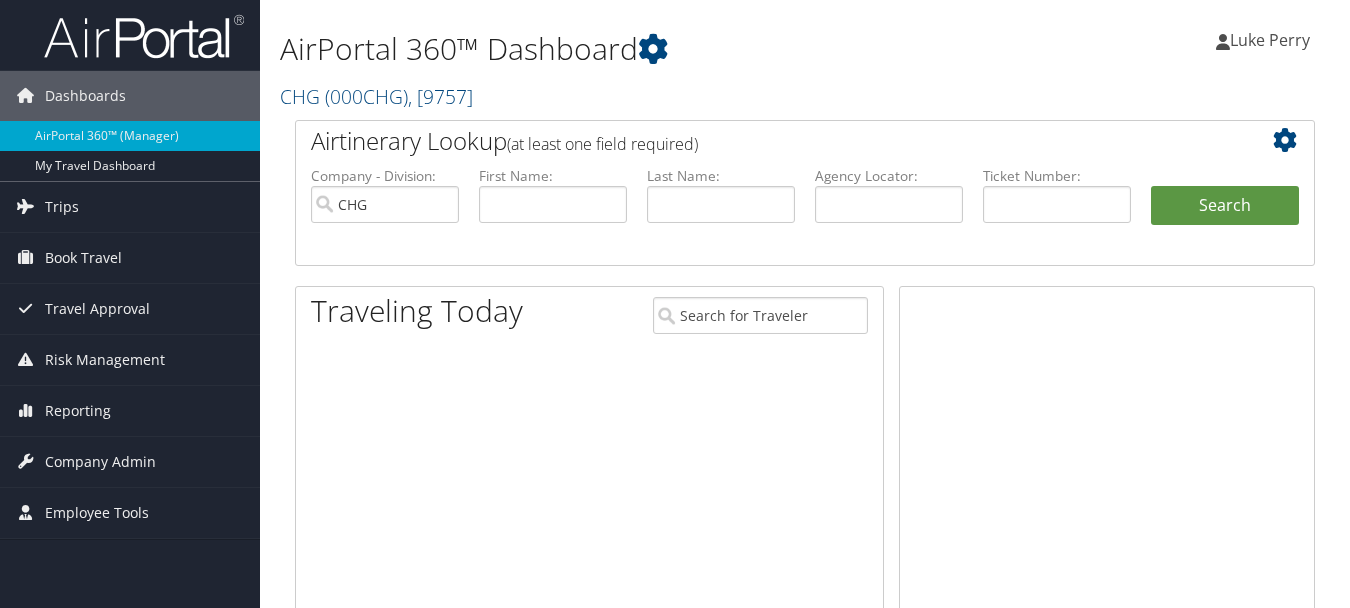 scroll, scrollTop: 0, scrollLeft: 0, axis: both 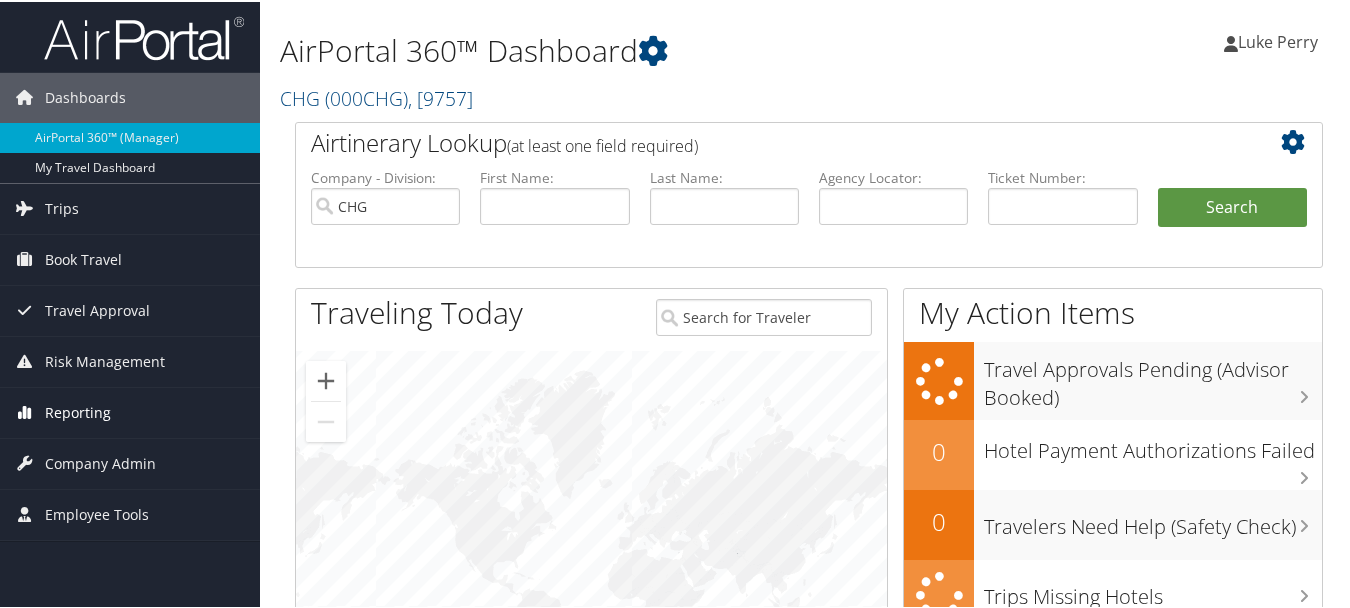 click on "Reporting" at bounding box center (78, 411) 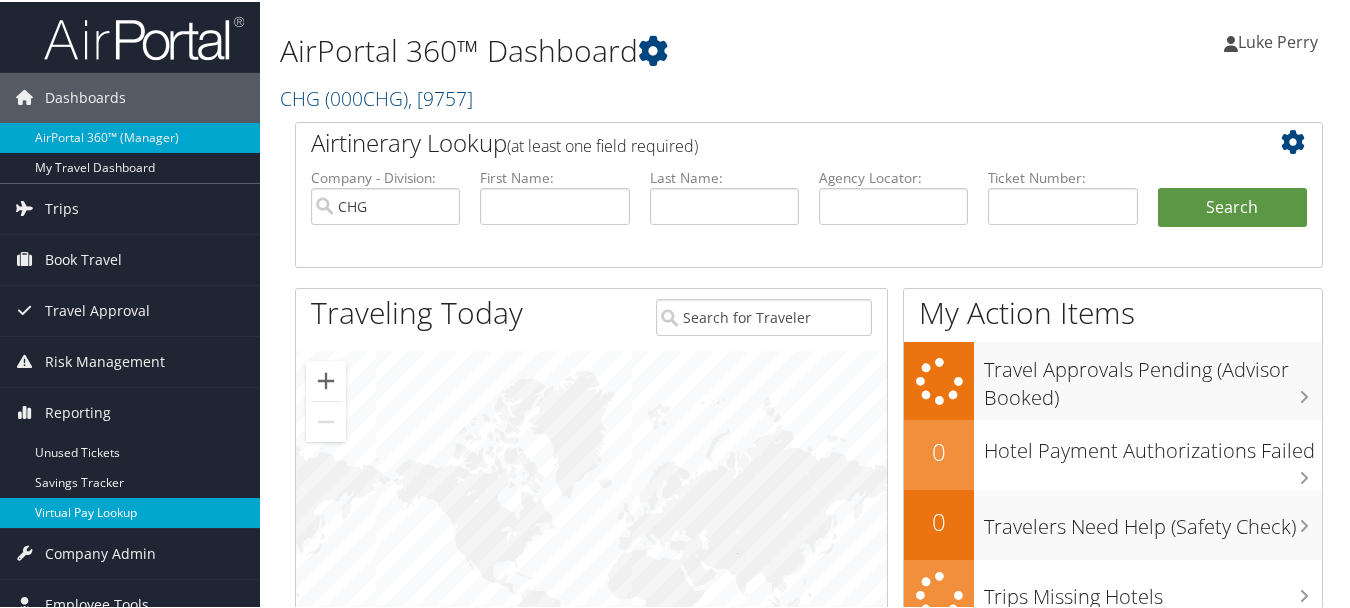click on "Virtual Pay Lookup" at bounding box center [130, 511] 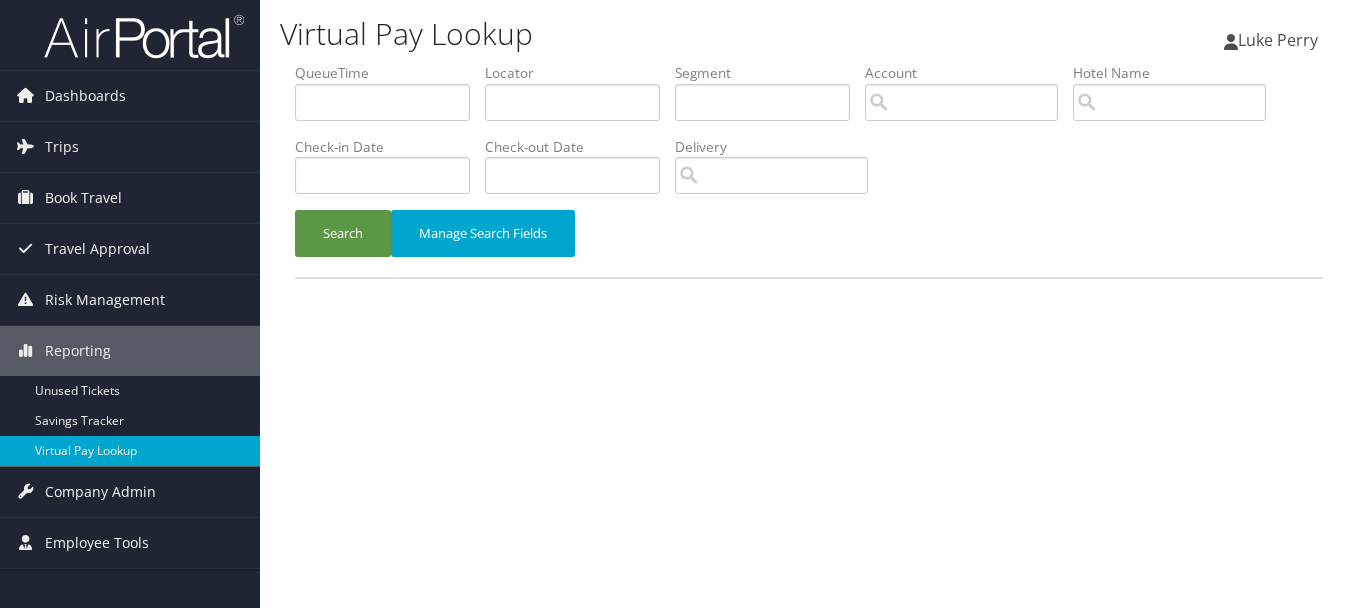 scroll, scrollTop: 0, scrollLeft: 0, axis: both 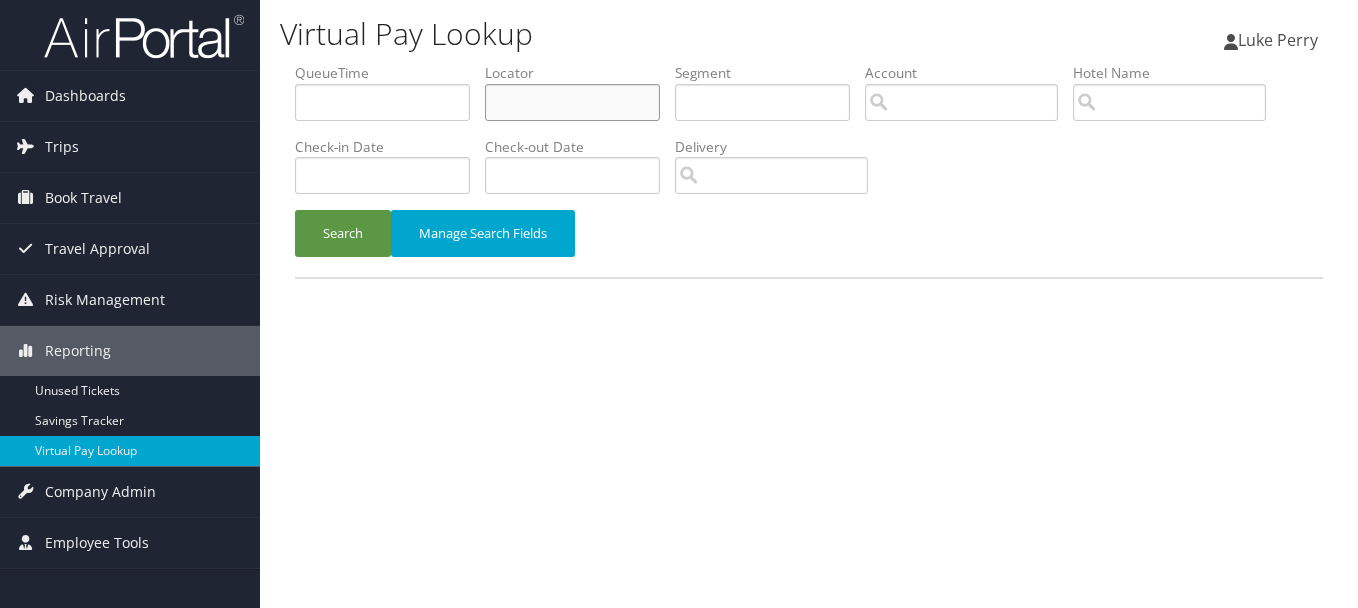 click at bounding box center (572, 102) 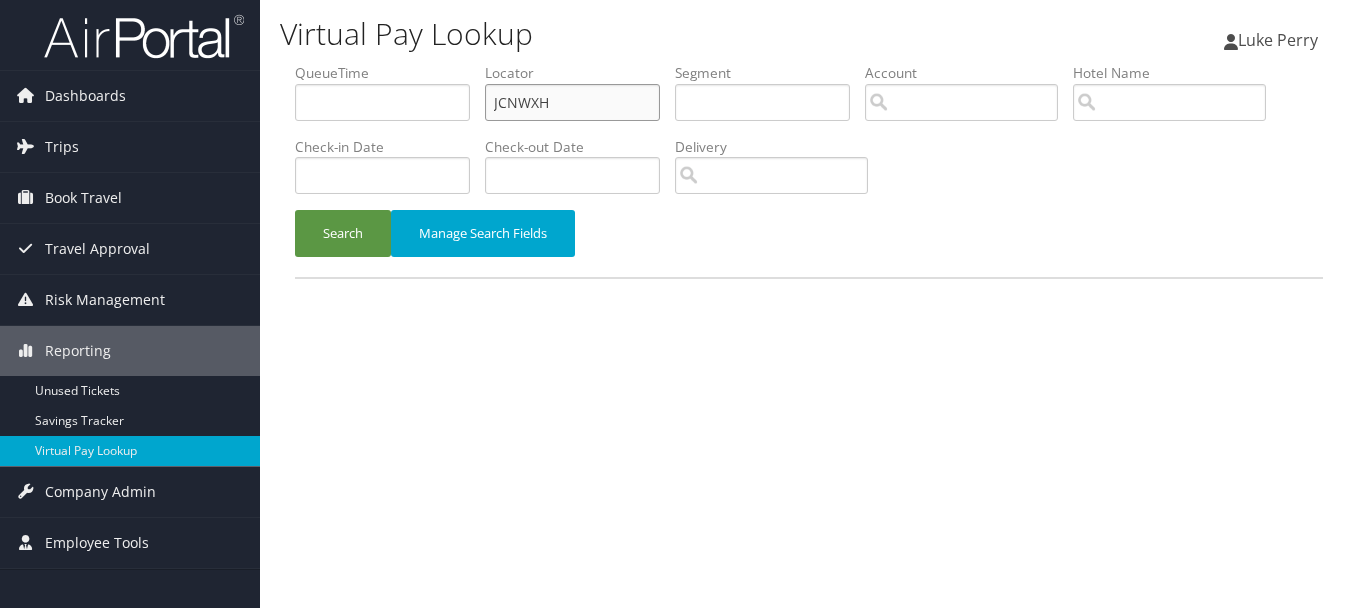 drag, startPoint x: 516, startPoint y: 108, endPoint x: 590, endPoint y: 122, distance: 75.31268 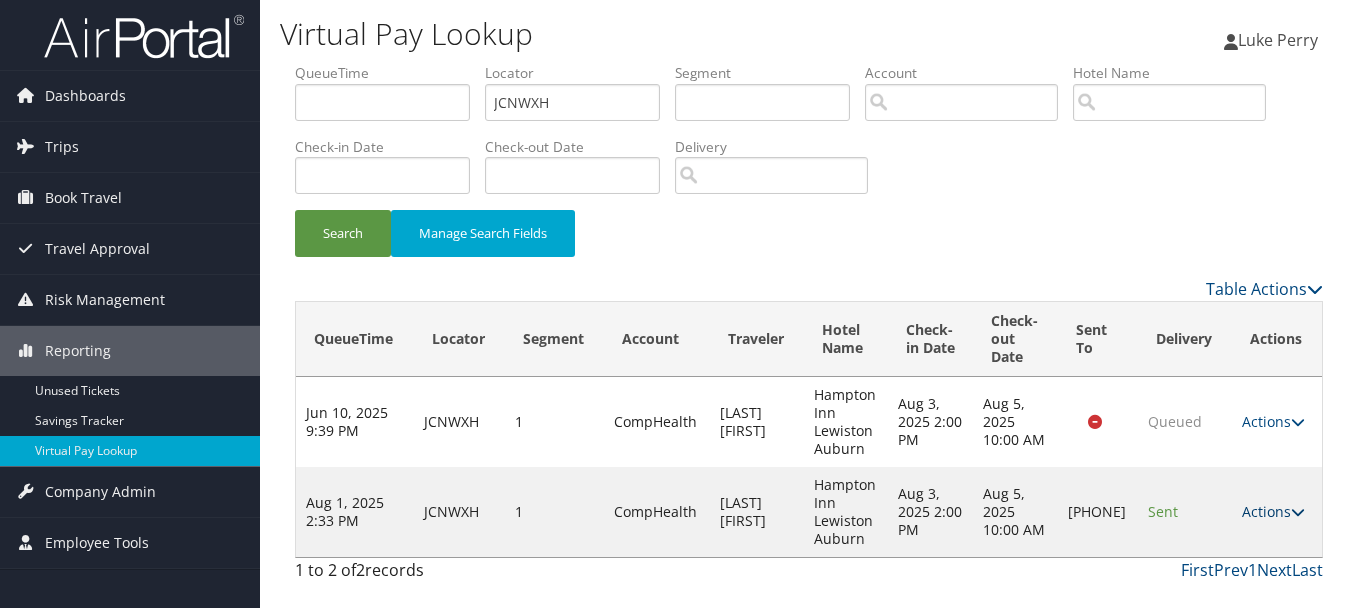 click on "Actions" at bounding box center (1273, 511) 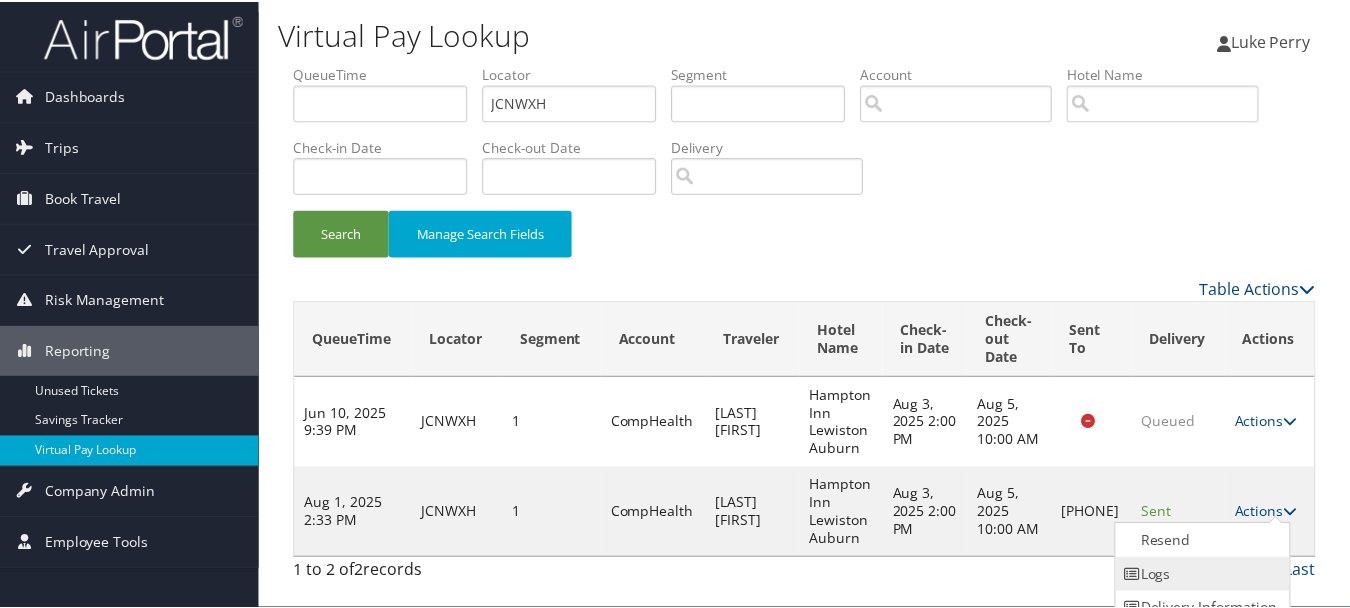 scroll, scrollTop: 53, scrollLeft: 0, axis: vertical 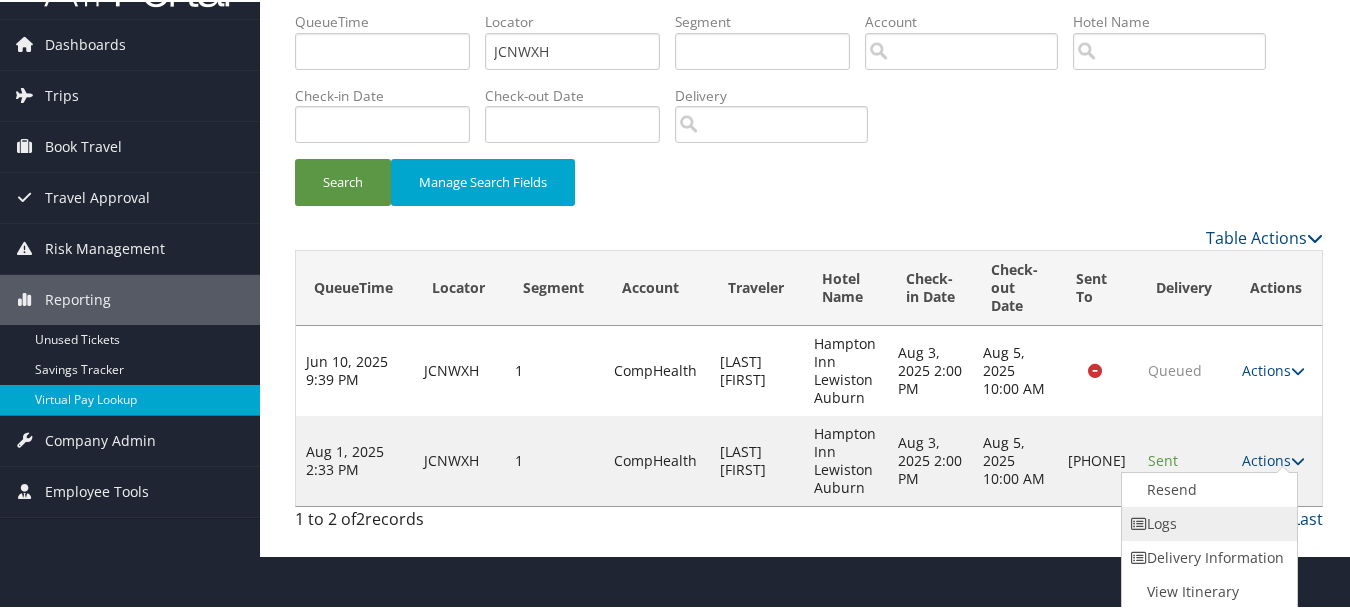 click on "Logs" at bounding box center [1207, 522] 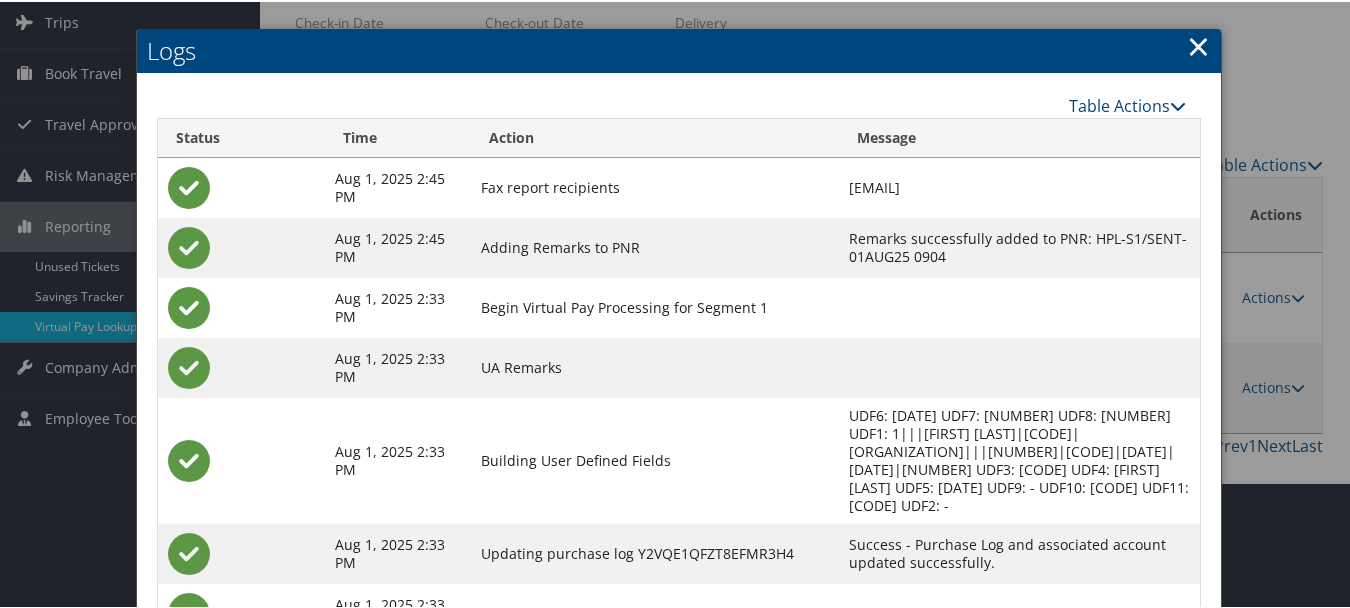 scroll, scrollTop: 258, scrollLeft: 0, axis: vertical 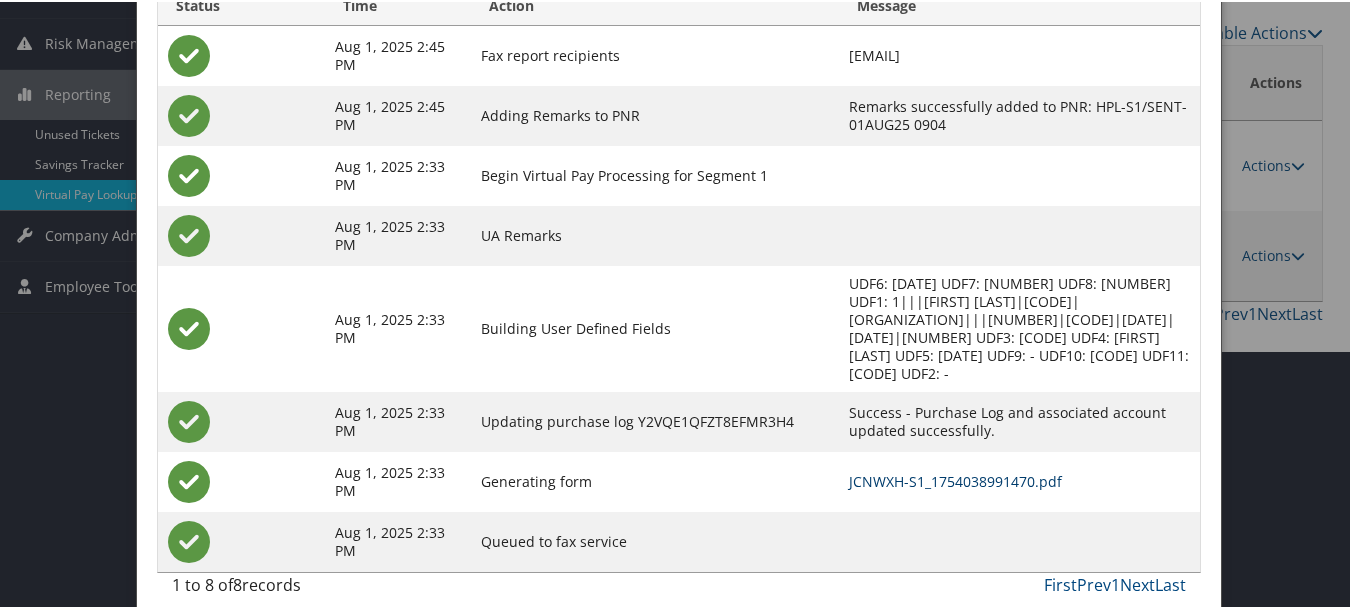 click on "JCNWXH-S1_1754038991470.pdf" at bounding box center (955, 479) 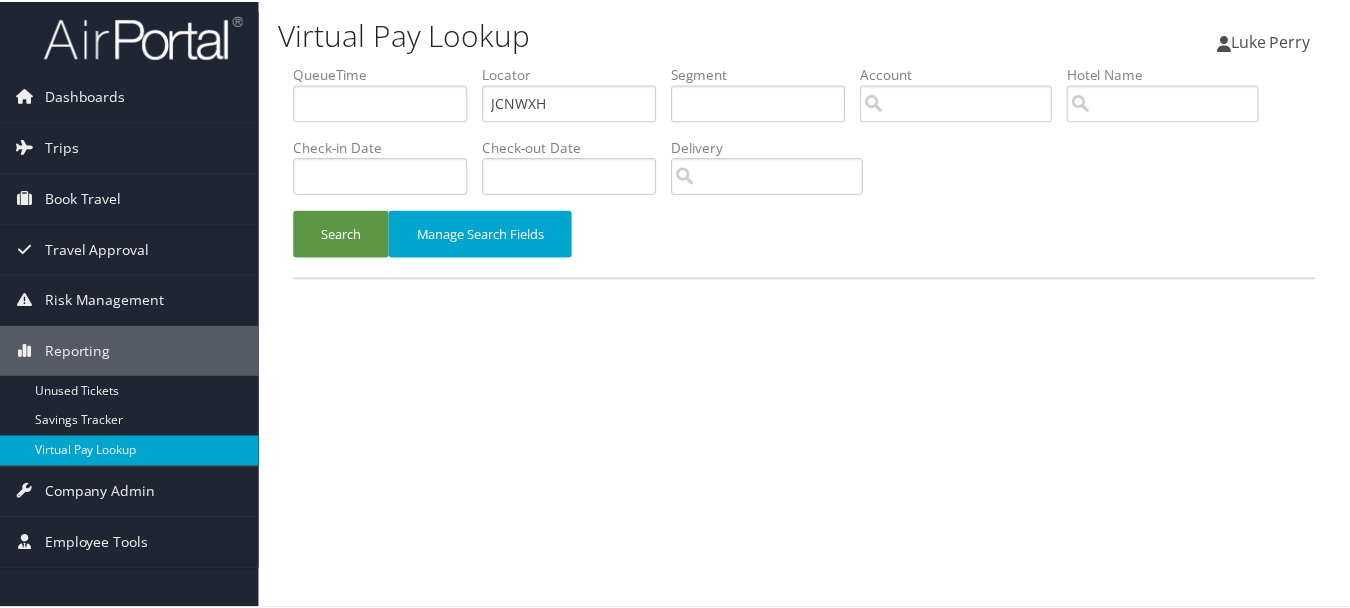 scroll, scrollTop: 0, scrollLeft: 0, axis: both 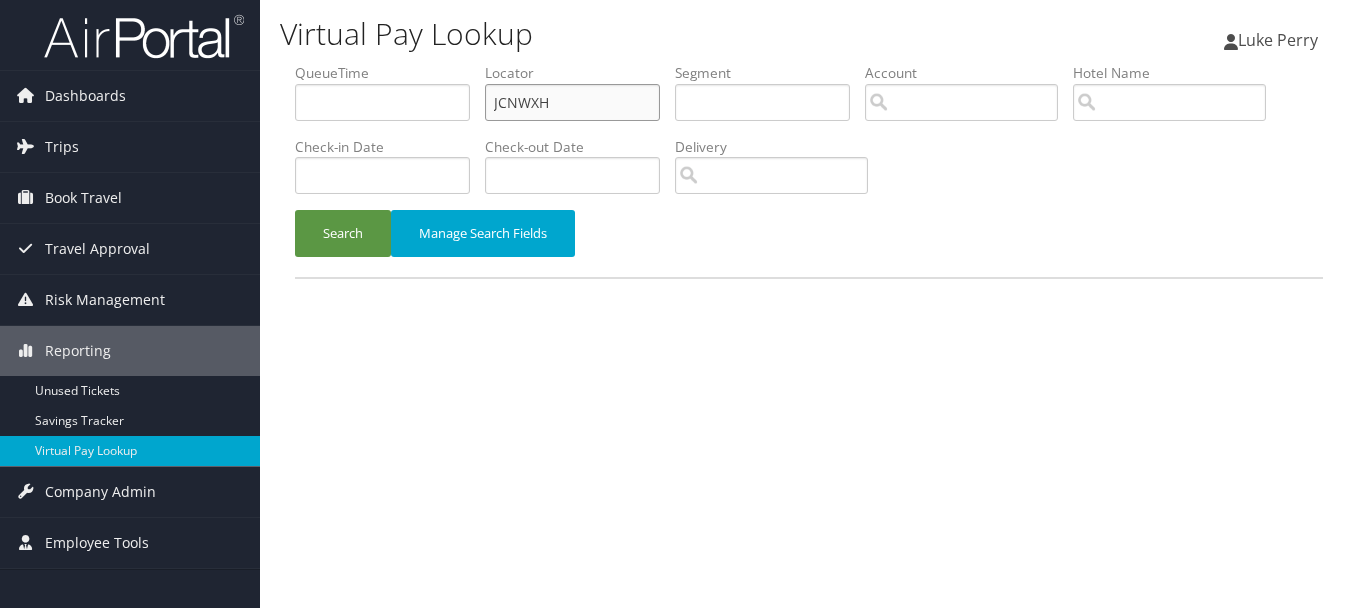 drag, startPoint x: 561, startPoint y: 110, endPoint x: 430, endPoint y: 93, distance: 132.09845 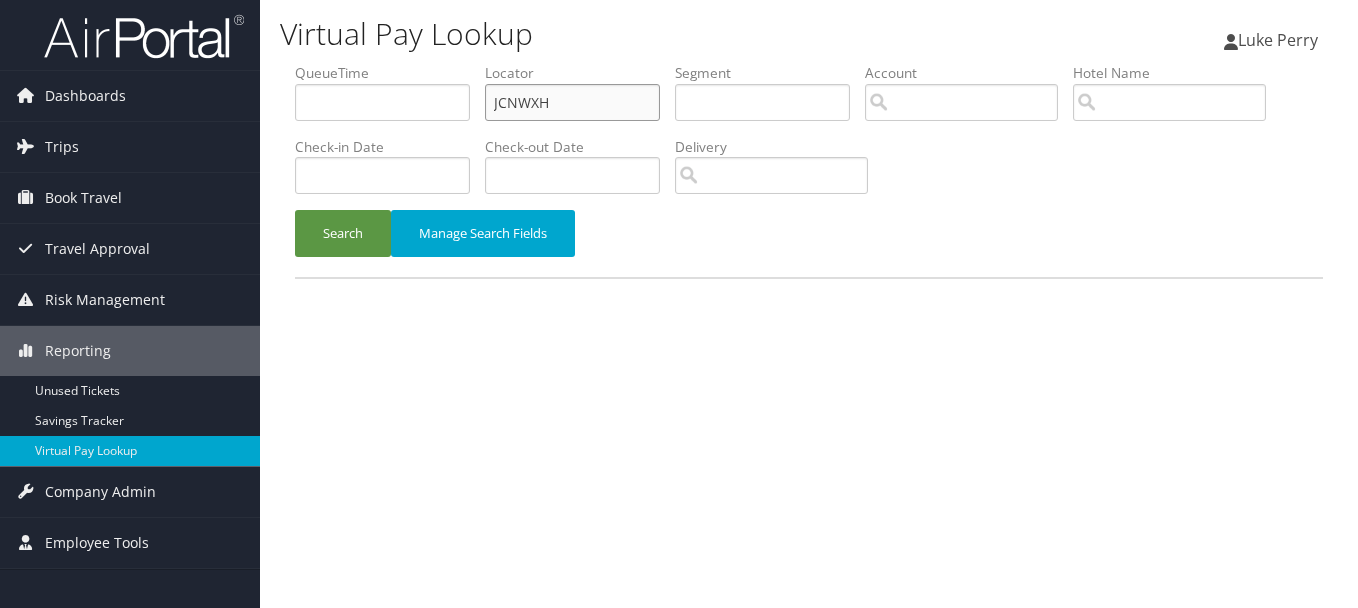 click on "QueueTime Locator JCNWXH Segment Account Traveler Hotel Name Check-in Date Check-out Date Delivery" at bounding box center [809, 63] 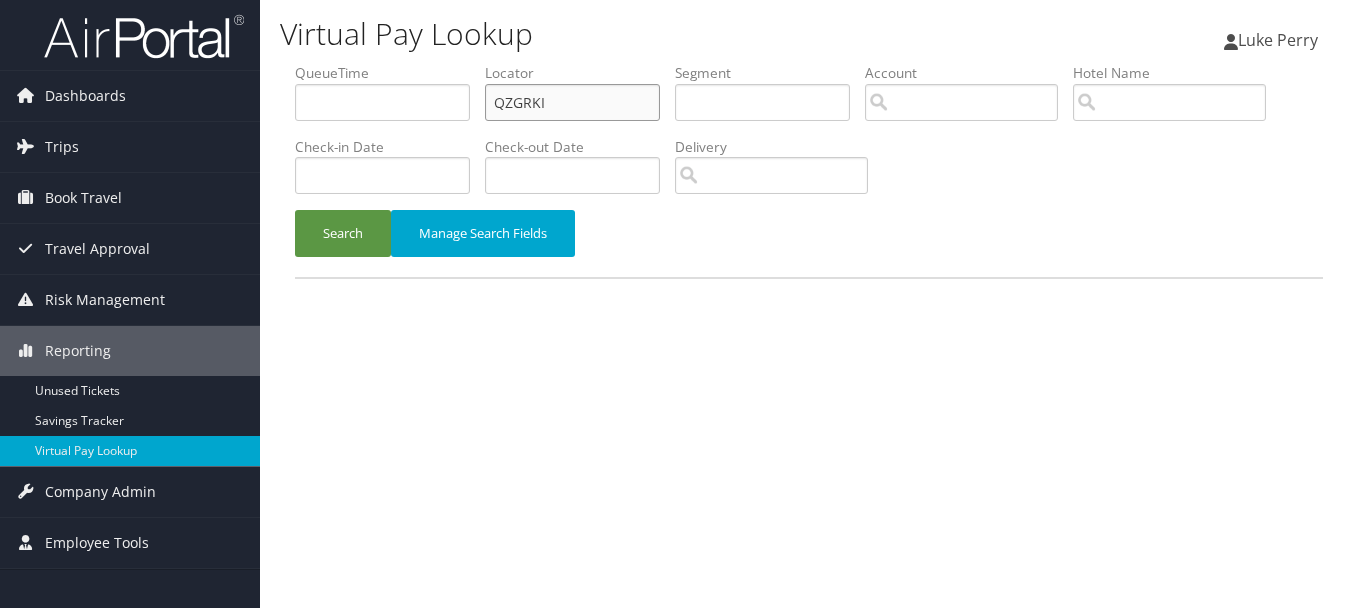 click on "QZGRKI" at bounding box center (572, 102) 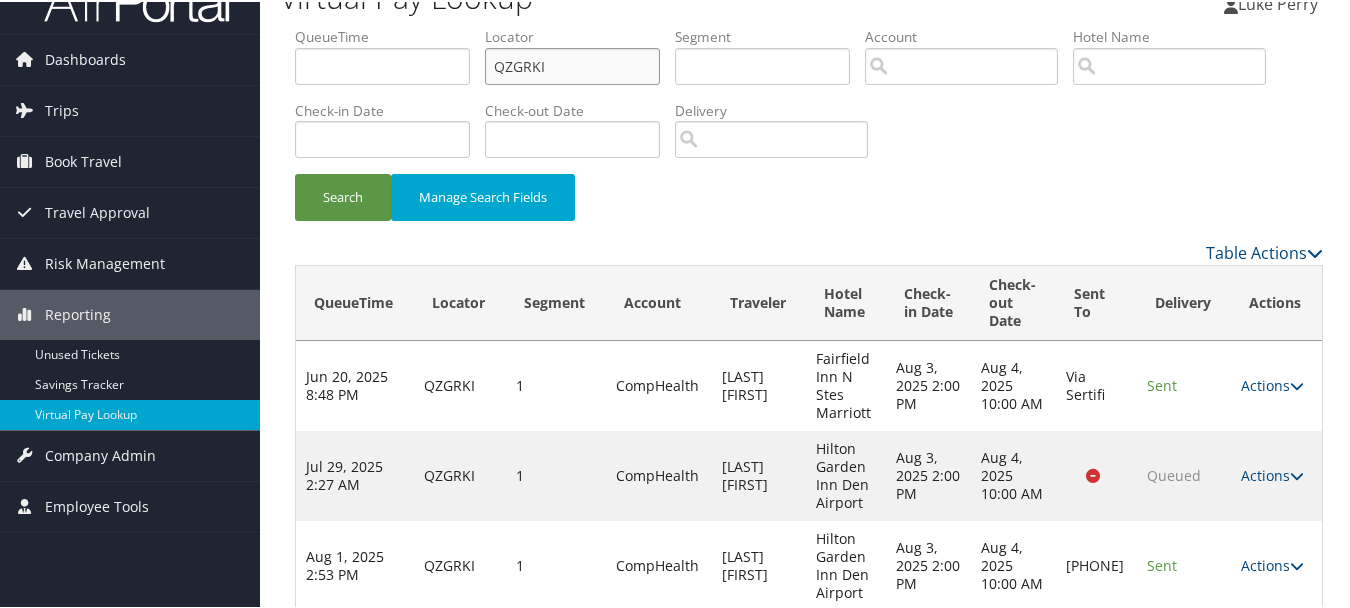 scroll, scrollTop: 74, scrollLeft: 0, axis: vertical 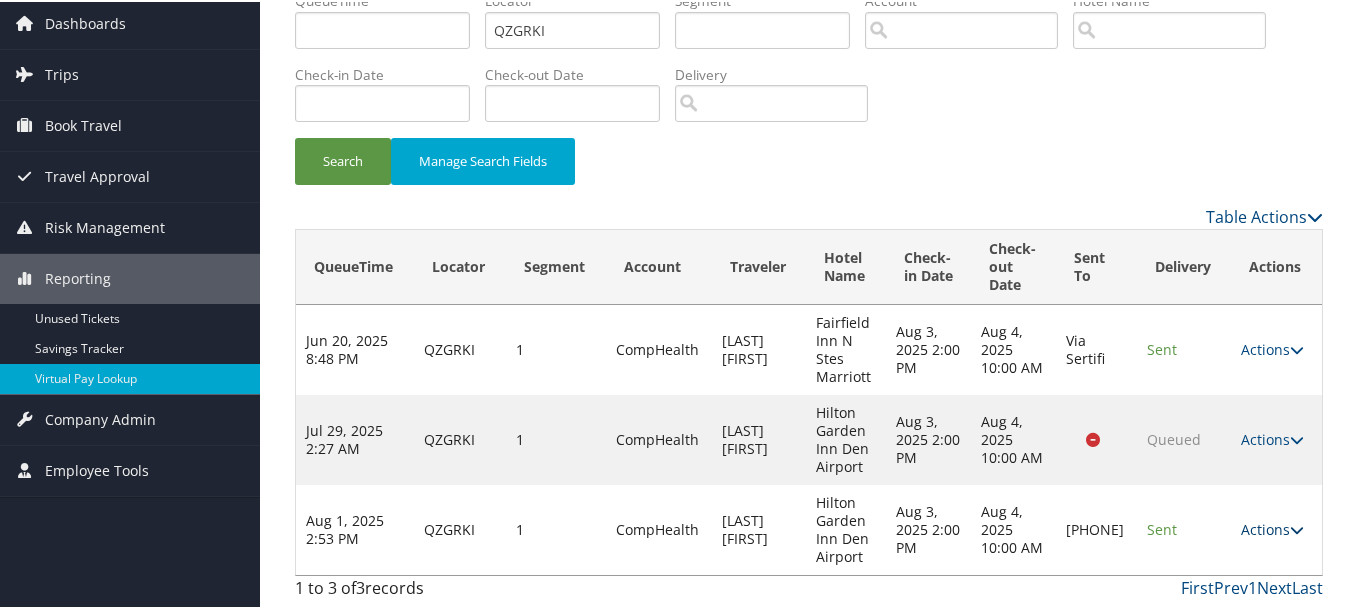 click on "Actions" at bounding box center (1272, 527) 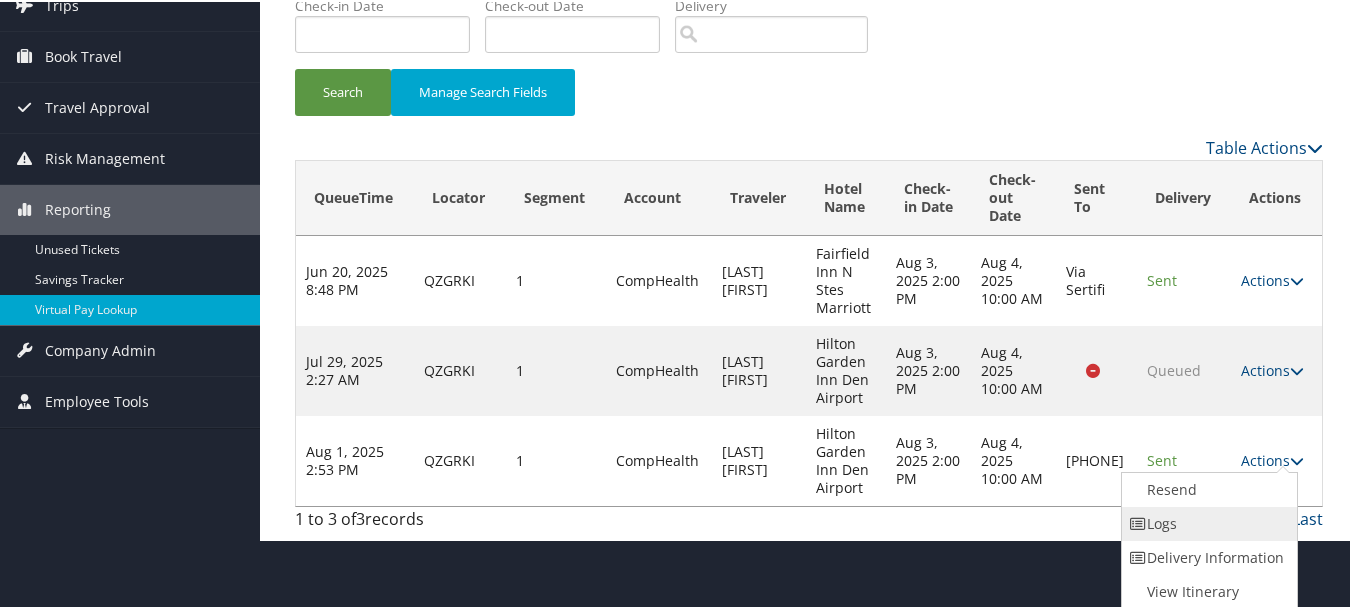 click on "Logs" at bounding box center (1207, 522) 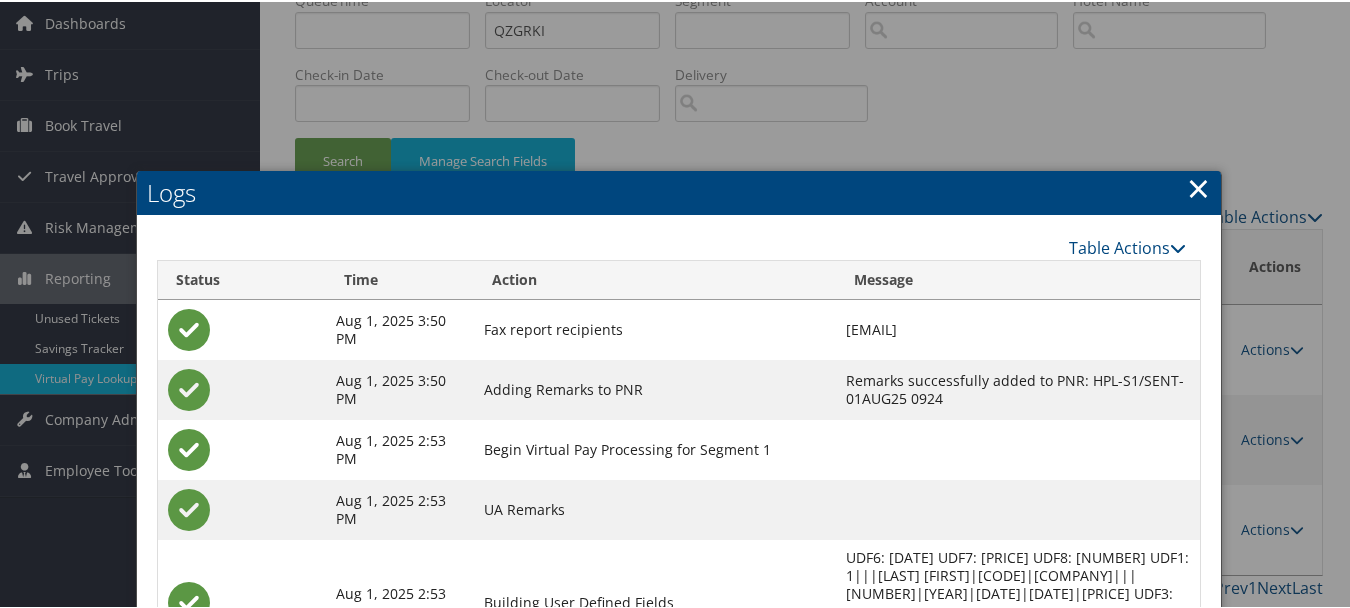 scroll, scrollTop: 330, scrollLeft: 0, axis: vertical 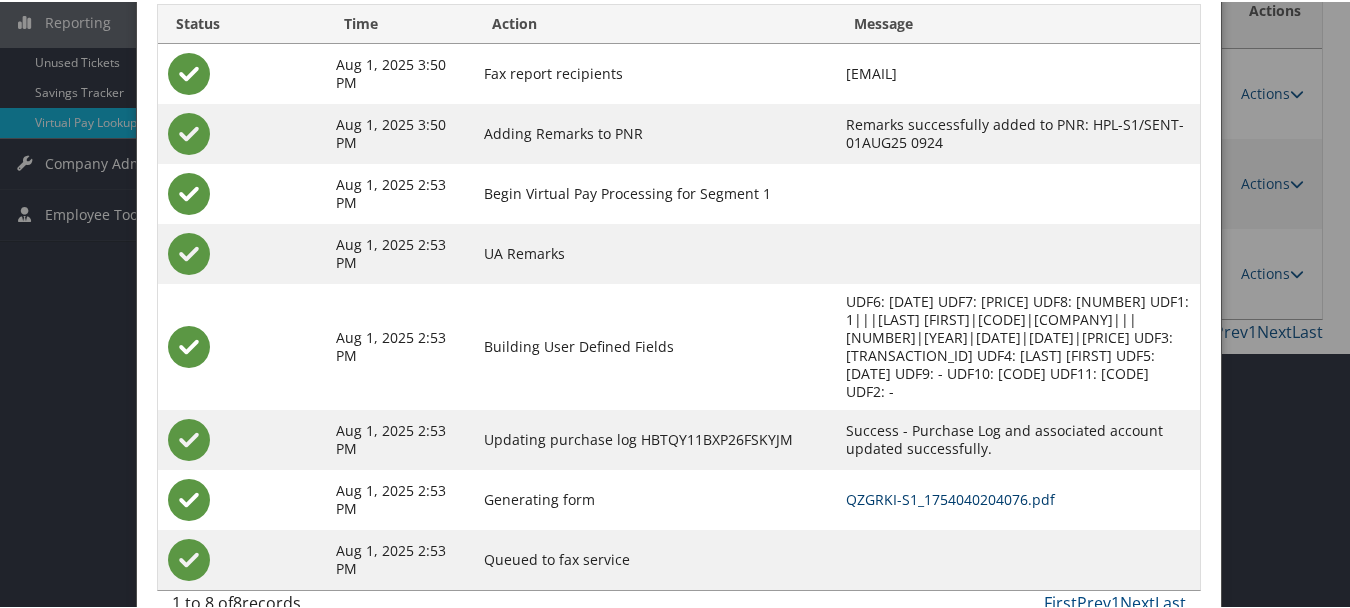 click on "QZGRKI-S1_1754040204076.pdf" at bounding box center (950, 497) 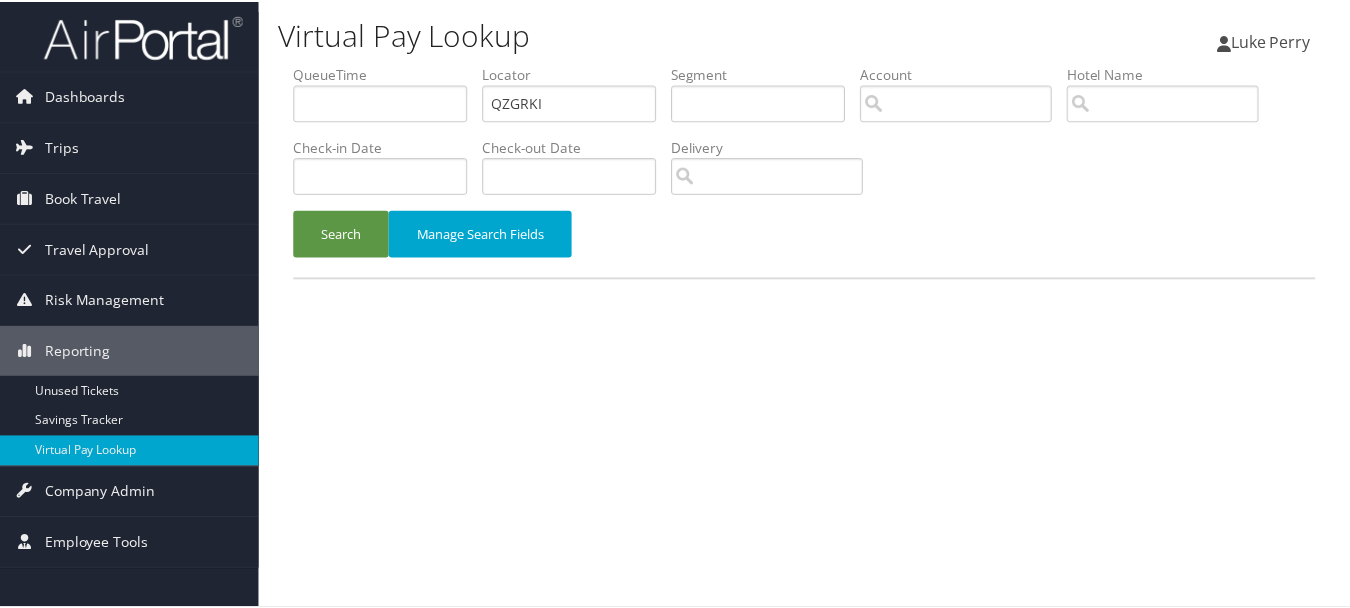scroll, scrollTop: 0, scrollLeft: 0, axis: both 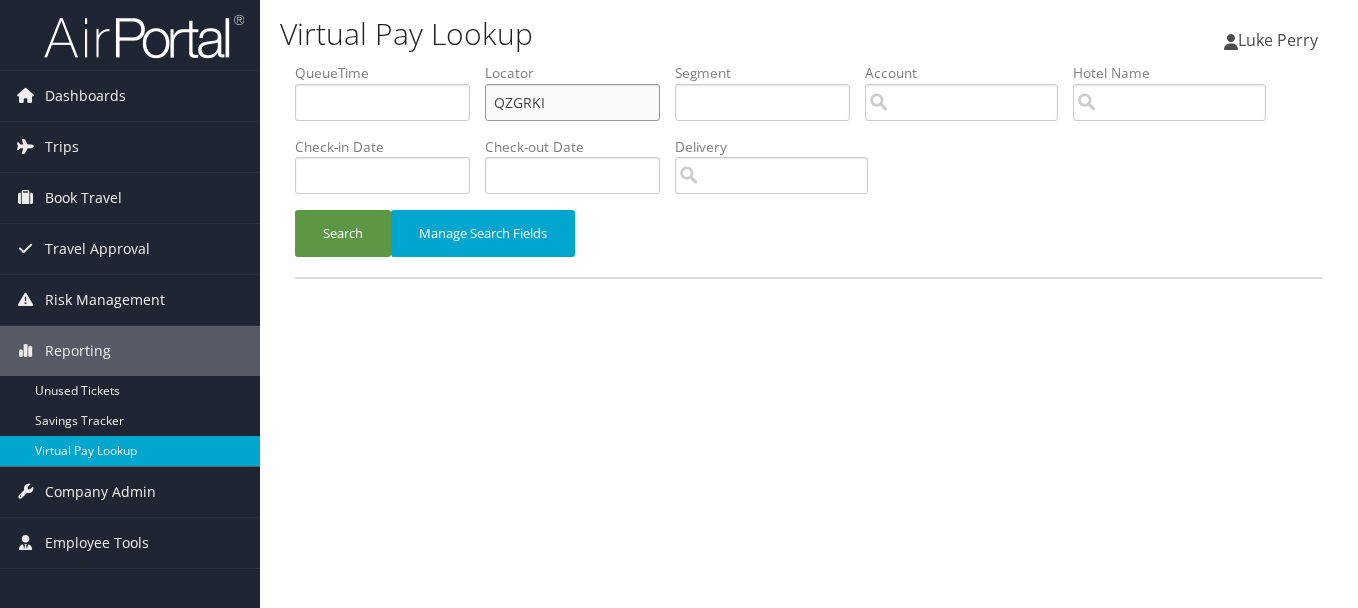 drag, startPoint x: 600, startPoint y: 108, endPoint x: 388, endPoint y: 106, distance: 212.00943 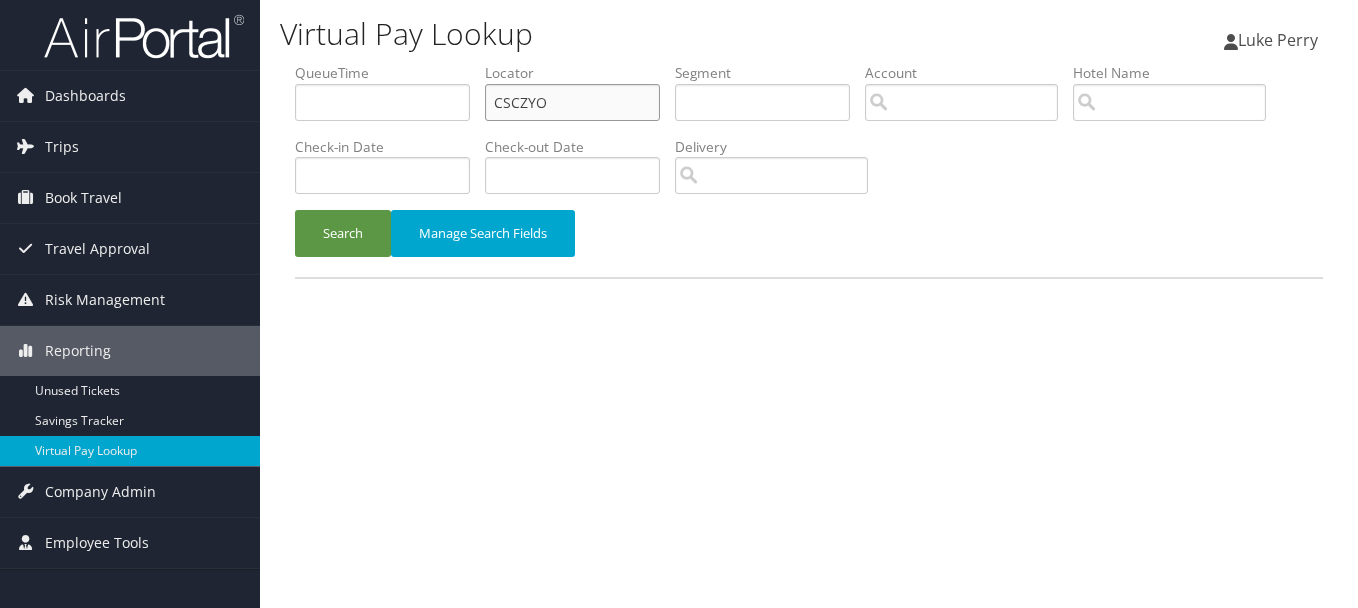 type on "CSCZYO" 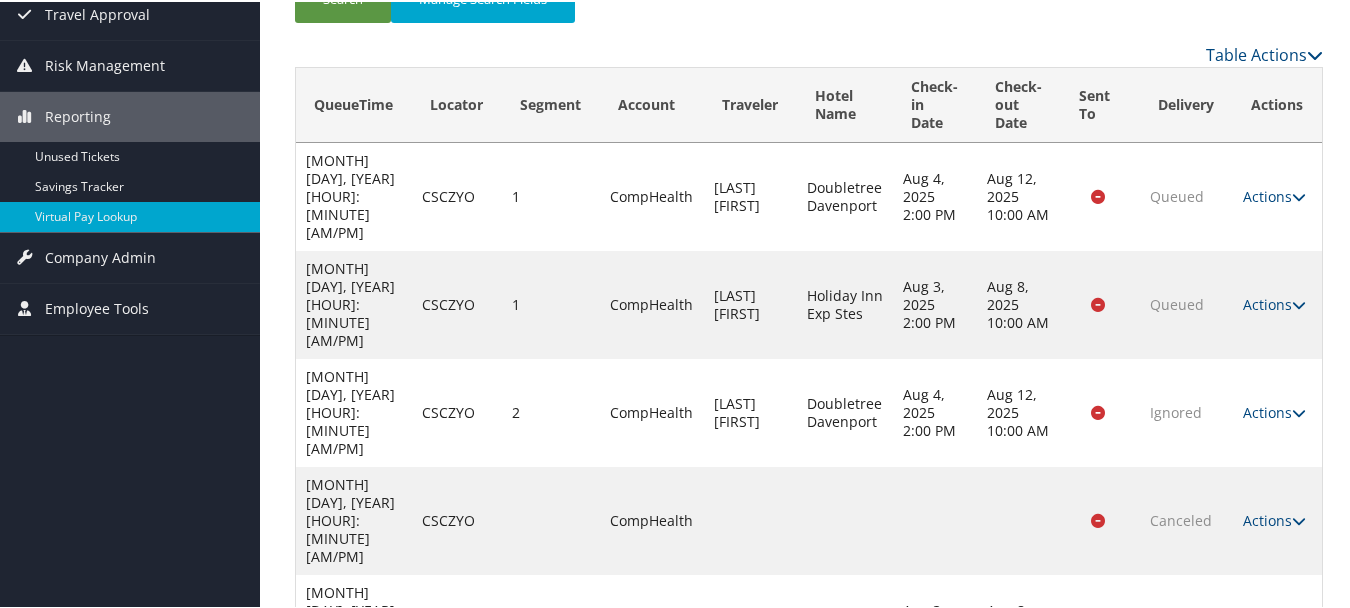 click on "Actions" at bounding box center [1274, 716] 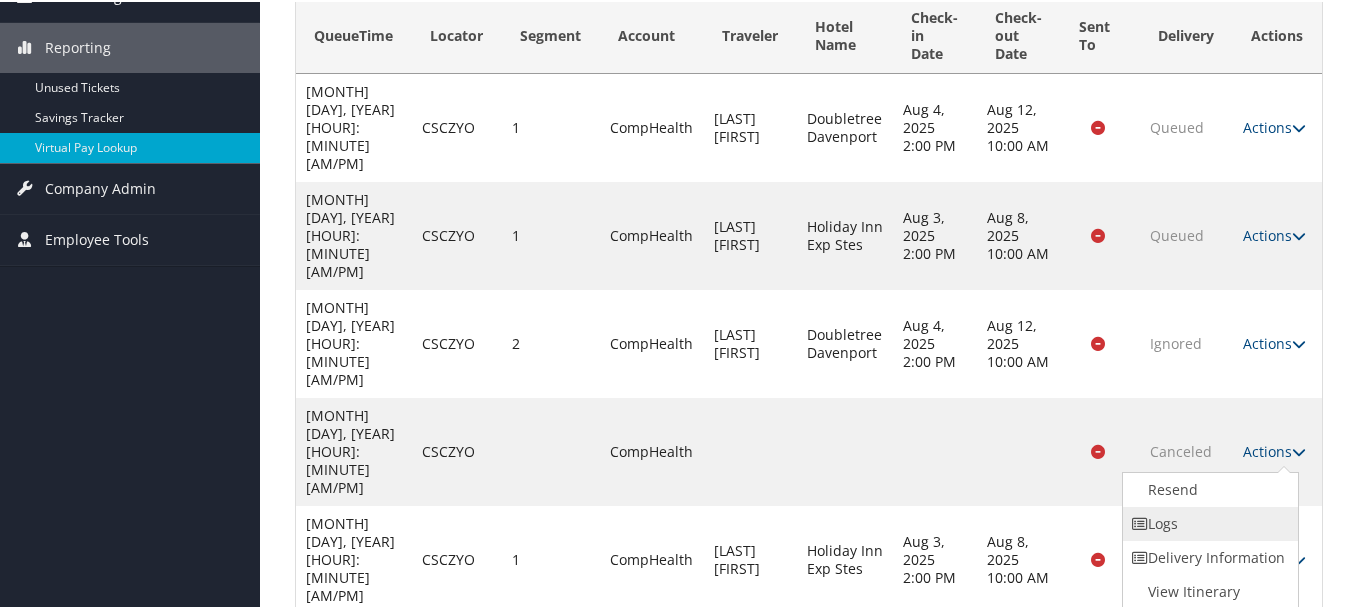 click on "Logs" at bounding box center [1208, 522] 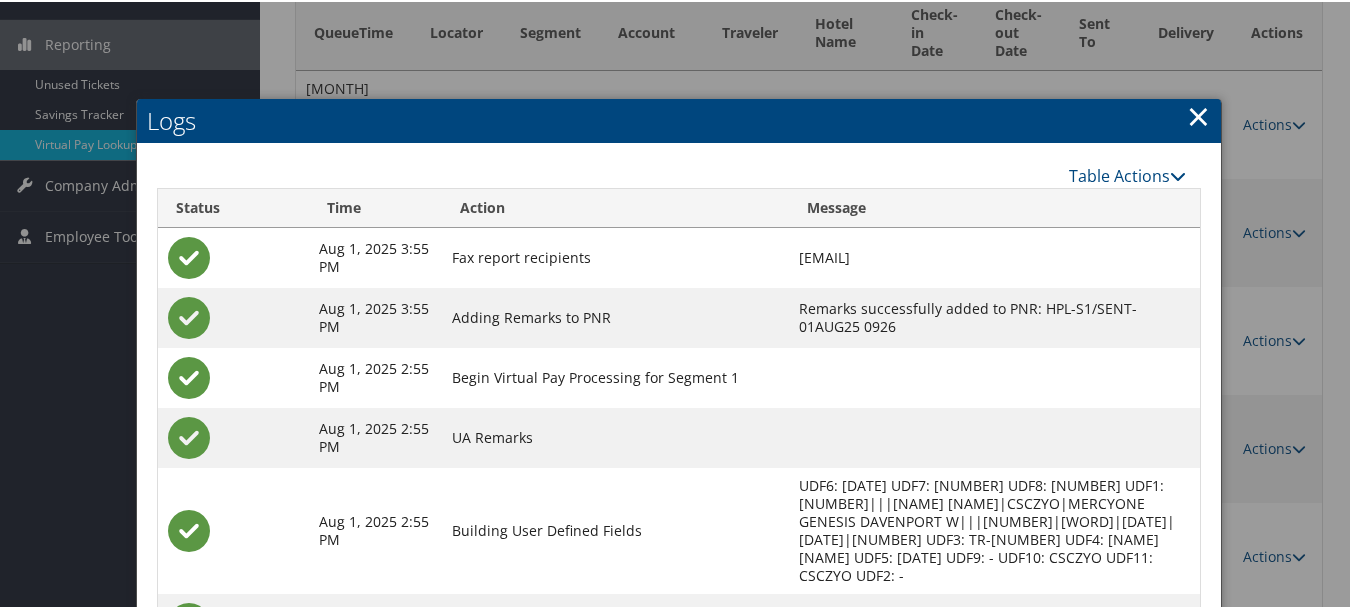 scroll, scrollTop: 510, scrollLeft: 0, axis: vertical 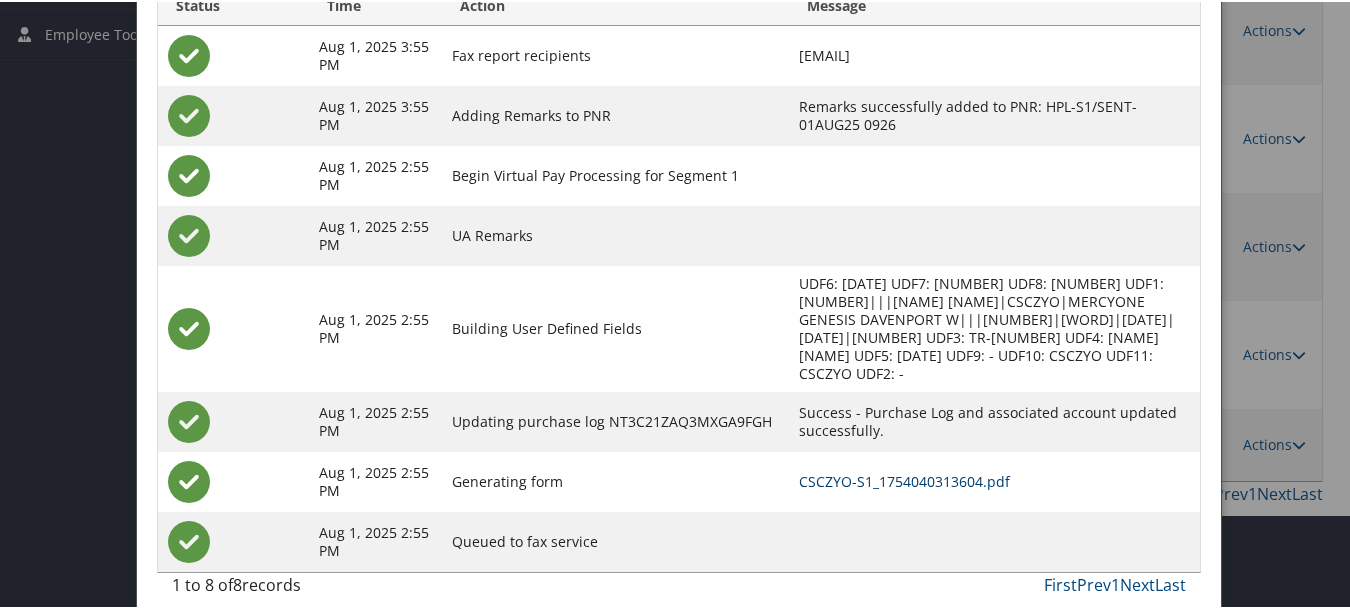 click on "CSCZYO-S1_1754040313604.pdf" at bounding box center (904, 479) 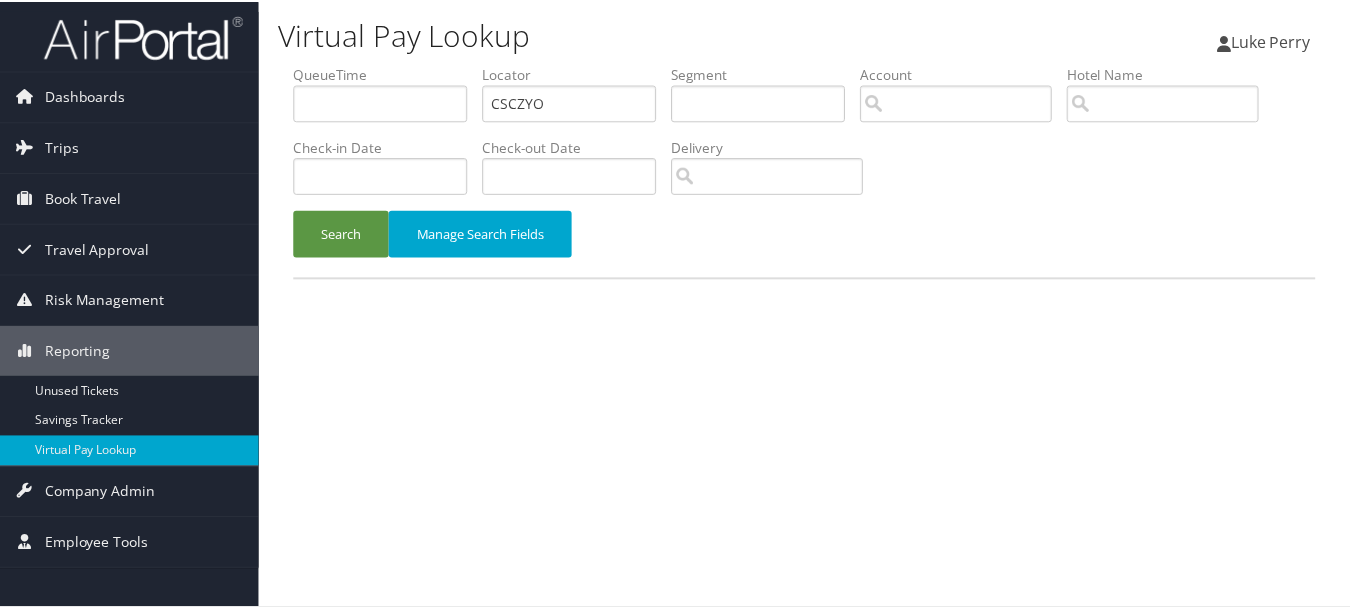 scroll, scrollTop: 0, scrollLeft: 0, axis: both 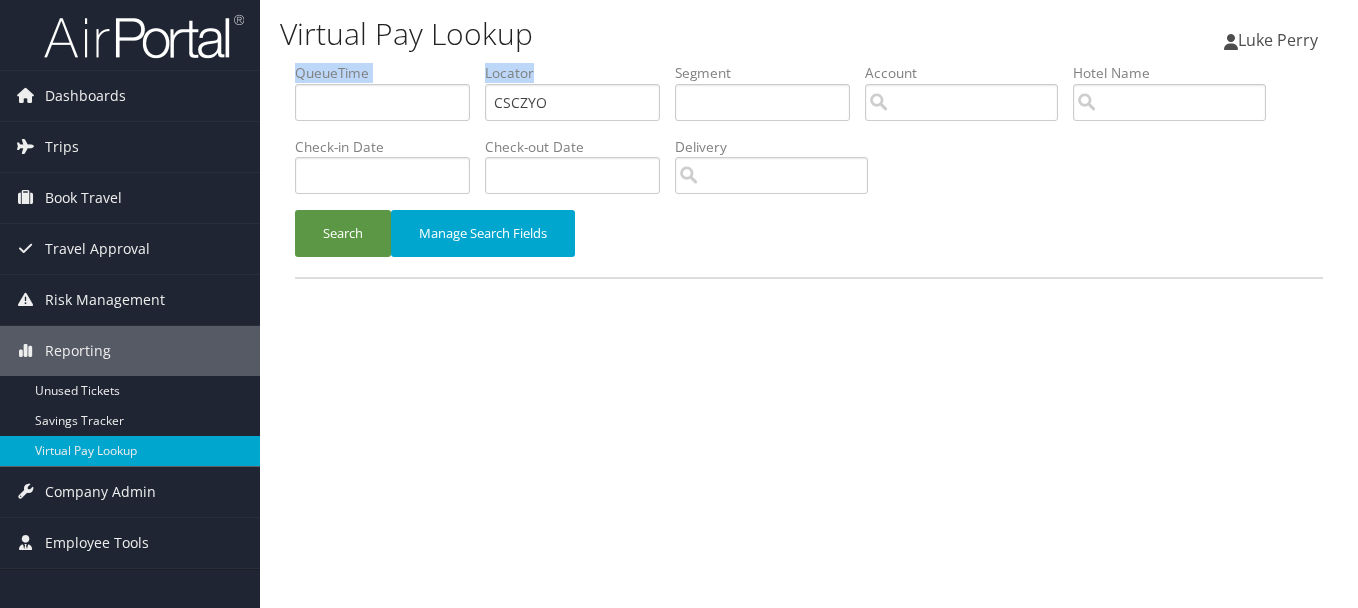 drag, startPoint x: 599, startPoint y: 123, endPoint x: 459, endPoint y: 105, distance: 141.1524 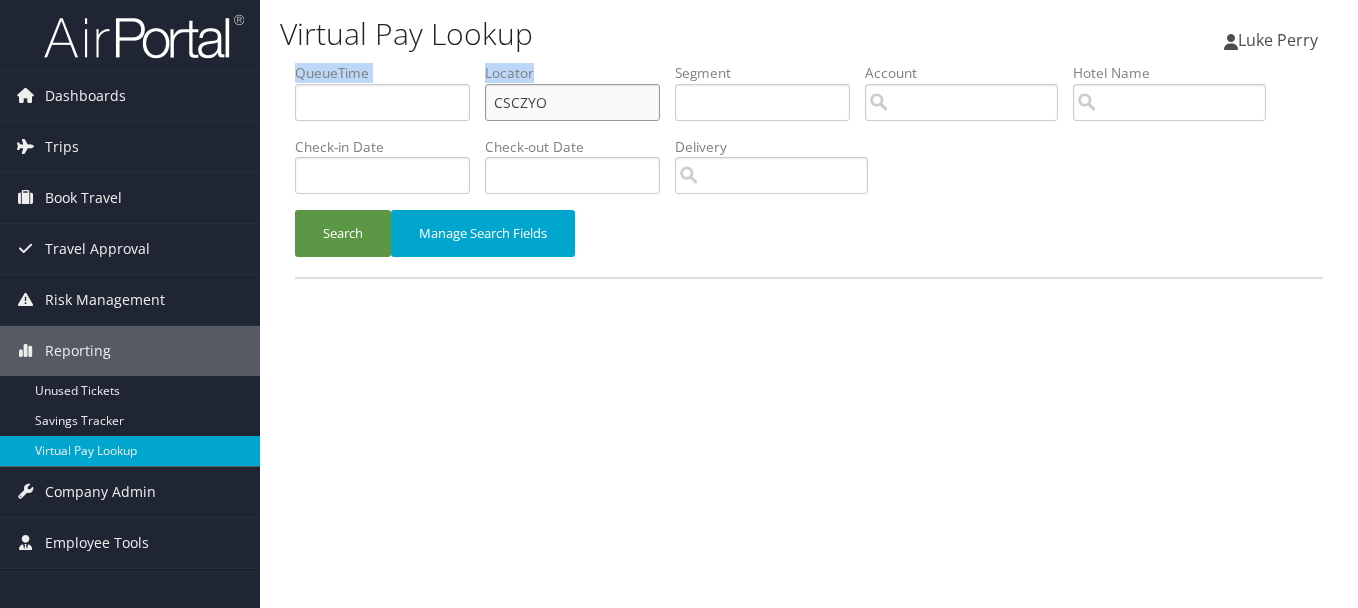 click on "CSCZYO" at bounding box center [572, 102] 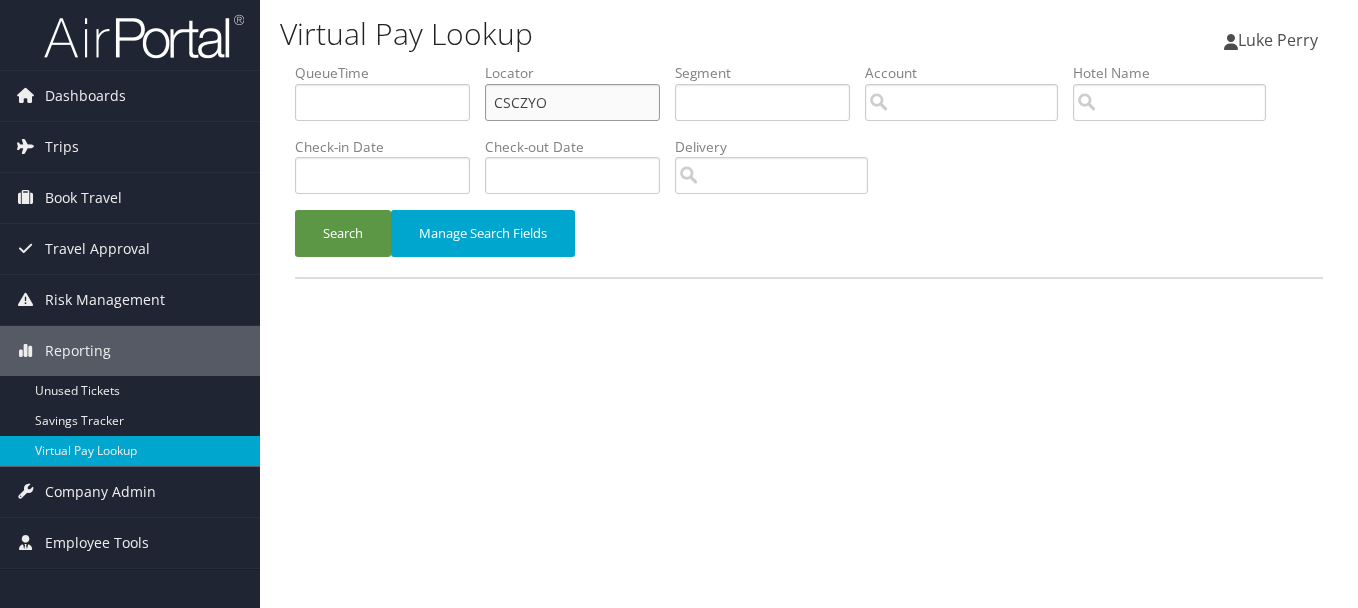 drag, startPoint x: 583, startPoint y: 105, endPoint x: 480, endPoint y: 105, distance: 103 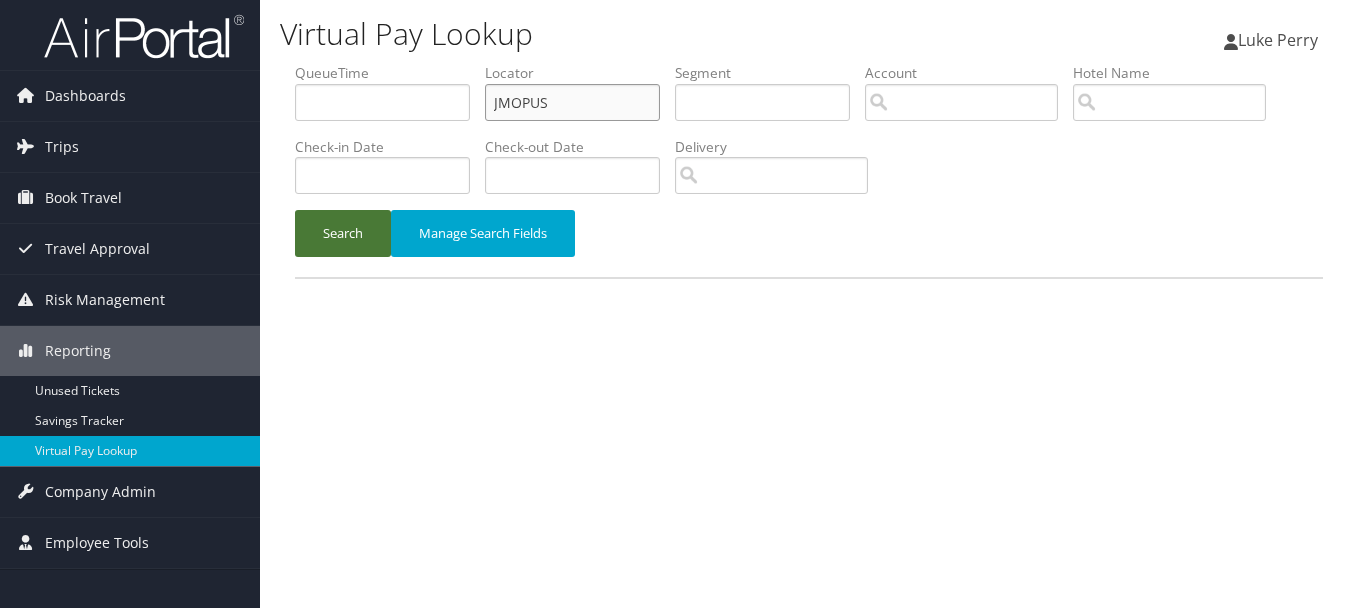 type on "JMOPUS" 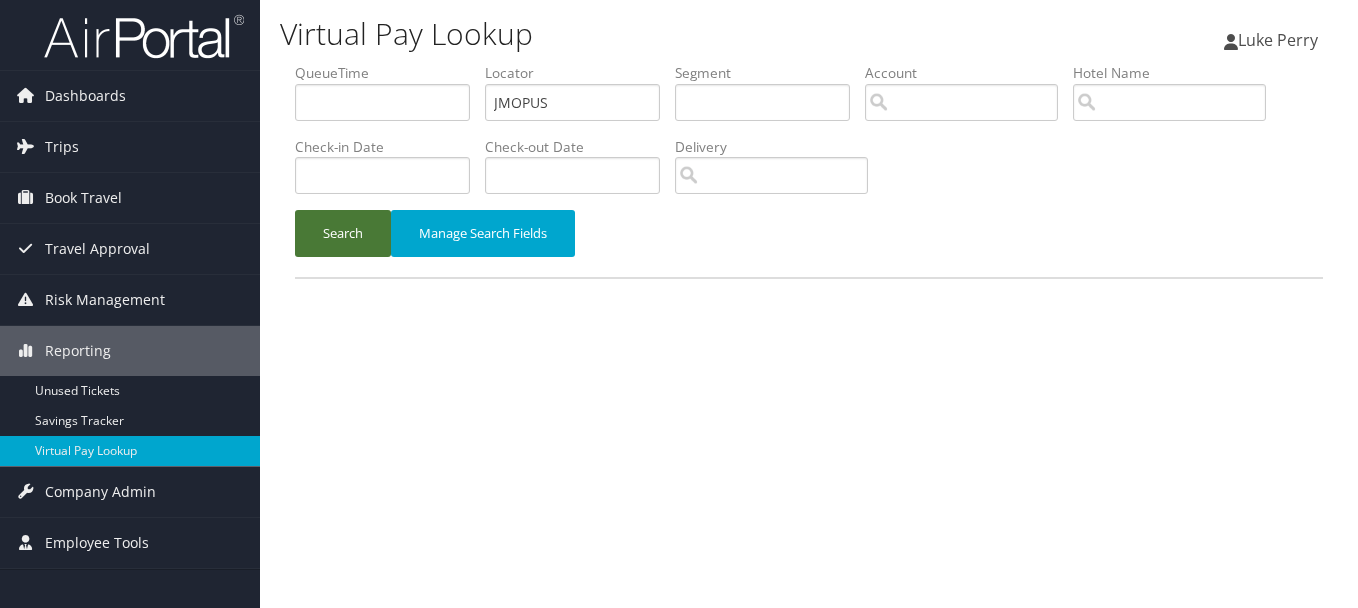 click on "Search" at bounding box center (343, 233) 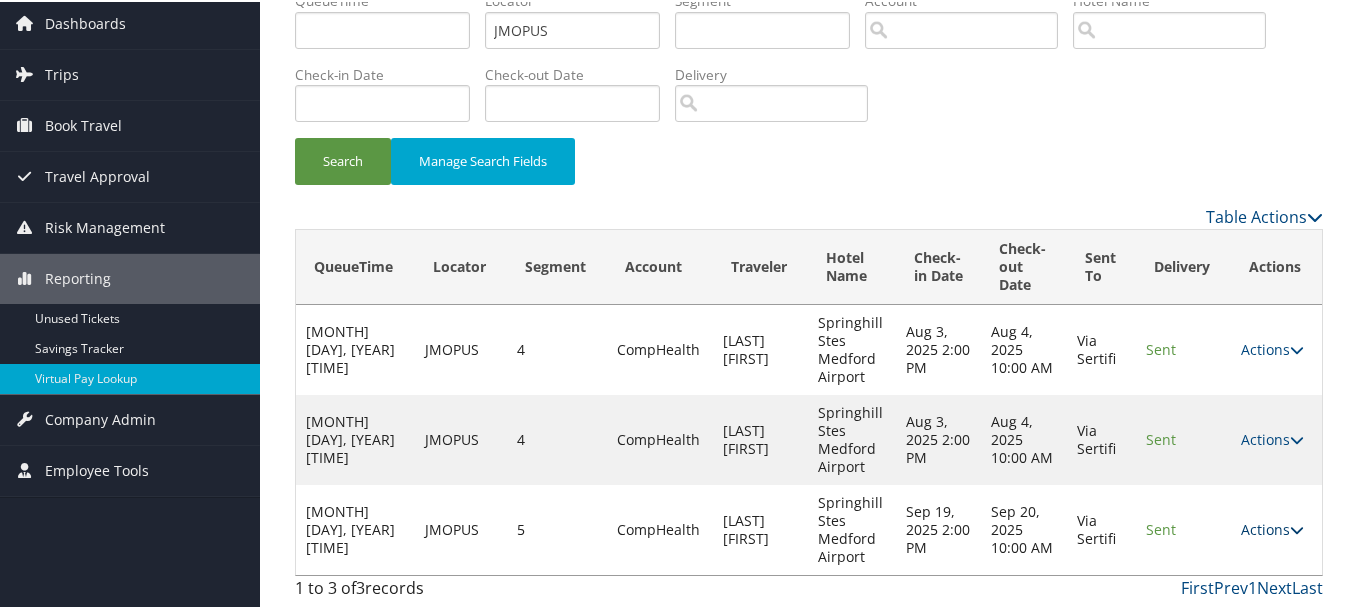 click on "Actions" at bounding box center [1272, 527] 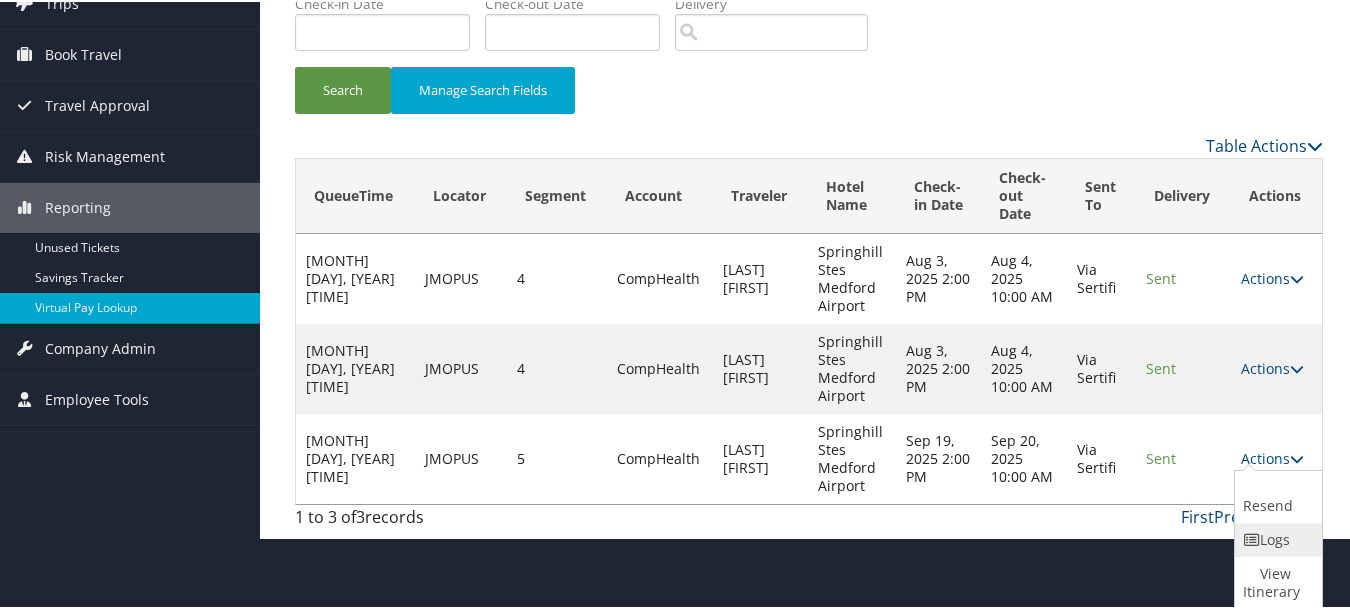 click at bounding box center (1252, 538) 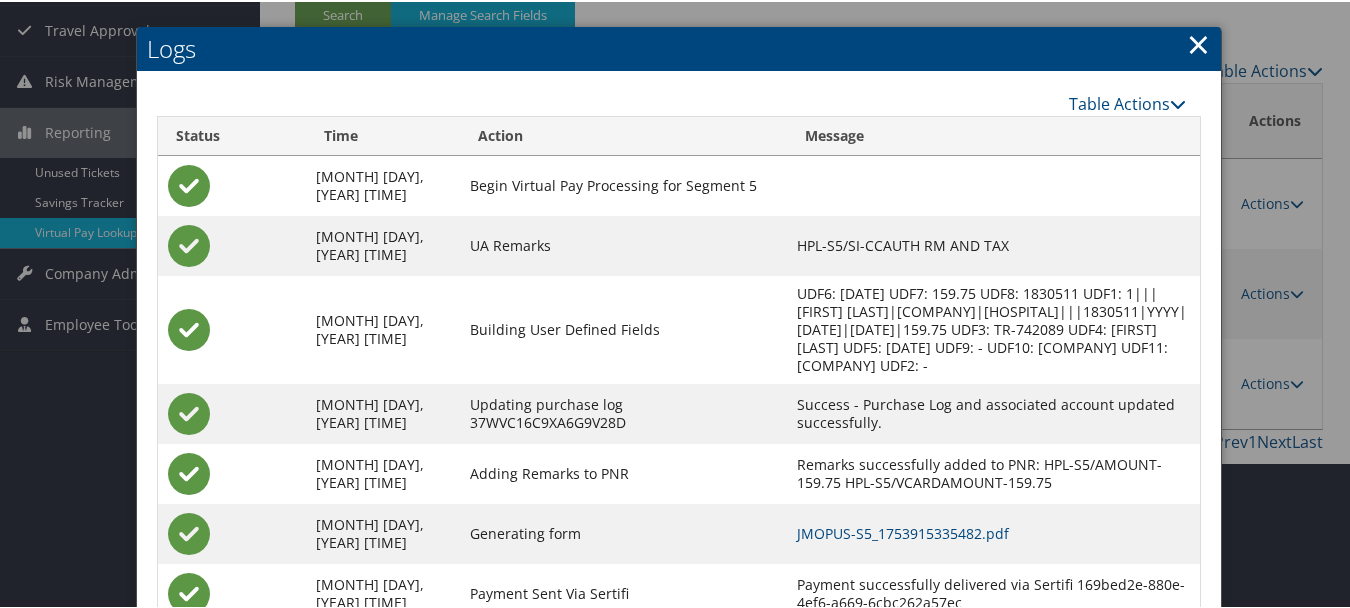 scroll, scrollTop: 350, scrollLeft: 0, axis: vertical 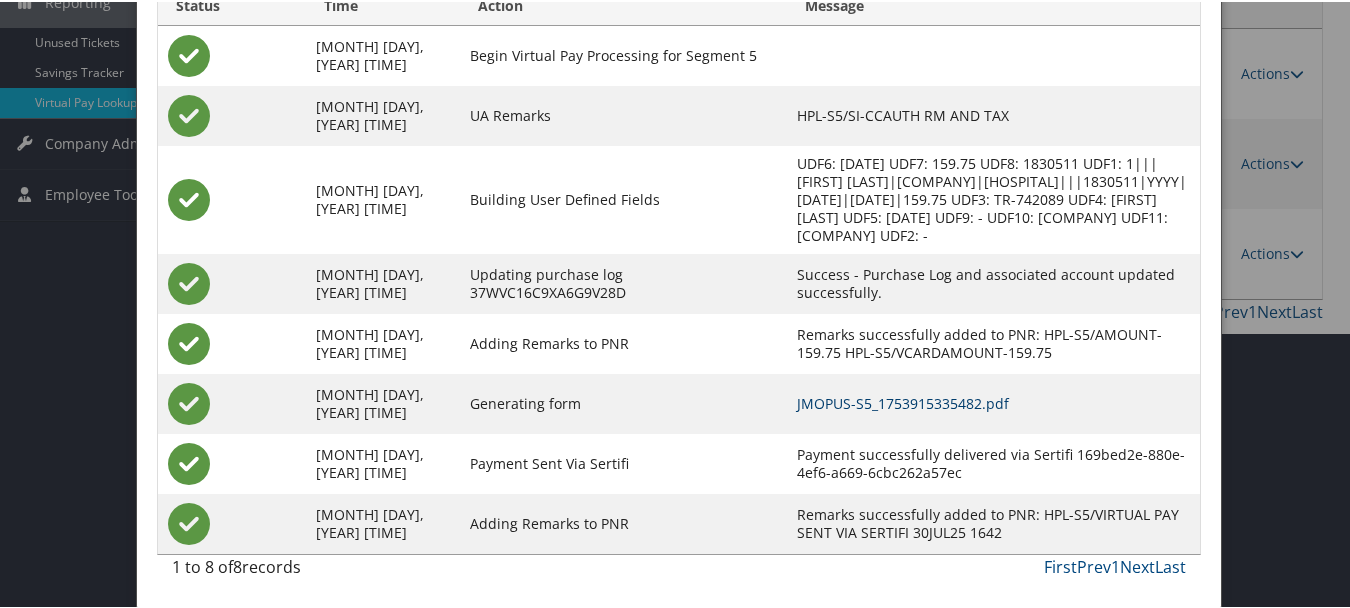click on "JMOPUS-S5_1753915335482.pdf" at bounding box center (903, 401) 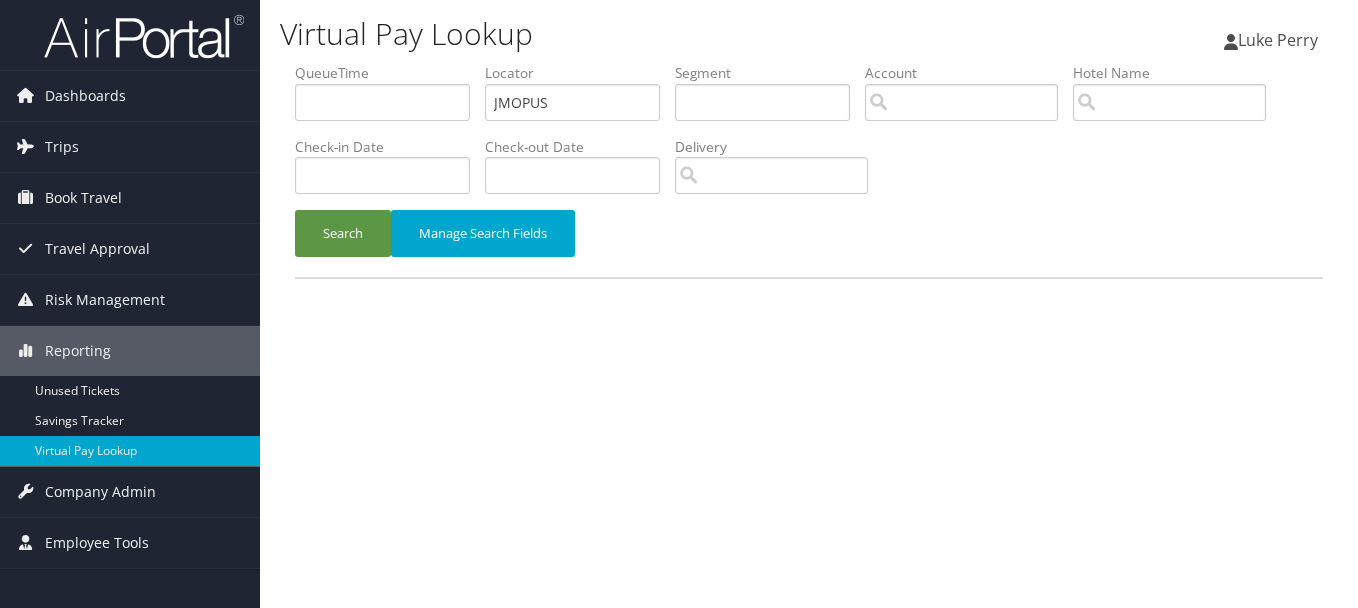 scroll, scrollTop: 0, scrollLeft: 0, axis: both 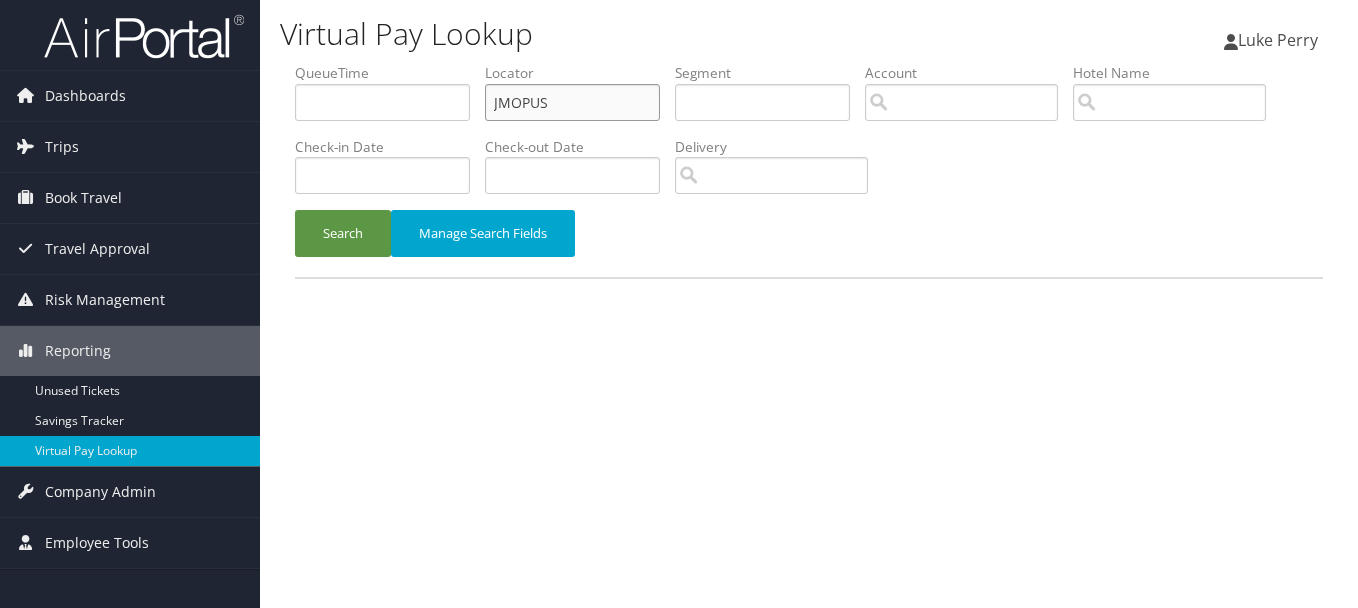 drag, startPoint x: 503, startPoint y: 116, endPoint x: 429, endPoint y: 123, distance: 74.330345 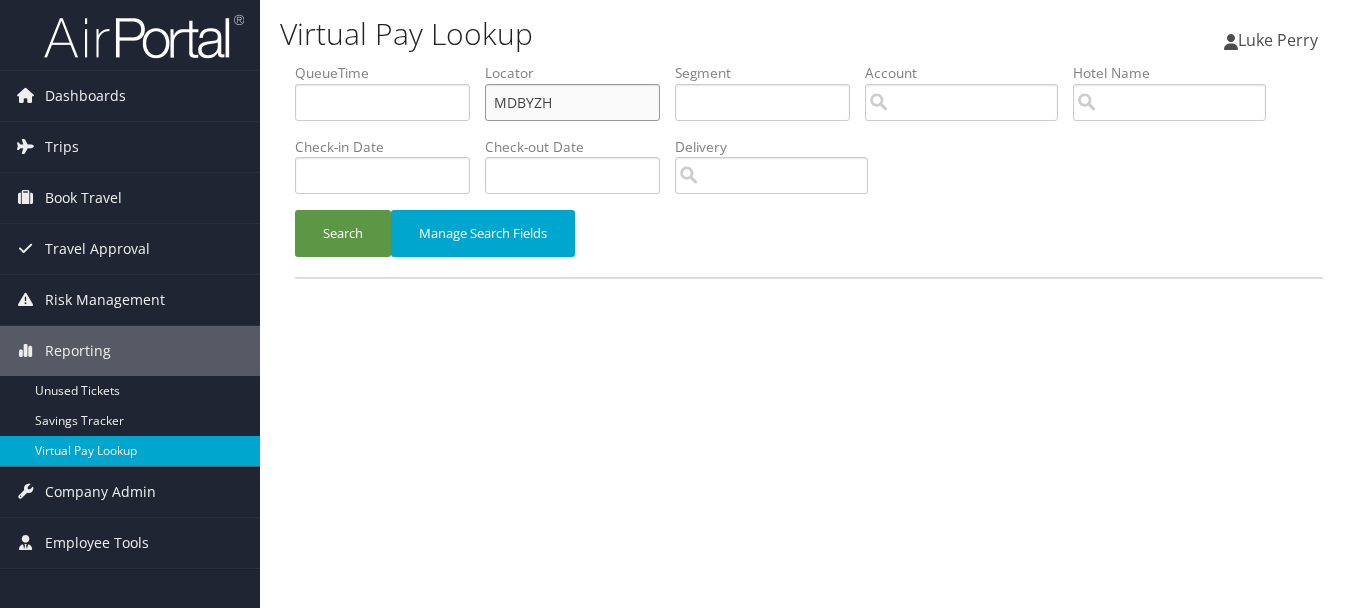 type on "MDBYZH" 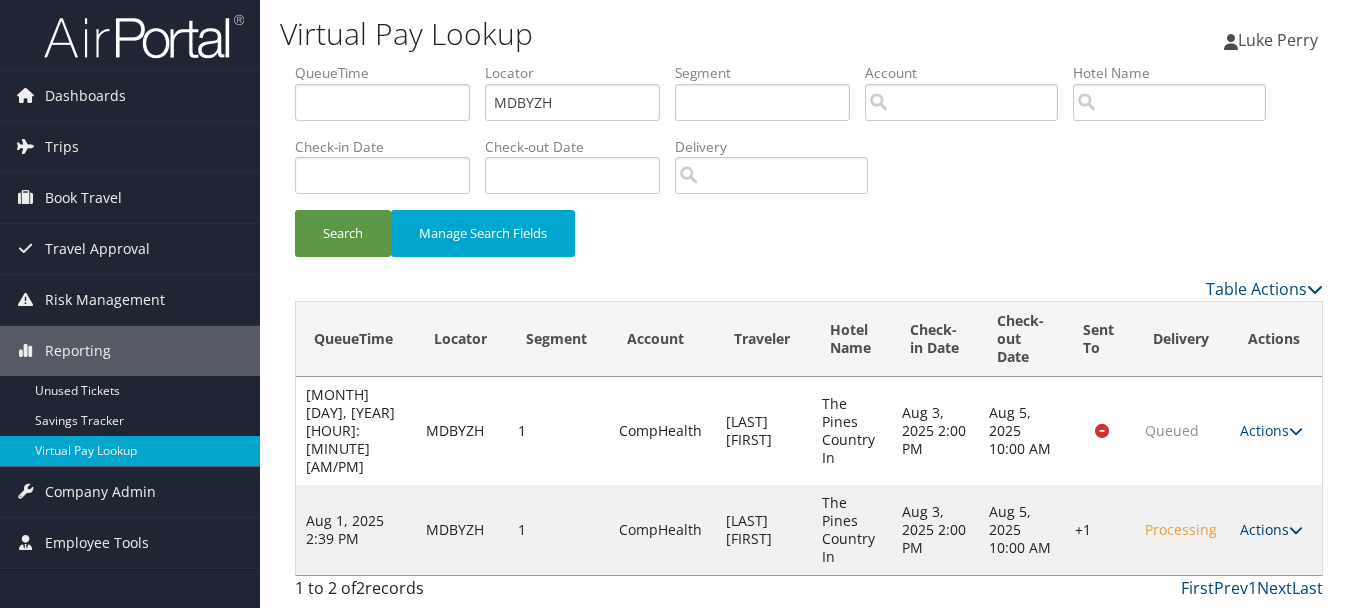 click on "Actions" at bounding box center [1271, 529] 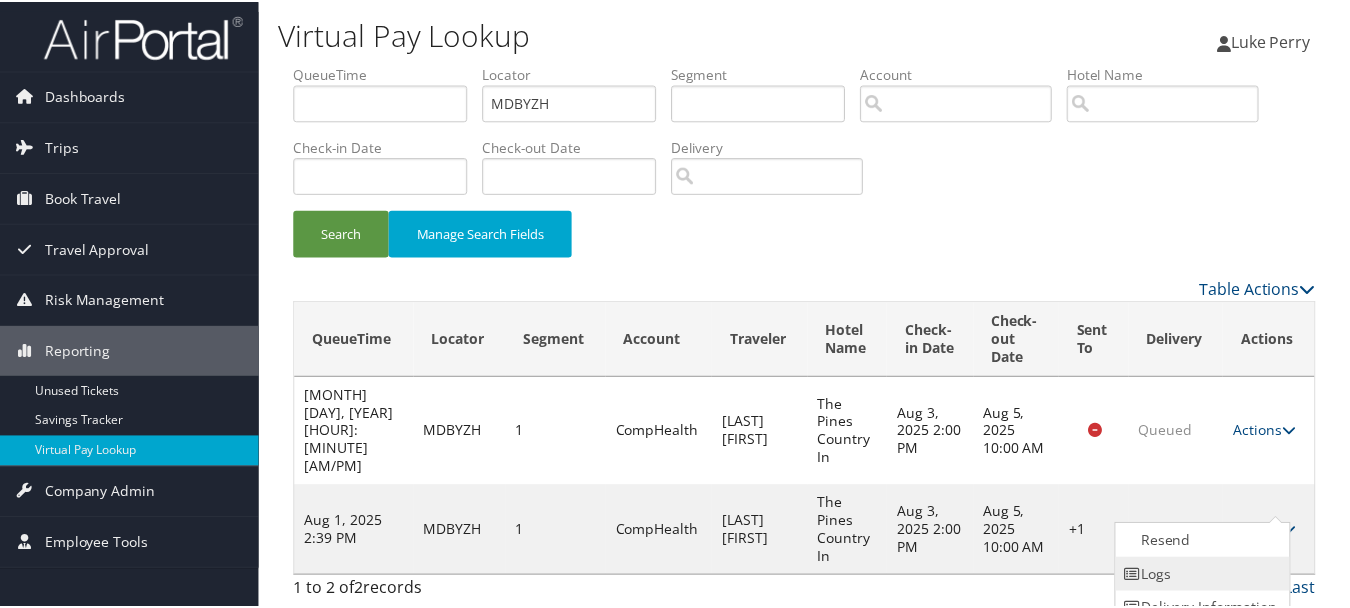 scroll, scrollTop: 53, scrollLeft: 0, axis: vertical 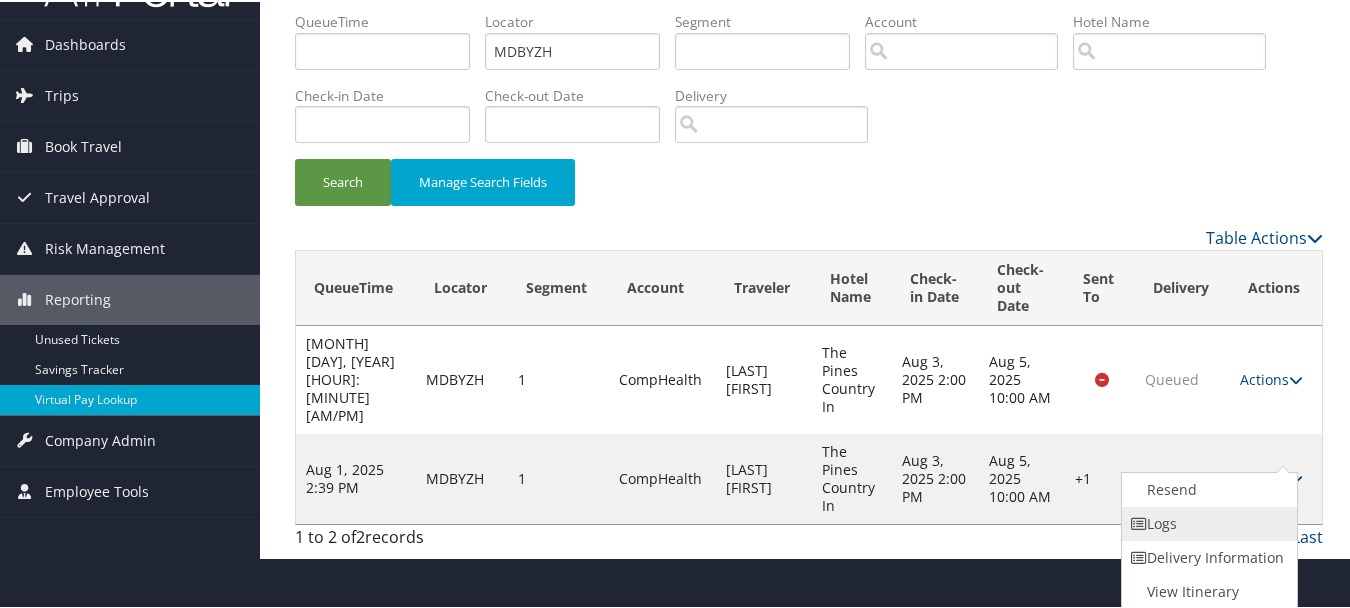 click on "Logs" at bounding box center (1207, 522) 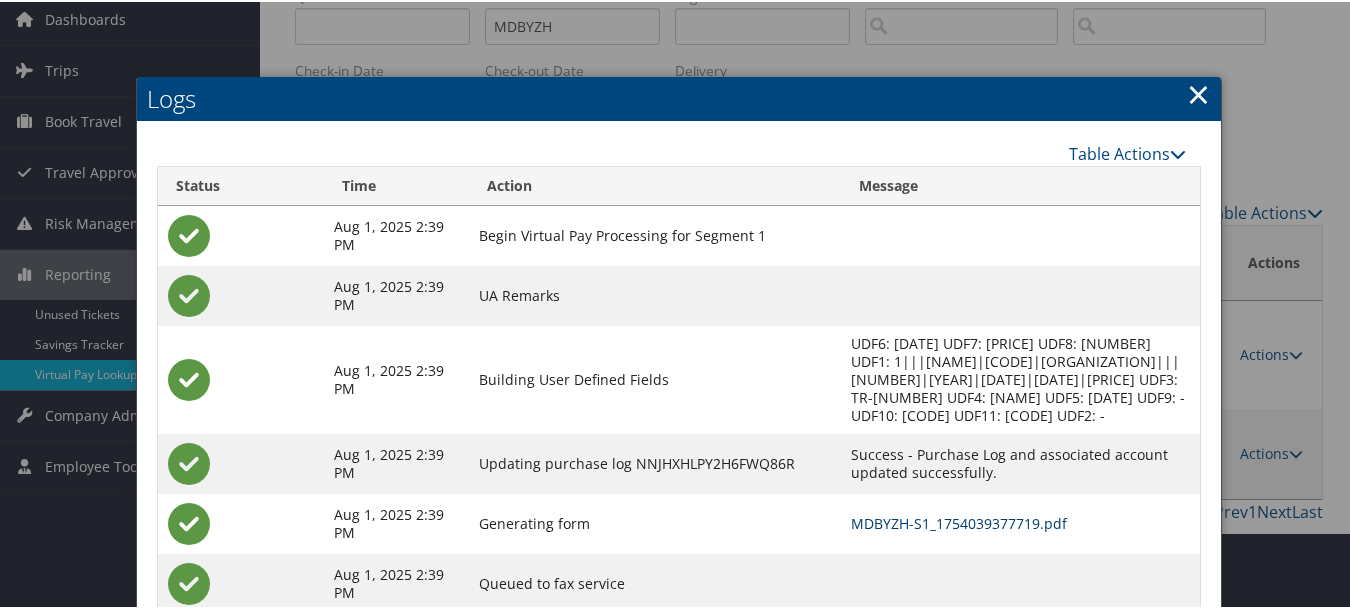 scroll, scrollTop: 138, scrollLeft: 0, axis: vertical 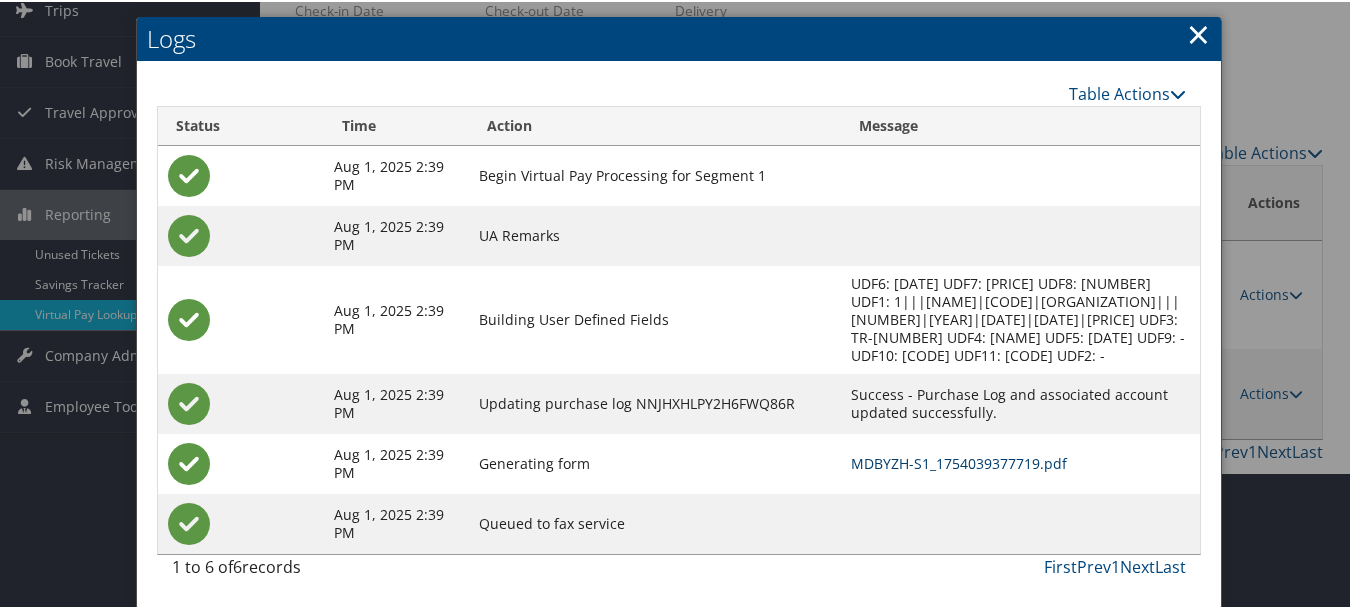 click on "MDBYZH-S1_1754039377719.pdf" at bounding box center (959, 461) 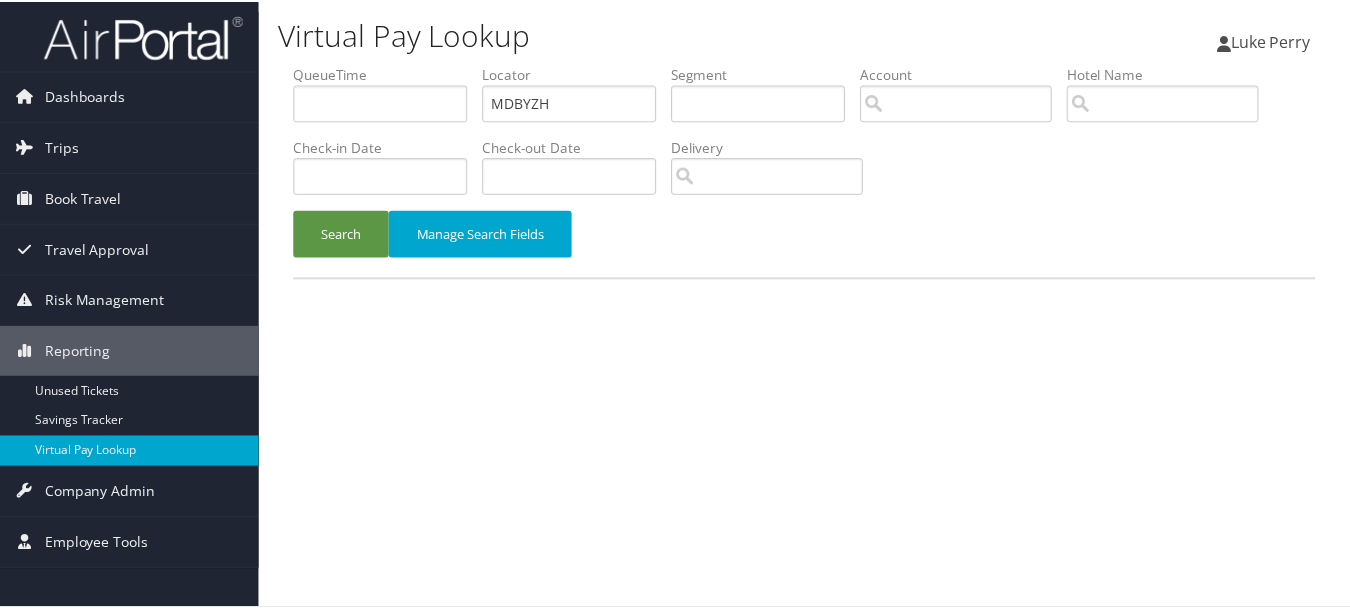 scroll, scrollTop: 0, scrollLeft: 0, axis: both 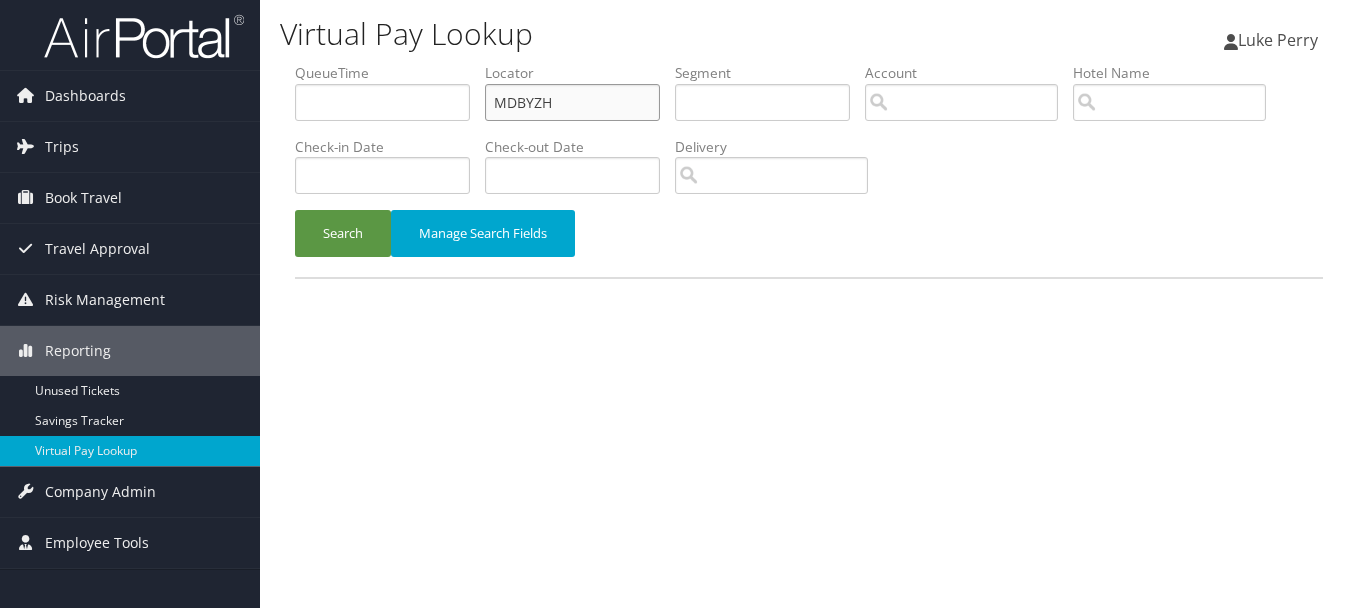 drag, startPoint x: 603, startPoint y: 111, endPoint x: 472, endPoint y: 107, distance: 131.06105 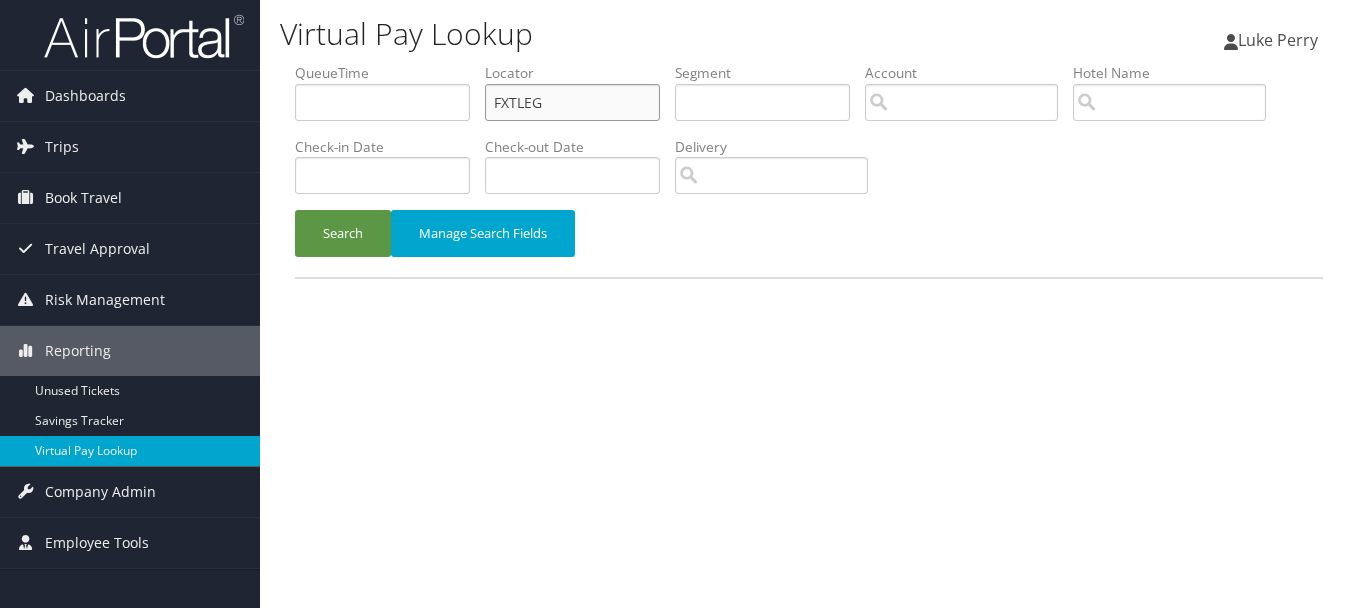 click on "FXTLEG" at bounding box center [572, 102] 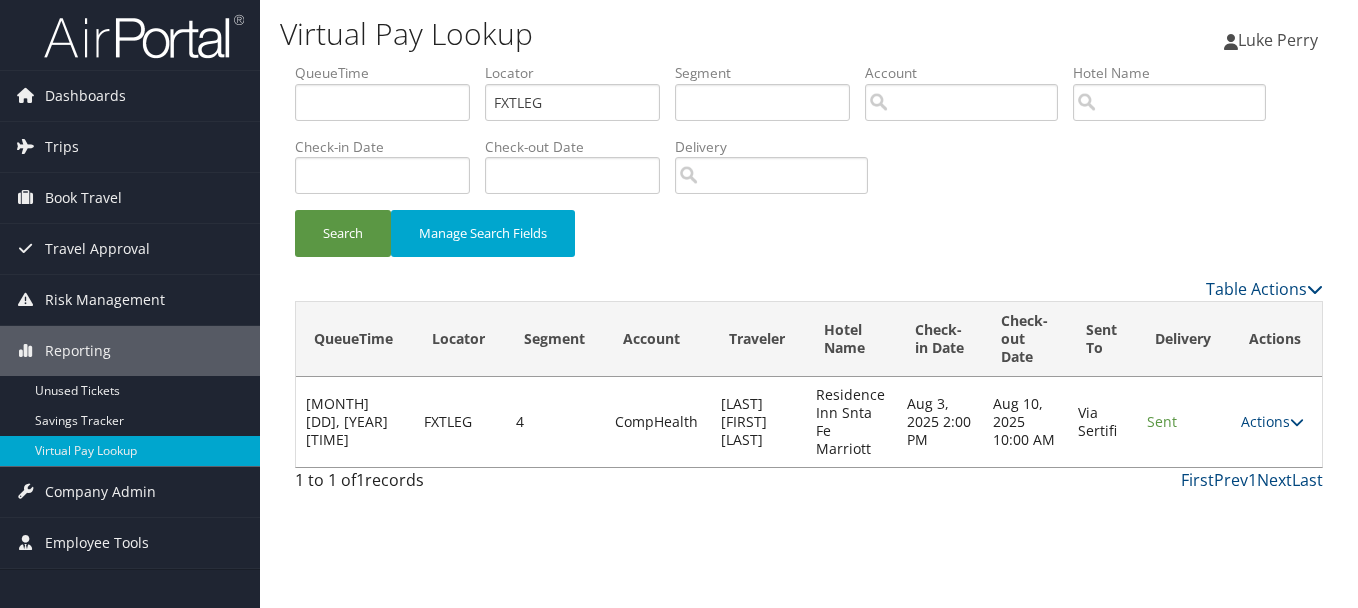 click on "Actions   Resend  Logs  View Itinerary" at bounding box center (1276, 422) 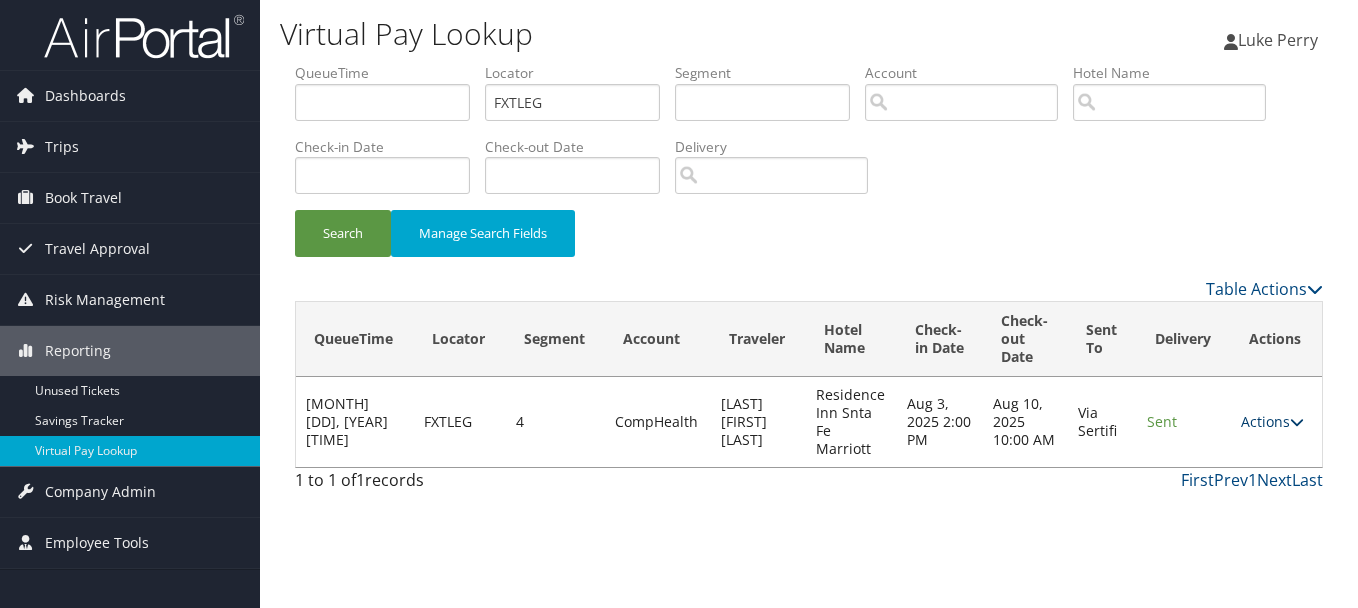 click on "Actions" at bounding box center (1272, 421) 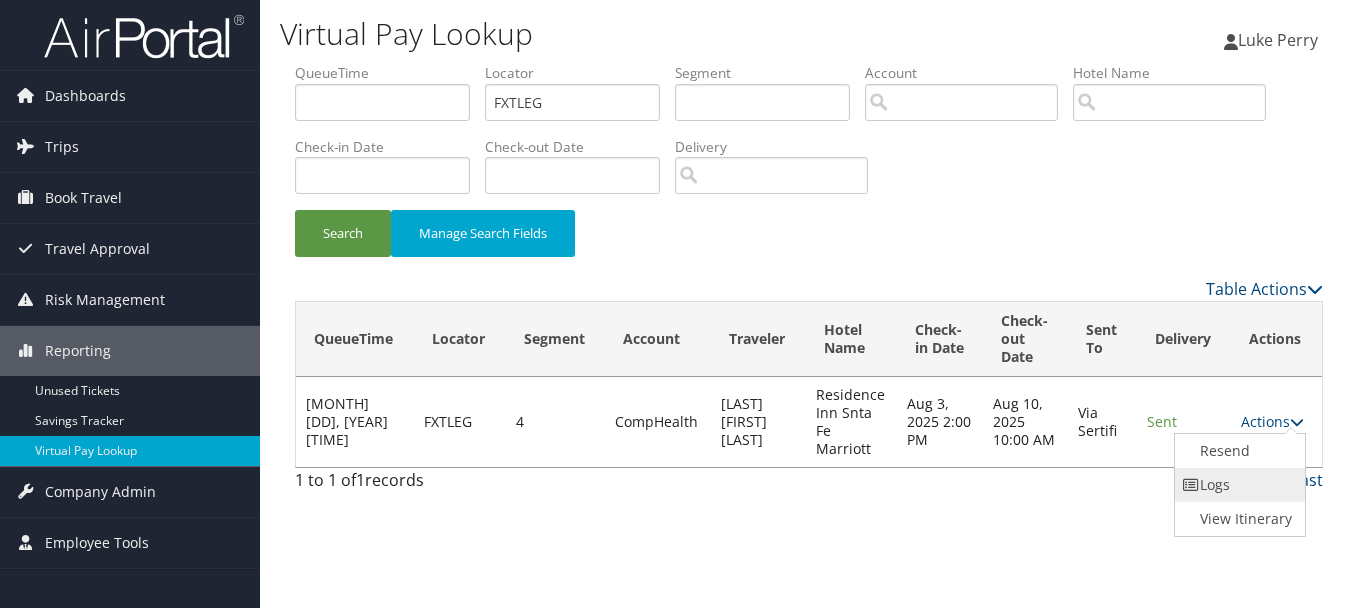 click on "Logs" at bounding box center [1238, 485] 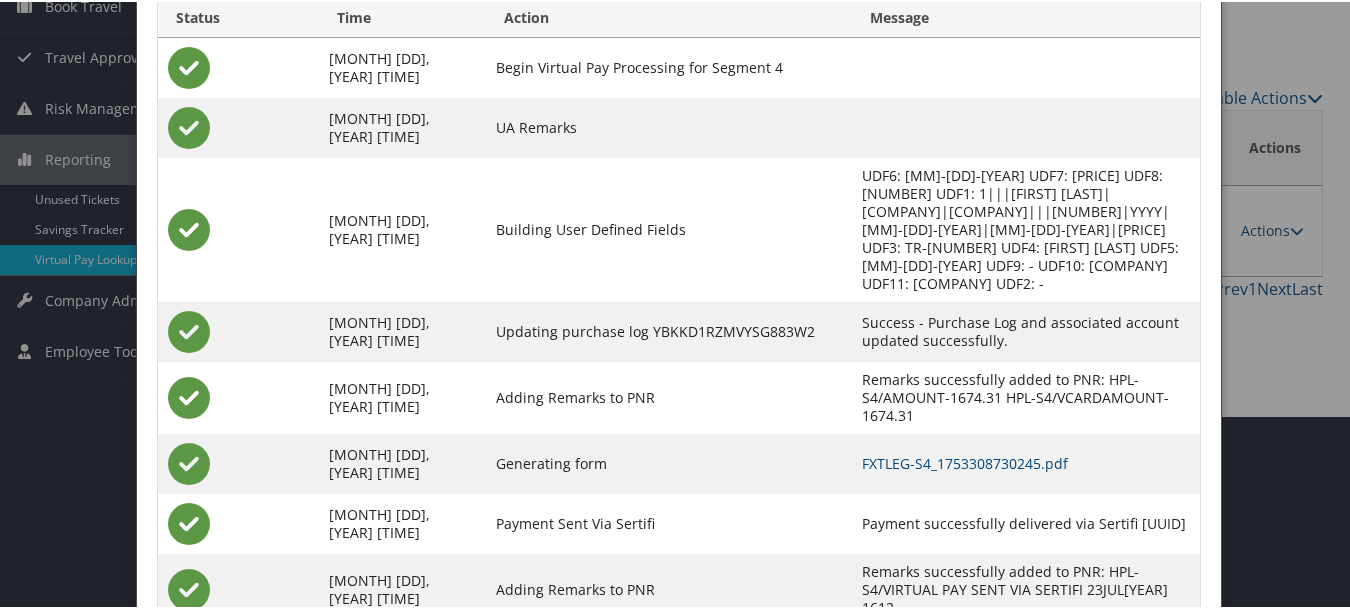 scroll, scrollTop: 205, scrollLeft: 0, axis: vertical 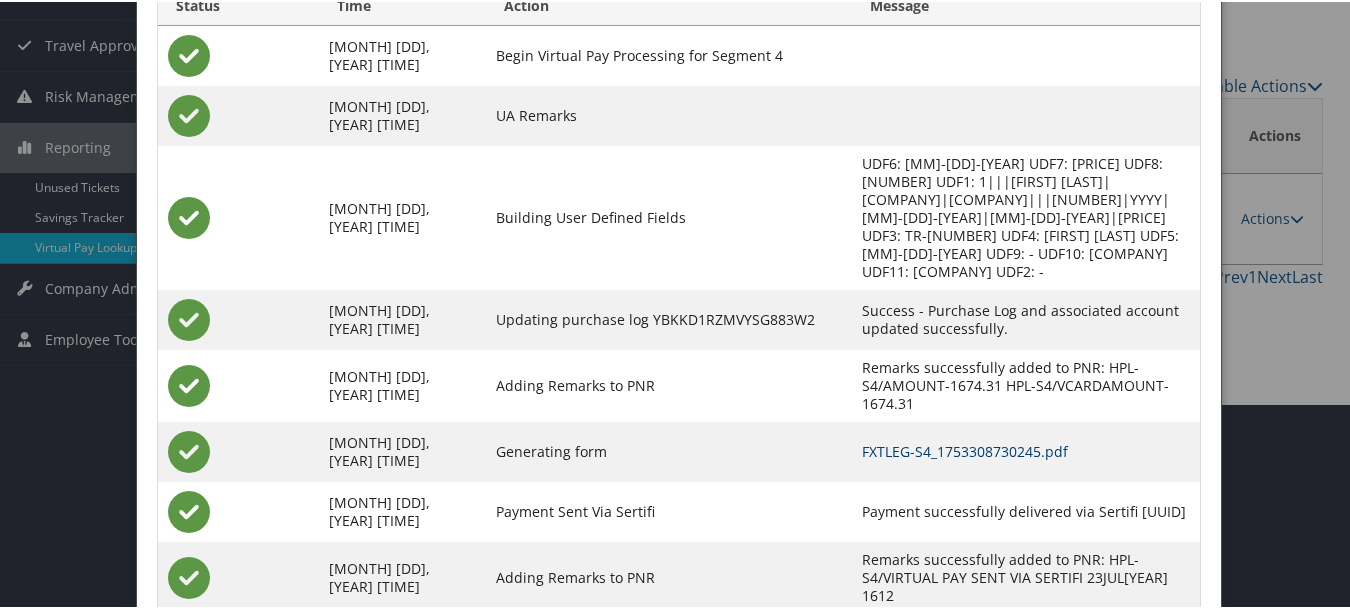 click on "FXTLEG-S4_1753308730245.pdf" at bounding box center (965, 449) 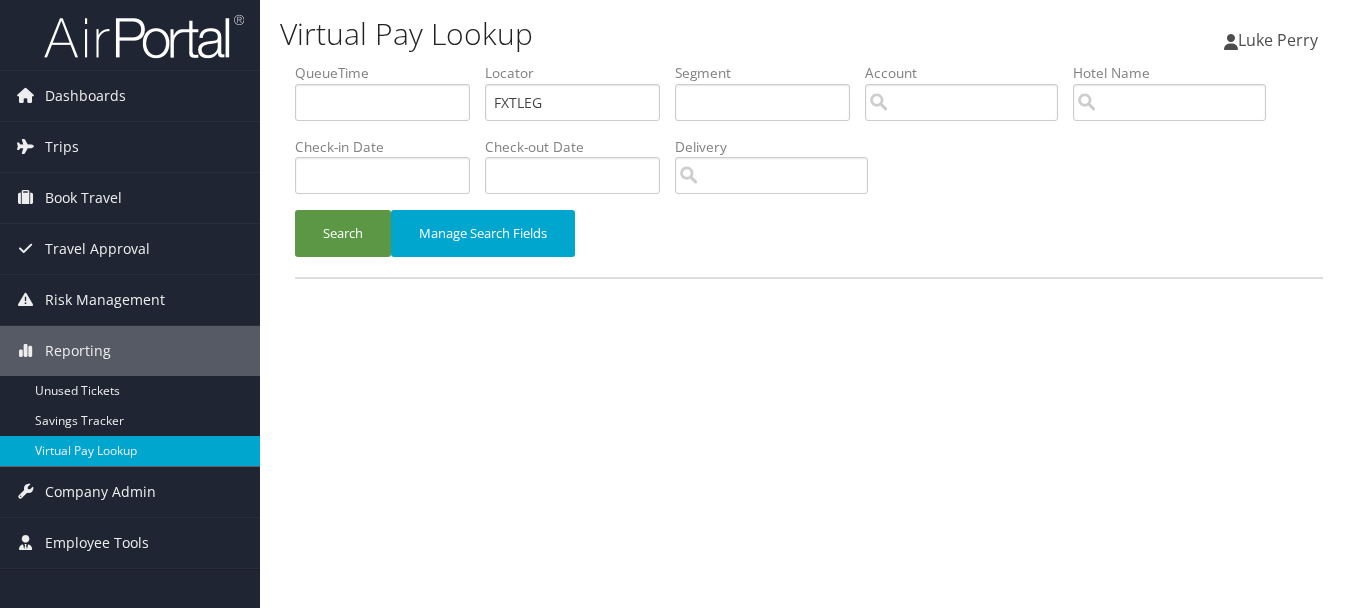 scroll, scrollTop: 0, scrollLeft: 0, axis: both 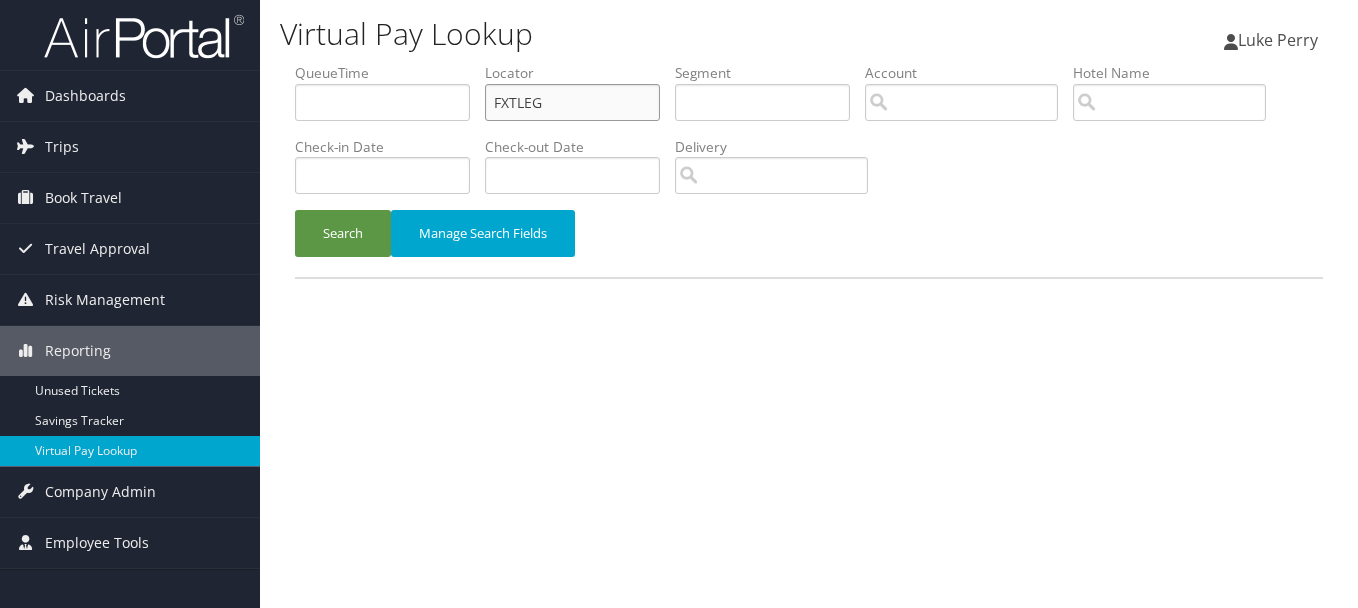 drag, startPoint x: 570, startPoint y: 100, endPoint x: 441, endPoint y: 102, distance: 129.0155 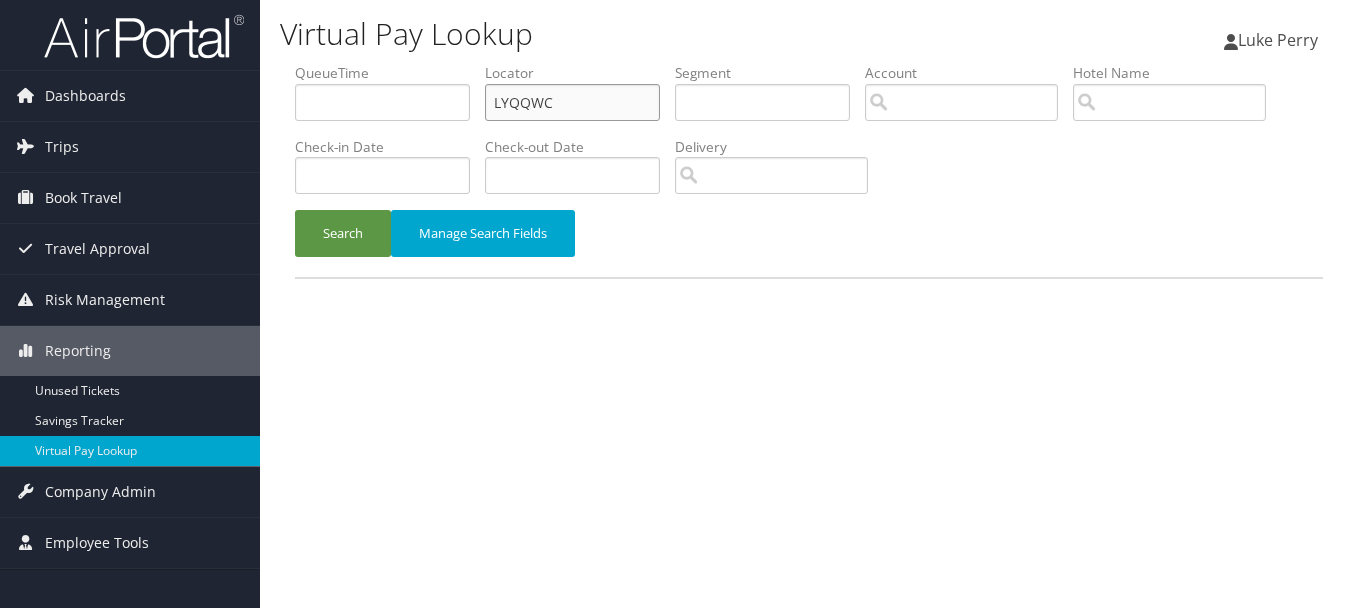 type on "LYQQWC" 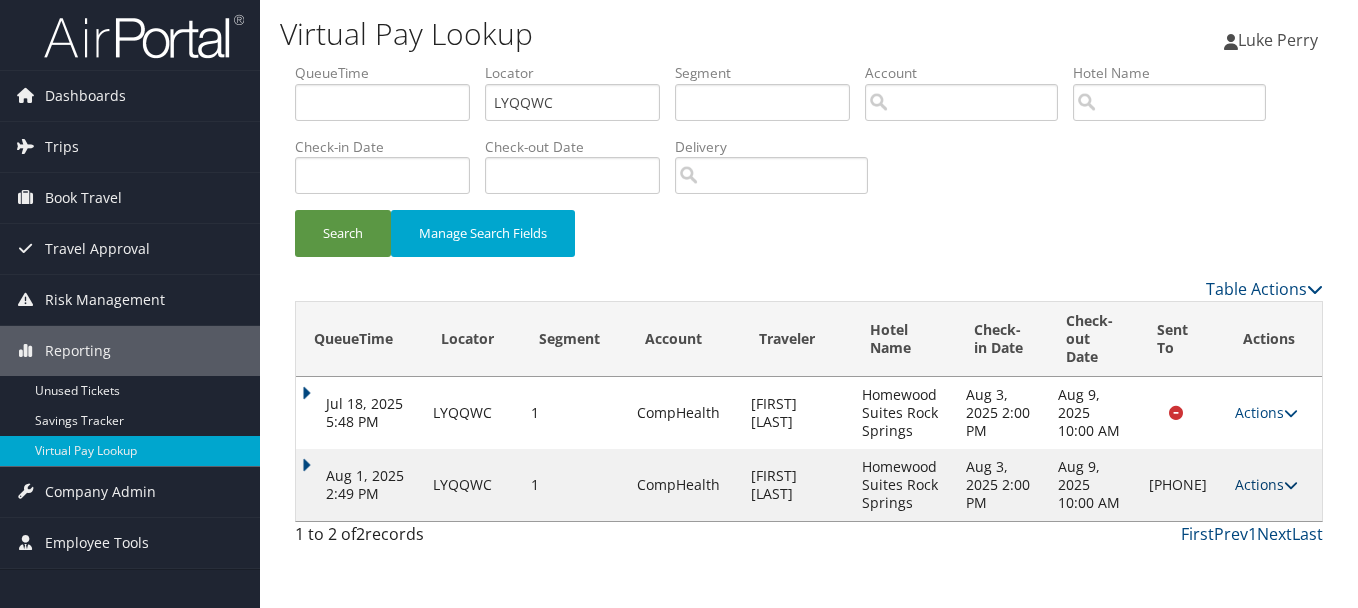 click on "Actions" at bounding box center (1266, 484) 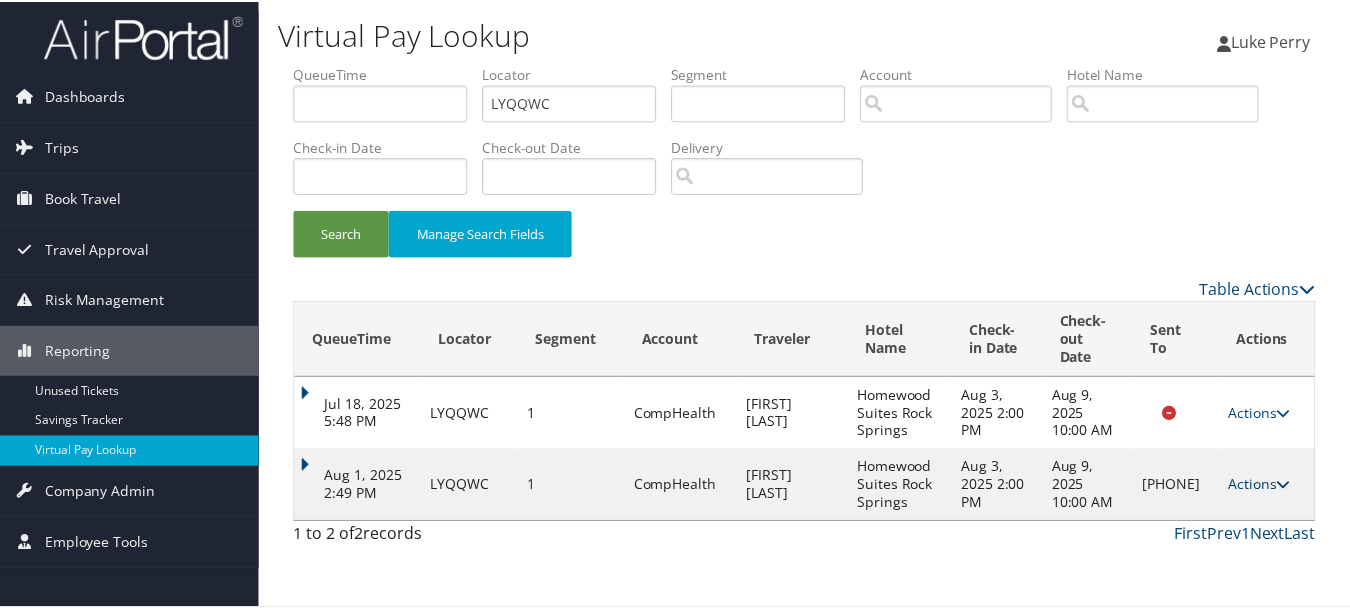 scroll, scrollTop: 26, scrollLeft: 0, axis: vertical 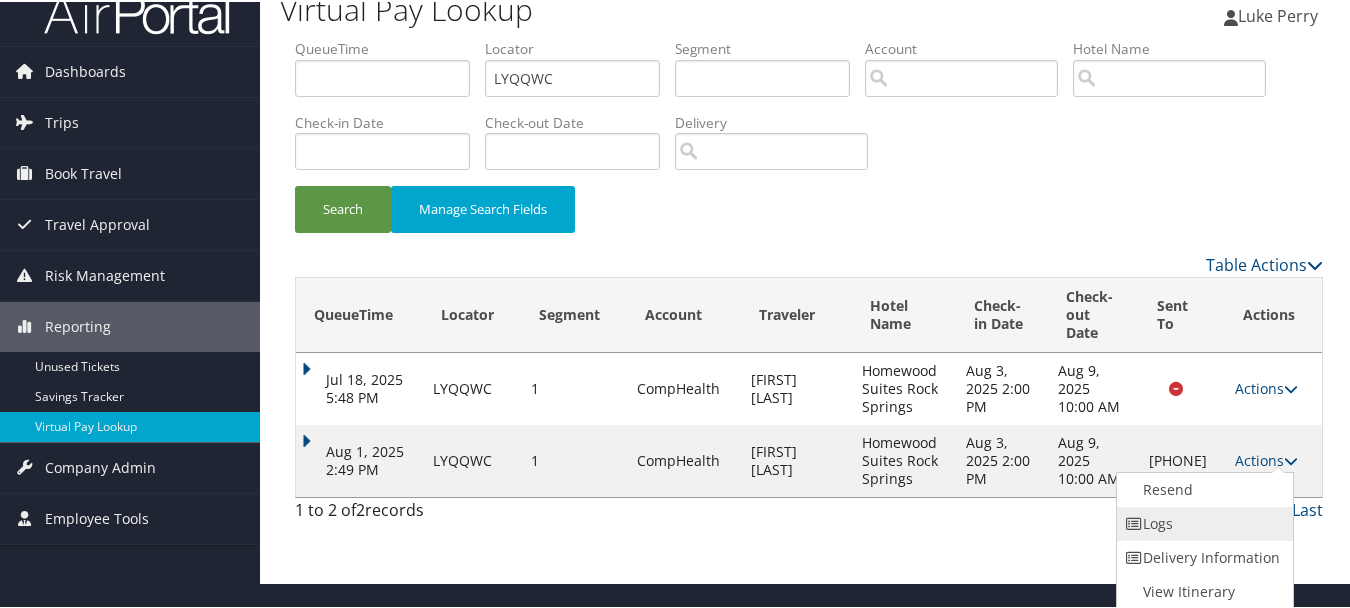 click on "Logs" at bounding box center [1202, 522] 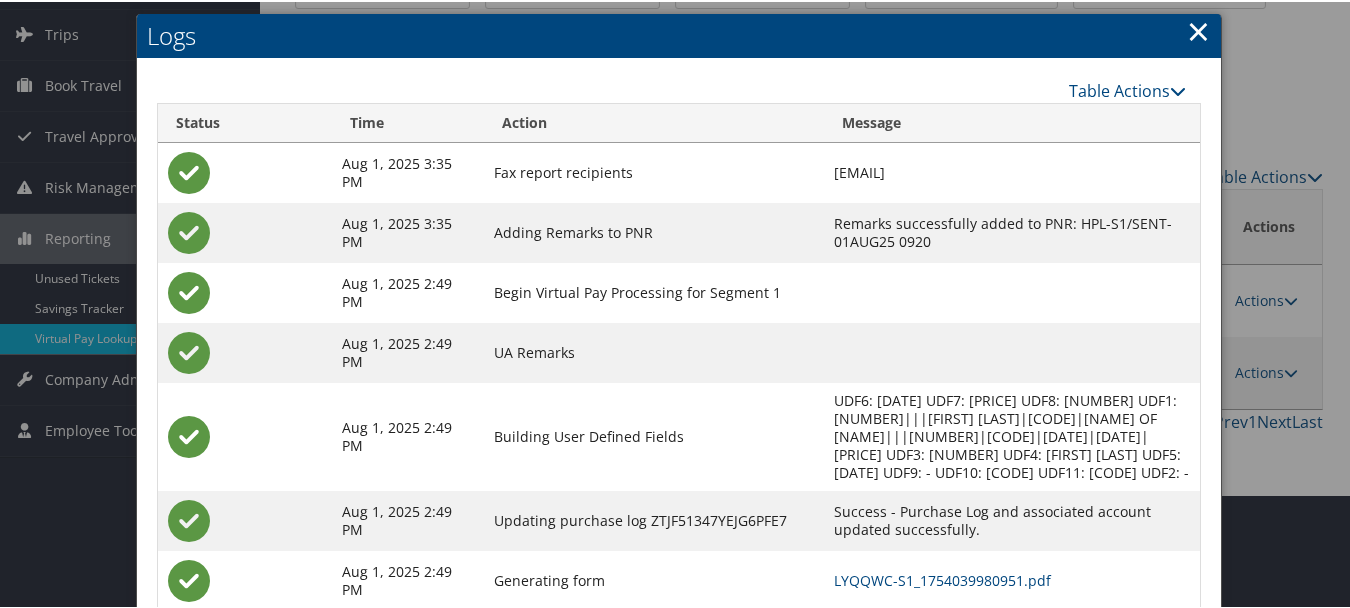 scroll, scrollTop: 231, scrollLeft: 0, axis: vertical 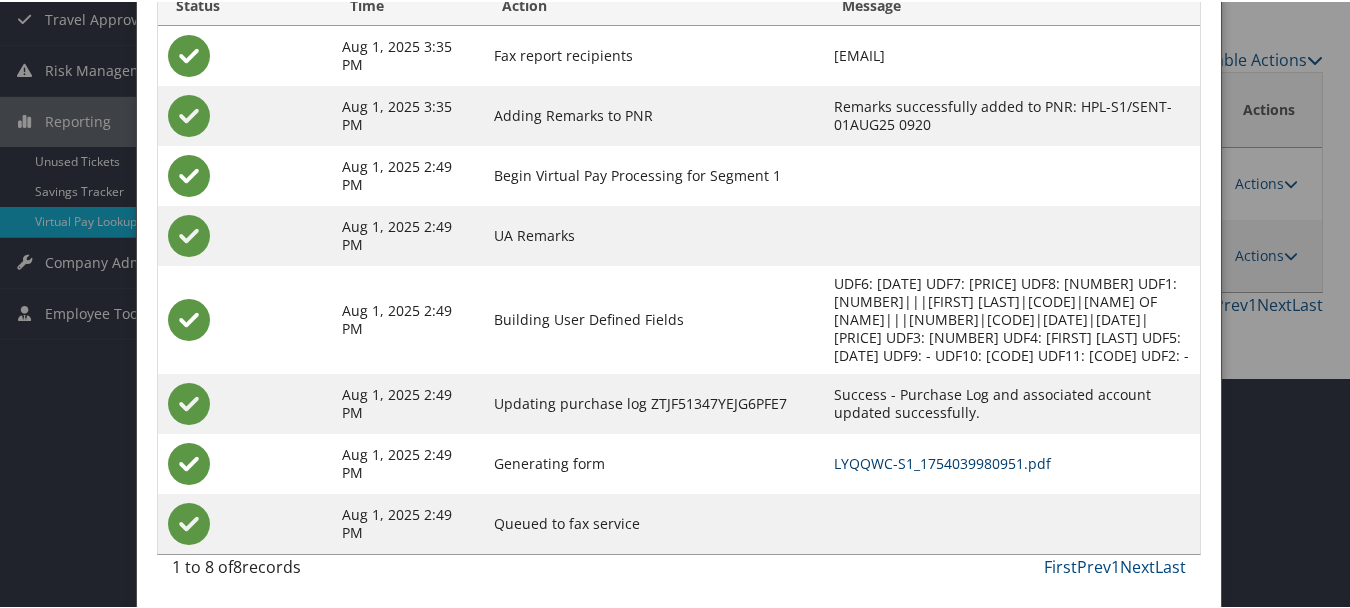 click on "LYQQWC-S1_1754039980951.pdf" at bounding box center (942, 461) 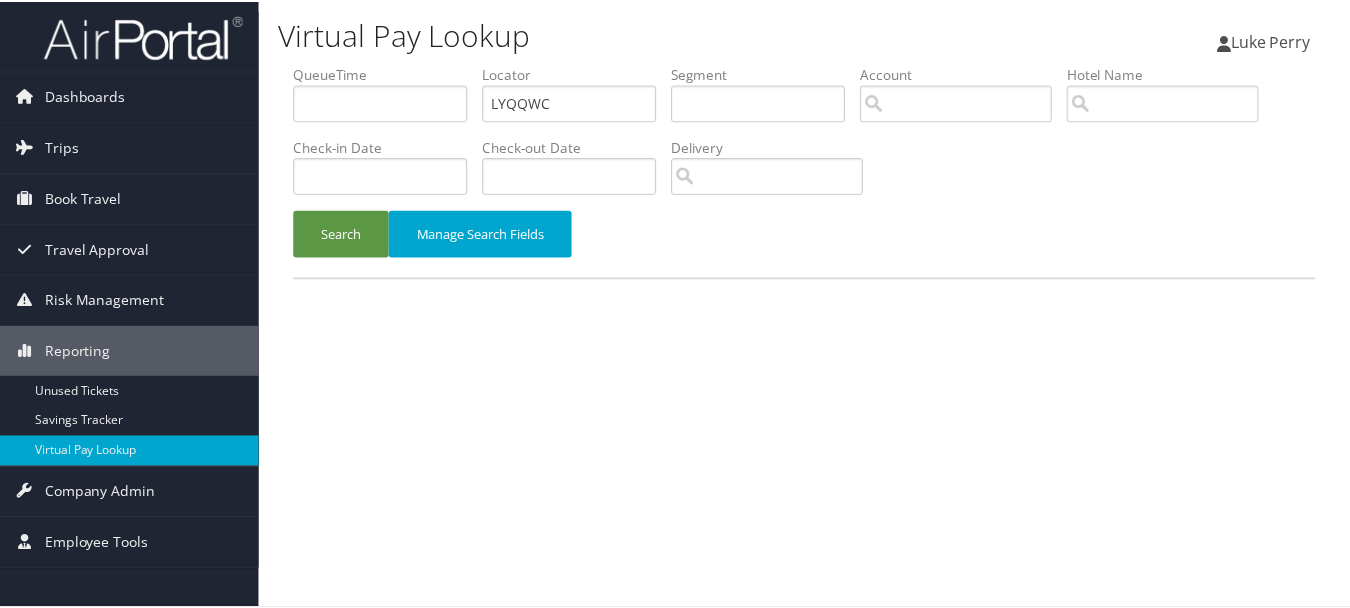 scroll, scrollTop: 0, scrollLeft: 0, axis: both 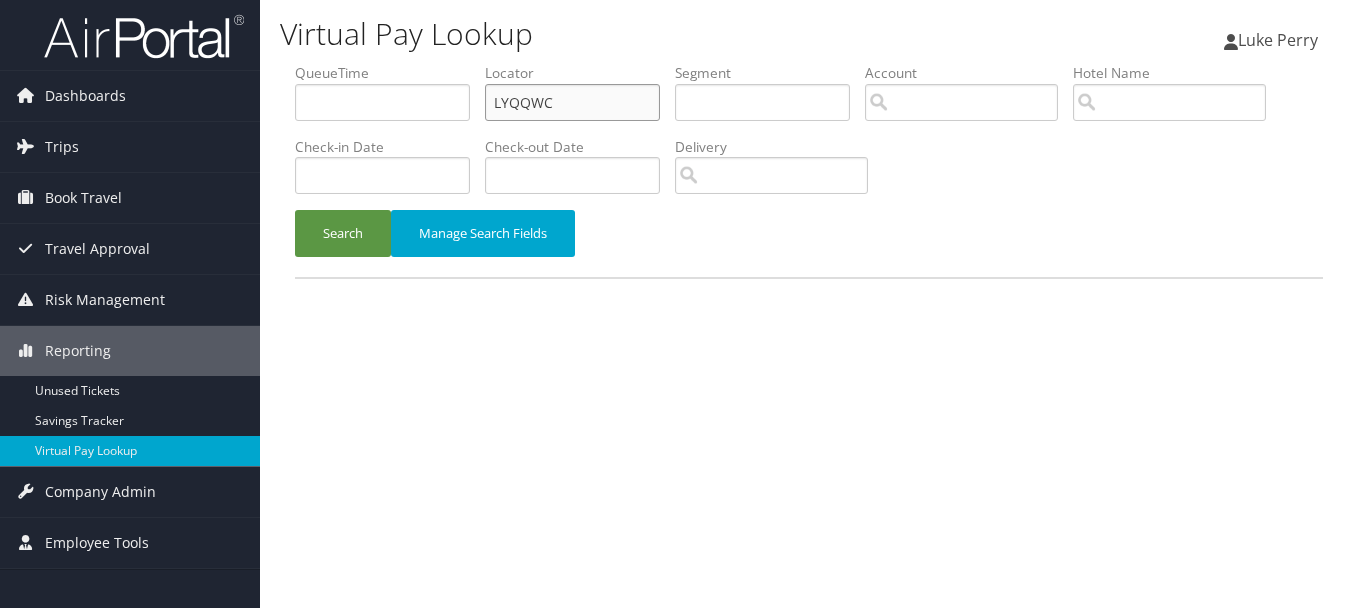 drag, startPoint x: 504, startPoint y: 105, endPoint x: 403, endPoint y: 89, distance: 102.259476 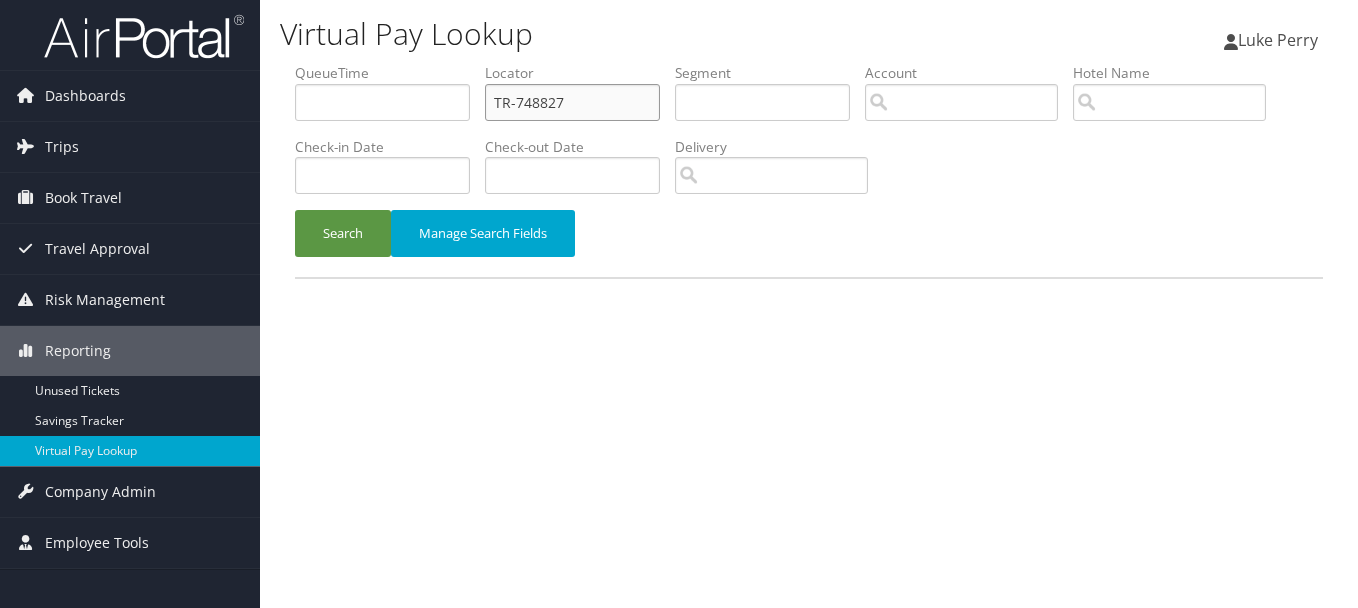 drag, startPoint x: 612, startPoint y: 108, endPoint x: 467, endPoint y: 93, distance: 145.7738 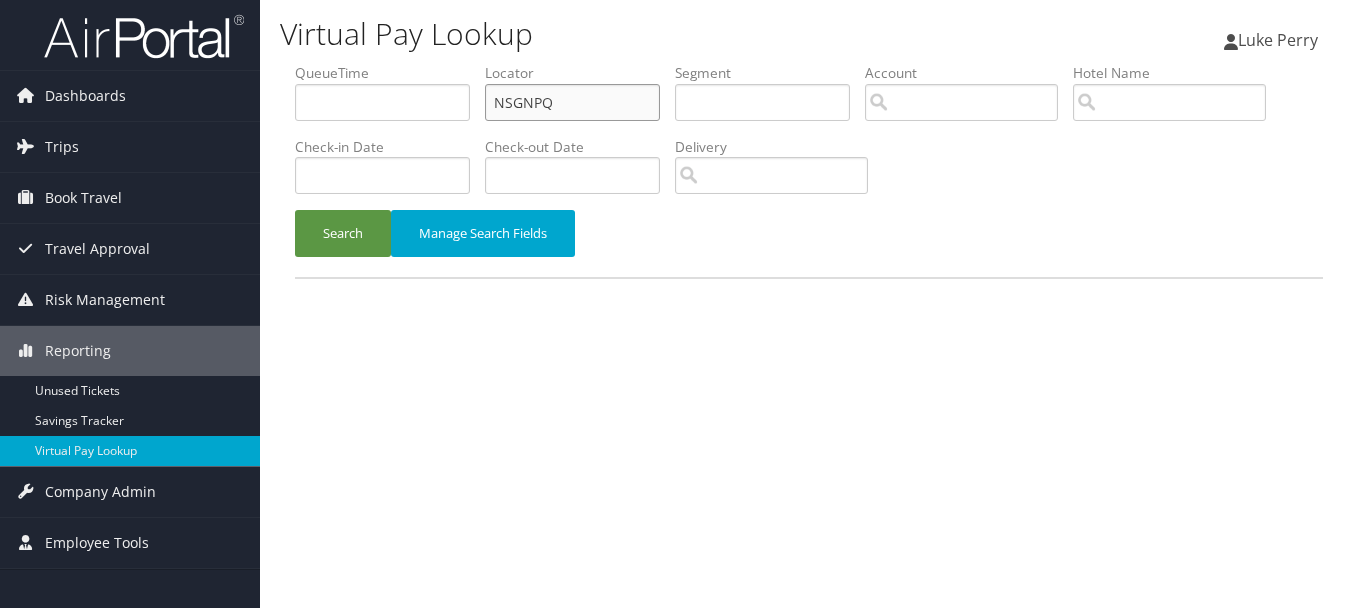 type on "NSGNPQ" 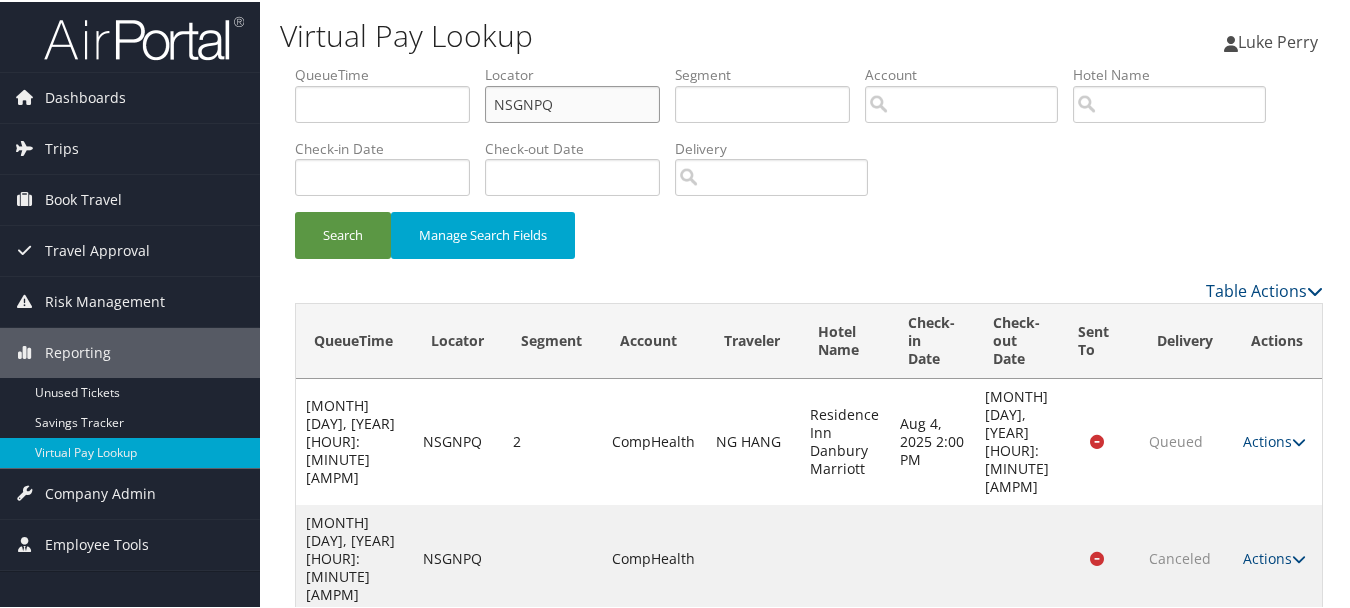 scroll, scrollTop: 110, scrollLeft: 0, axis: vertical 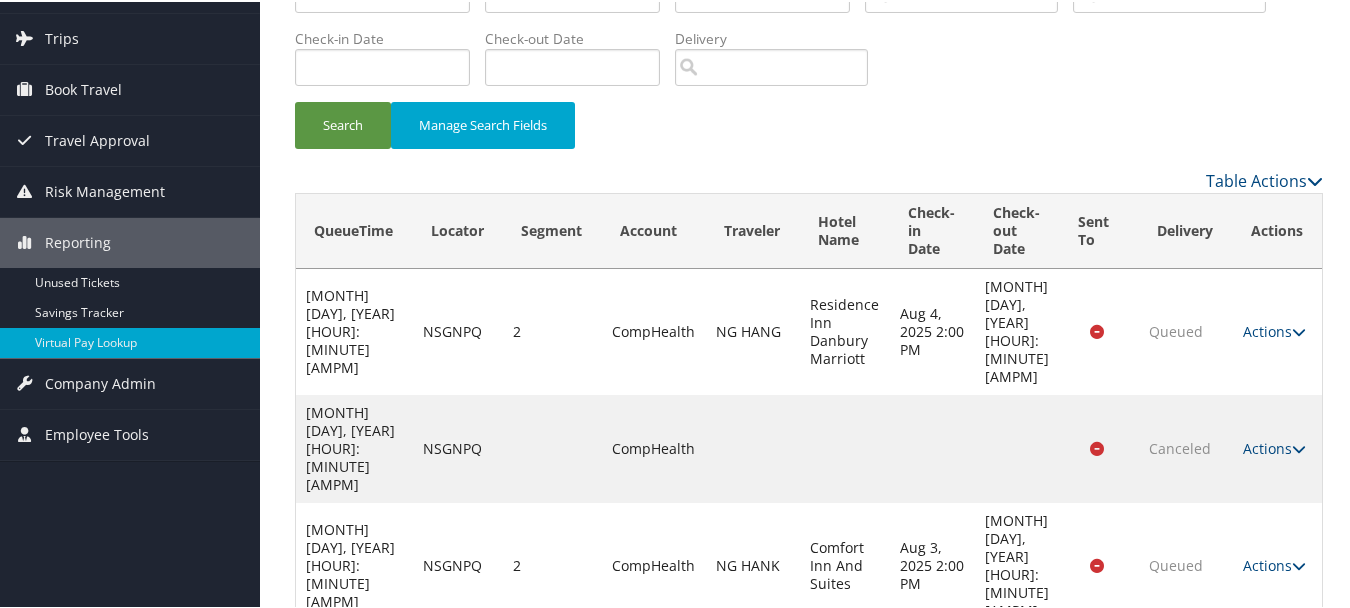 drag, startPoint x: 1274, startPoint y: 513, endPoint x: 1259, endPoint y: 529, distance: 21.931713 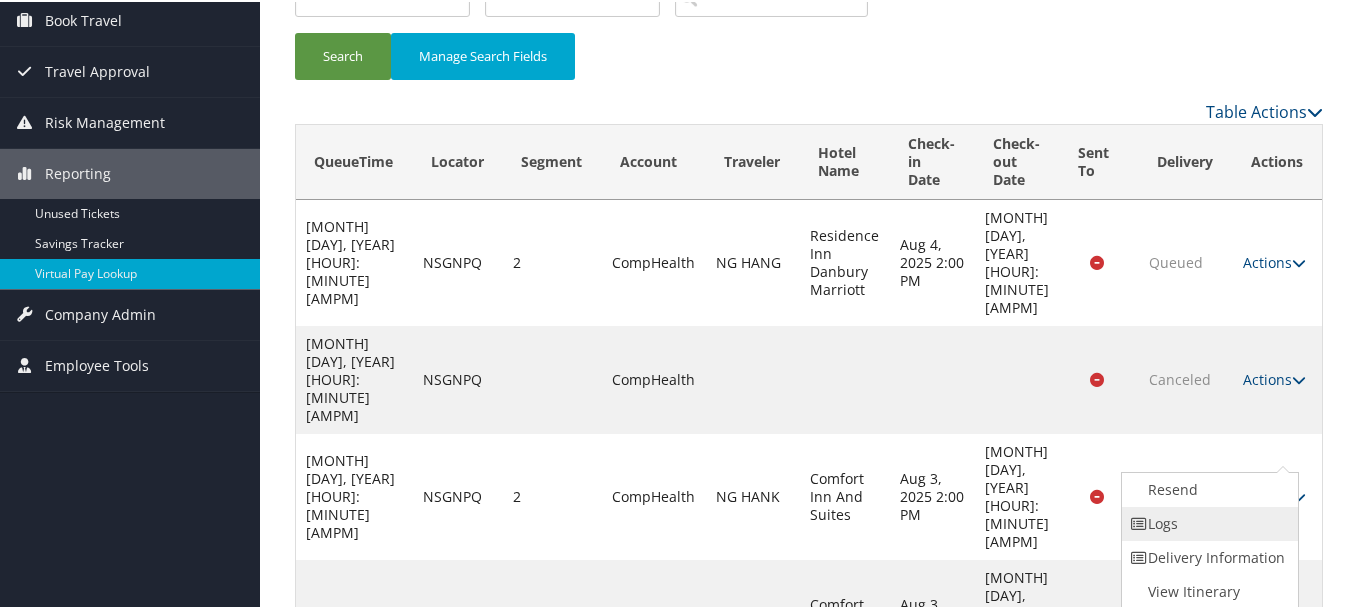 click on "Logs" at bounding box center (1207, 522) 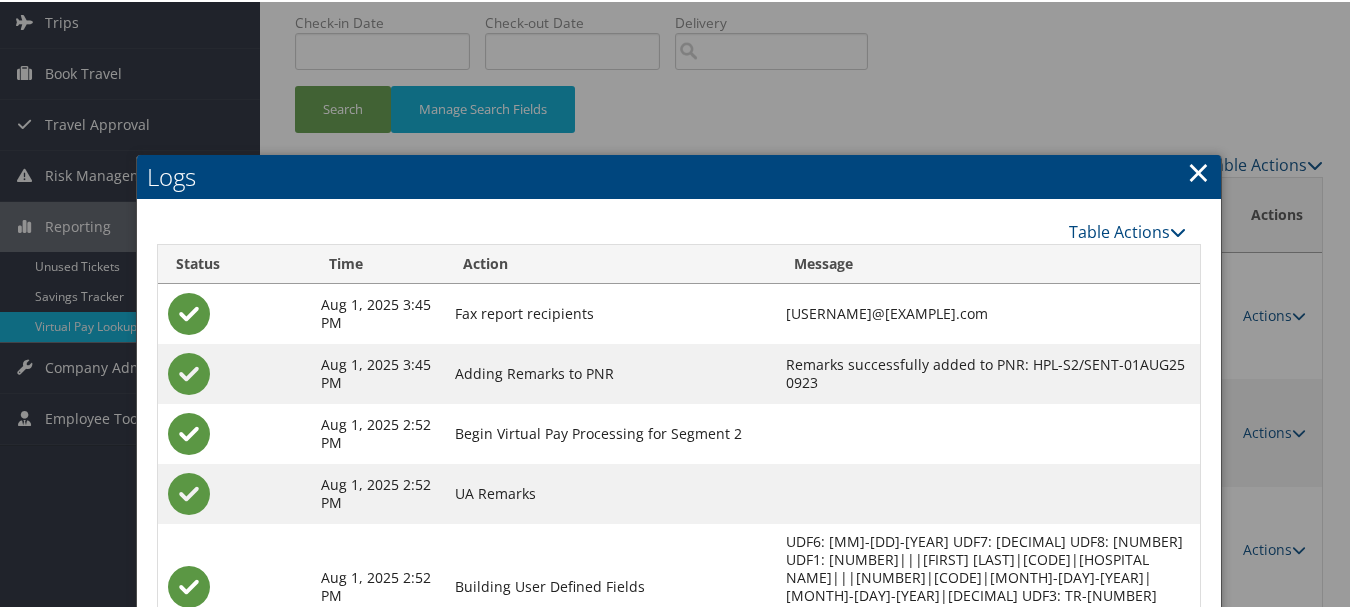 scroll, scrollTop: 384, scrollLeft: 0, axis: vertical 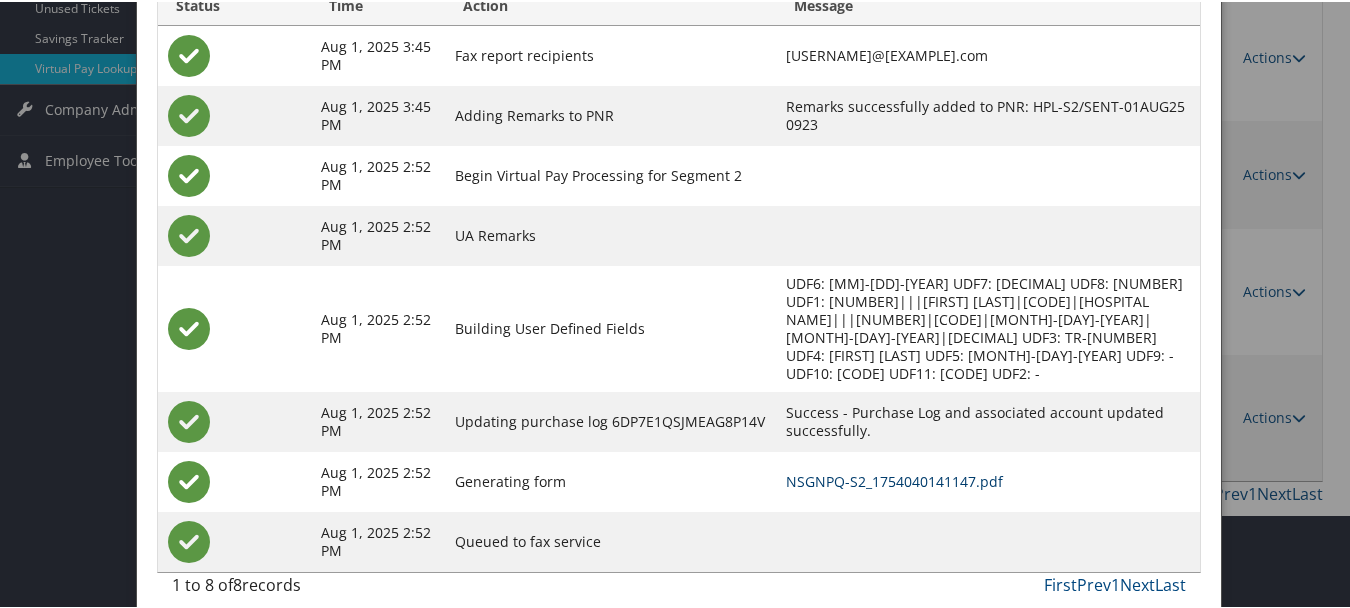 click on "NSGNPQ-S2_1754040141147.pdf" at bounding box center (894, 479) 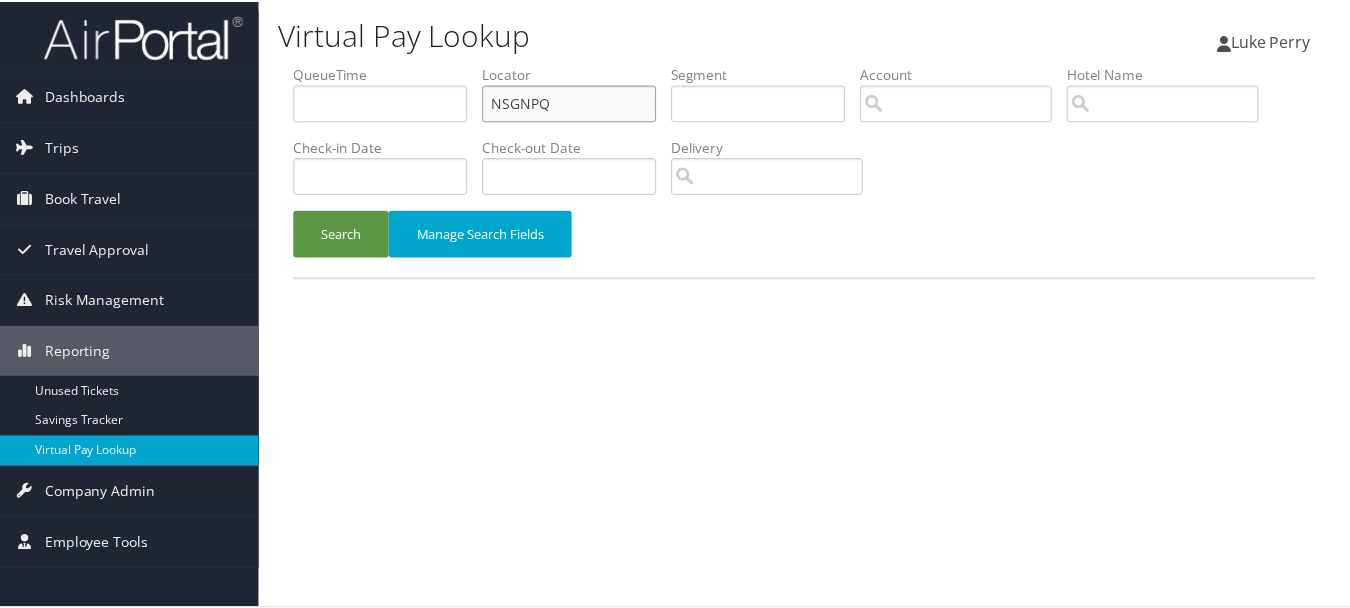 scroll, scrollTop: 0, scrollLeft: 0, axis: both 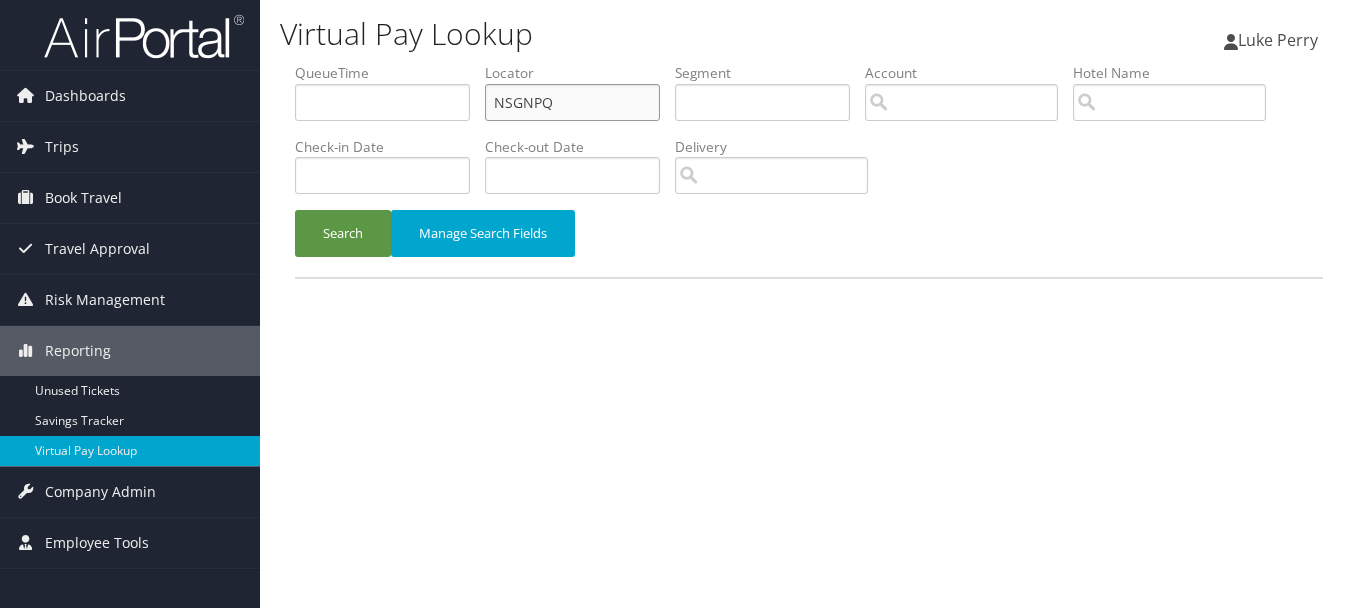 drag, startPoint x: 0, startPoint y: 0, endPoint x: 405, endPoint y: 108, distance: 419.1527 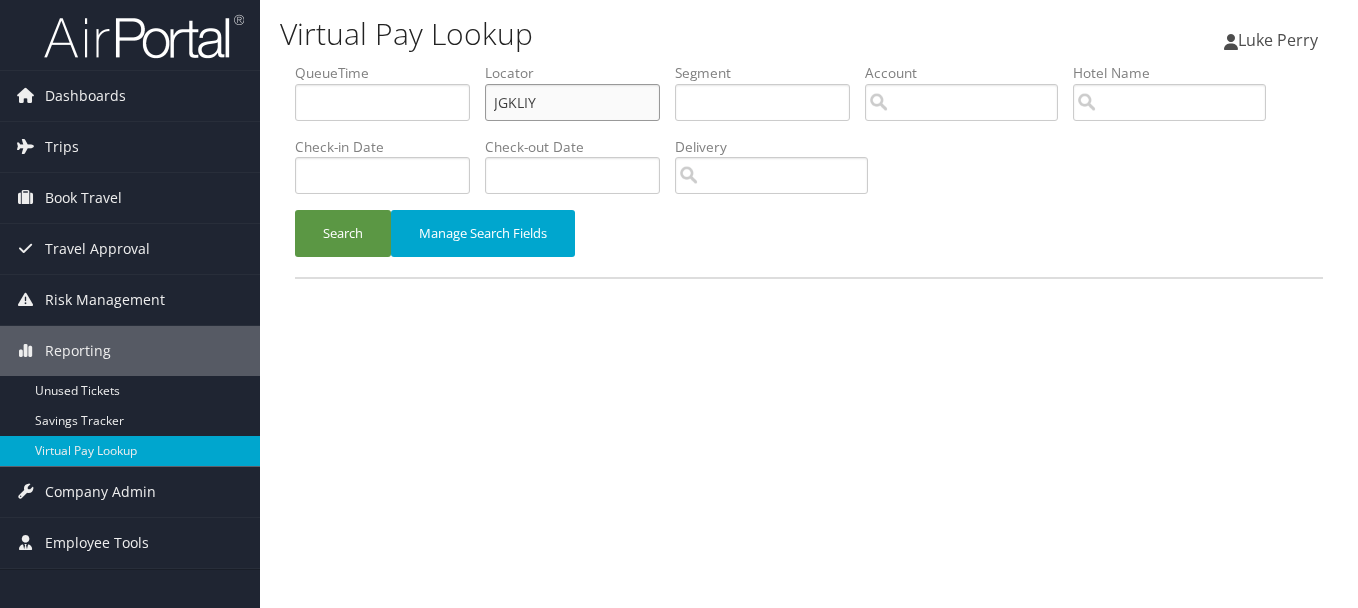 type on "JGKLIY" 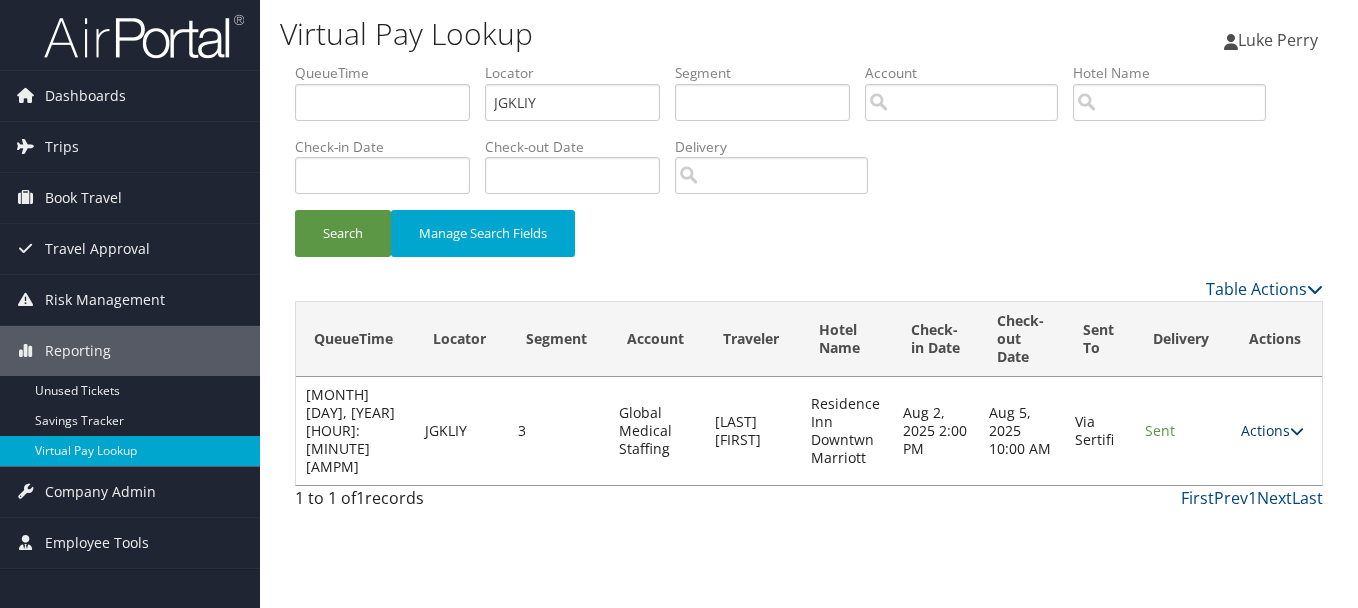 click on "Actions" at bounding box center (1272, 430) 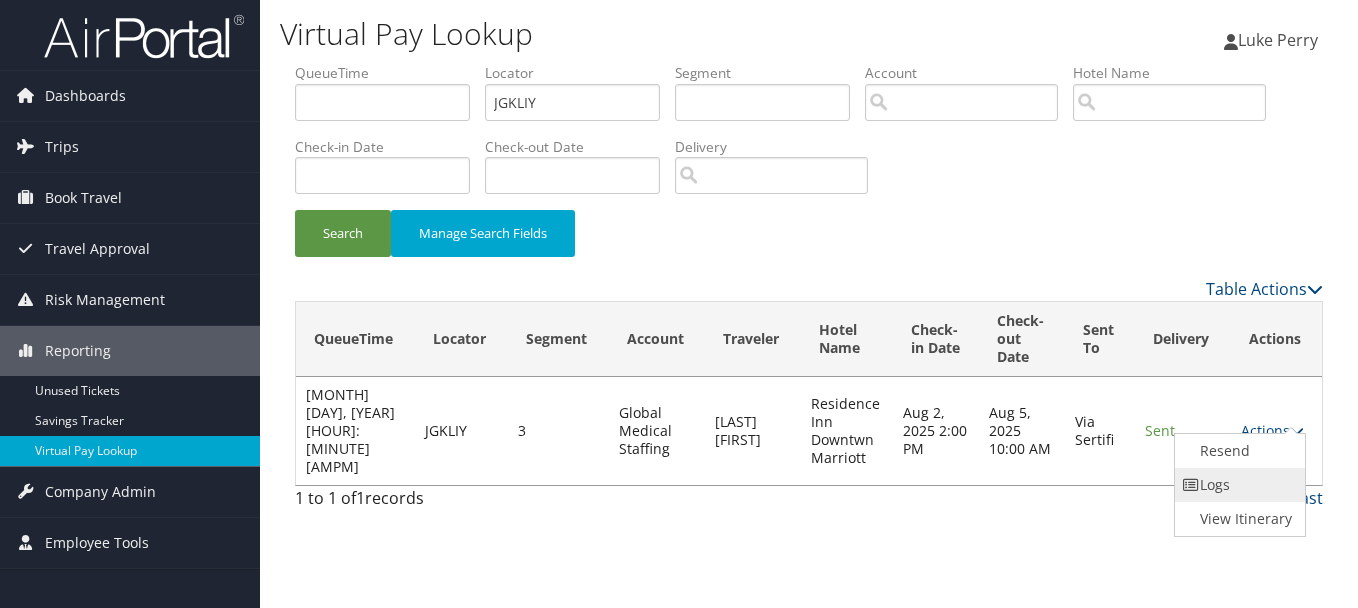 click on "Logs" at bounding box center [1238, 485] 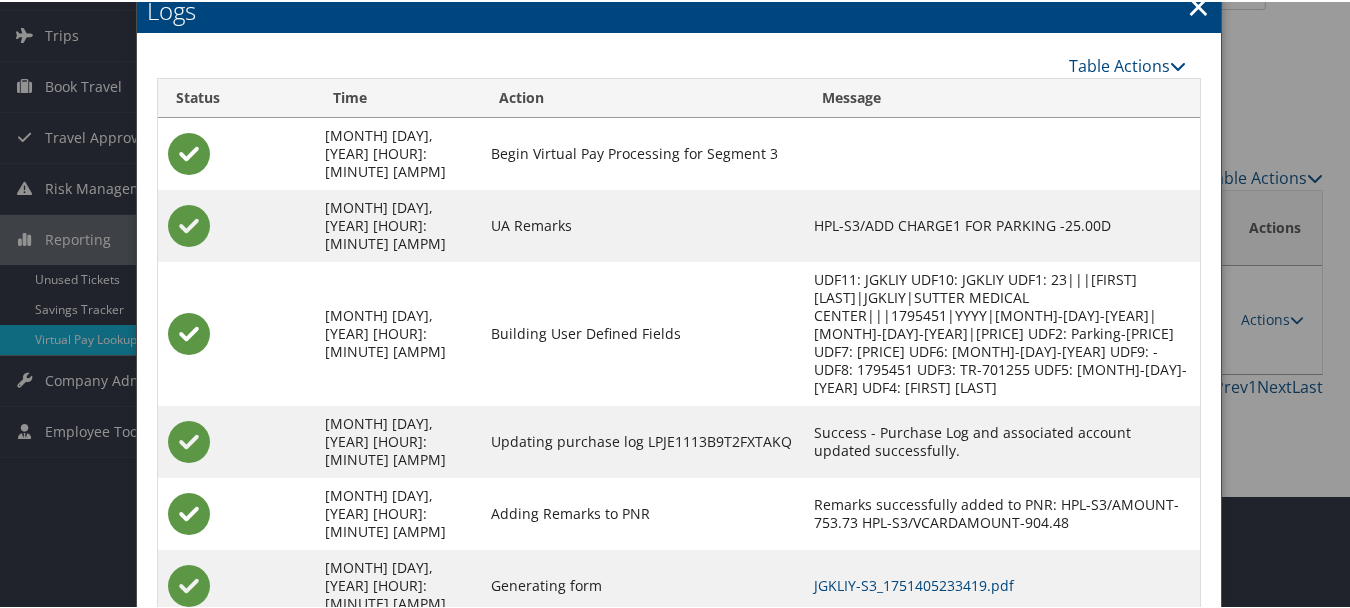 scroll, scrollTop: 223, scrollLeft: 0, axis: vertical 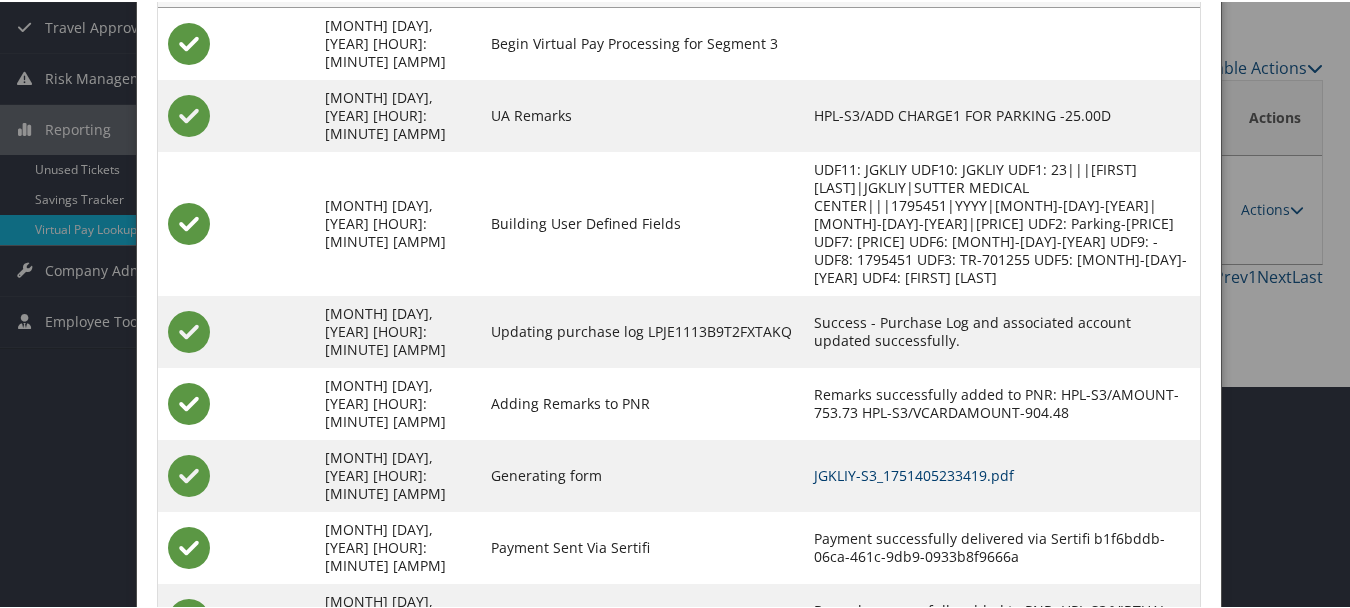 click on "JGKLIY-S3_1751405233419.pdf" at bounding box center (914, 473) 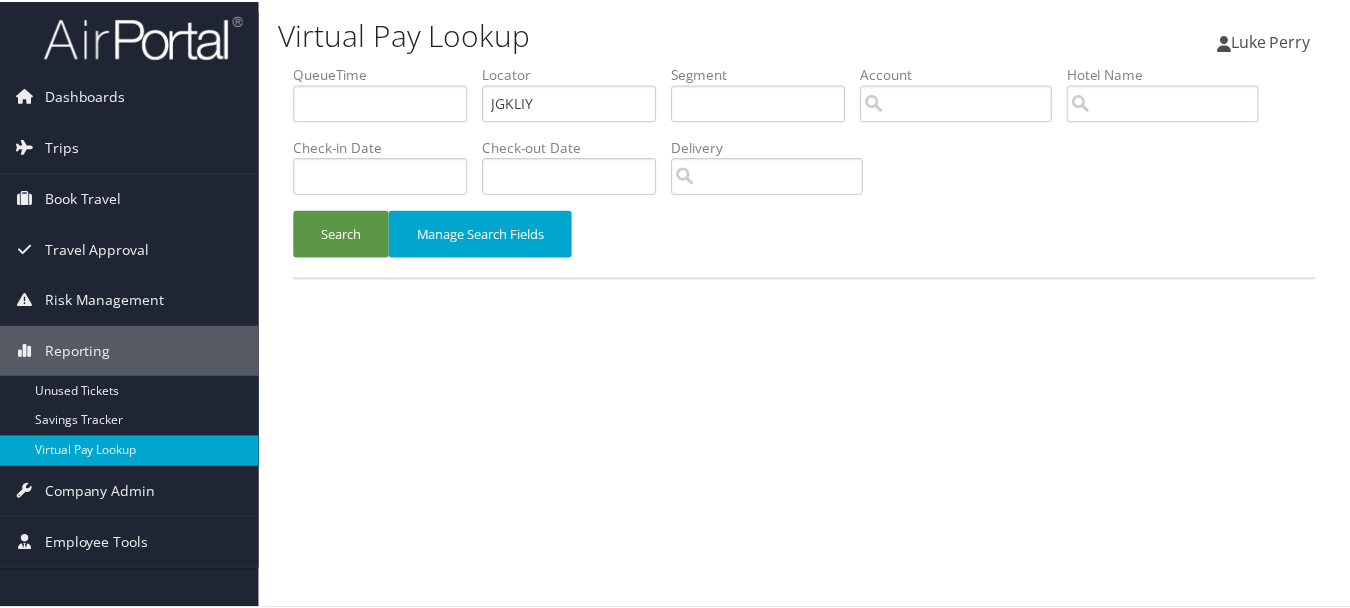 scroll, scrollTop: 0, scrollLeft: 0, axis: both 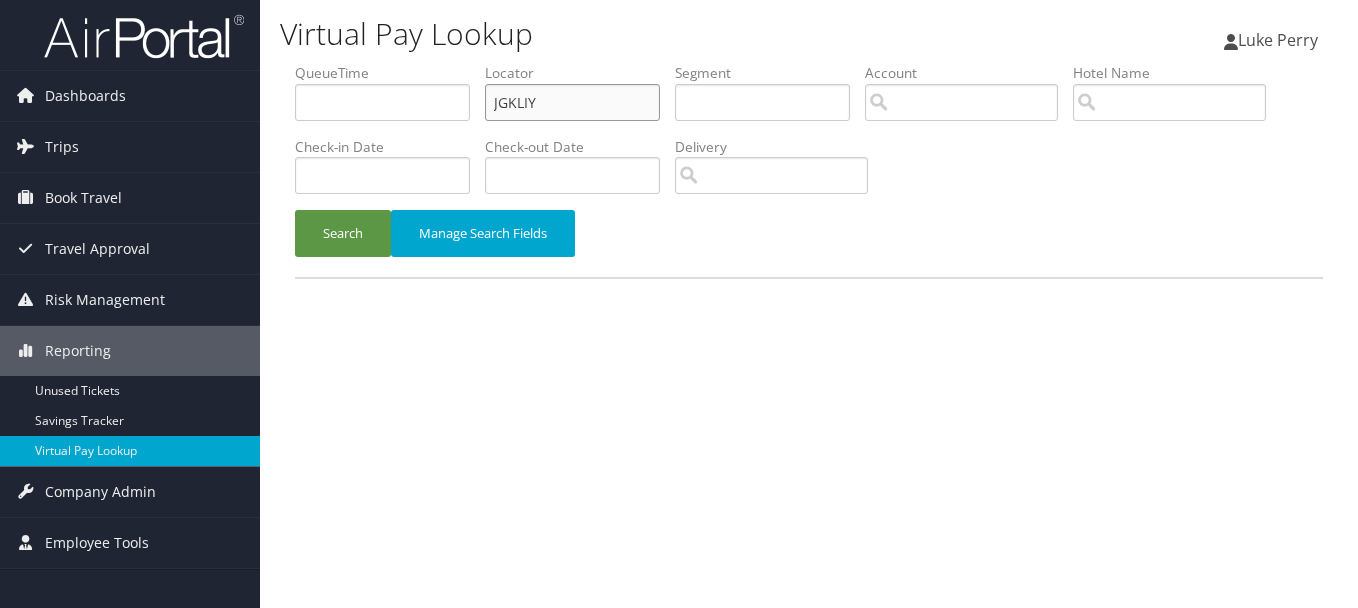 drag, startPoint x: 598, startPoint y: 116, endPoint x: 484, endPoint y: 115, distance: 114.00439 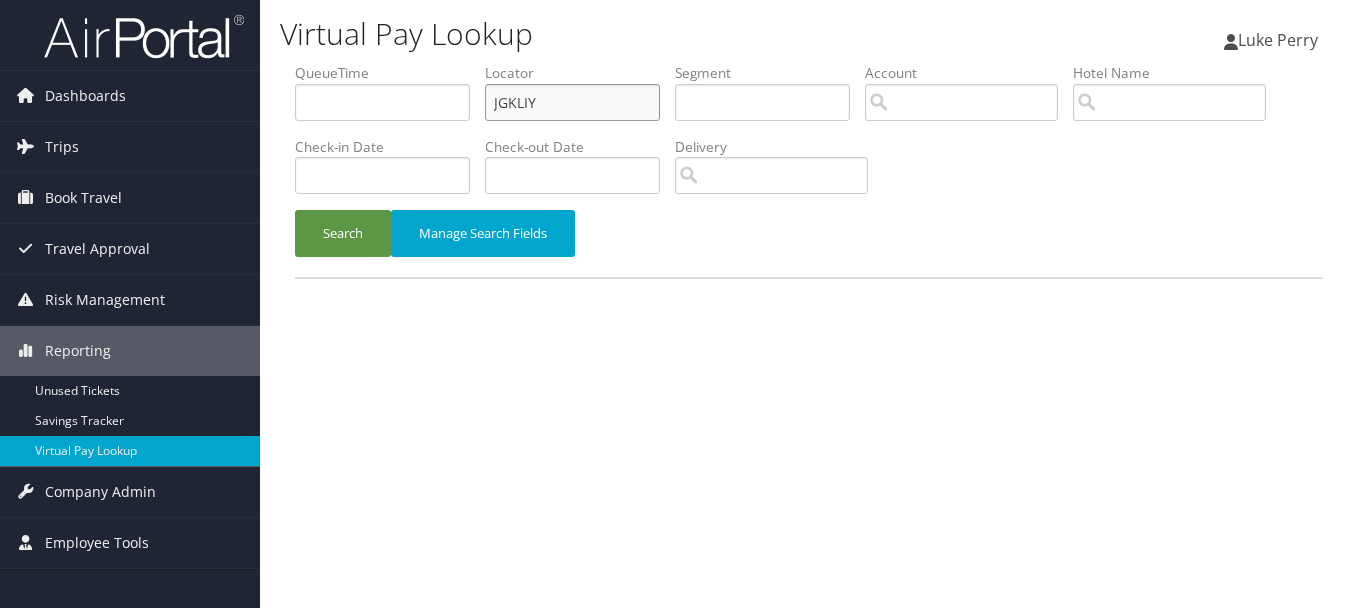 click on "QueueTime Locator JGKLIY Segment Account Traveler Hotel Name Check-in Date Check-out Date Delivery" at bounding box center (809, 63) 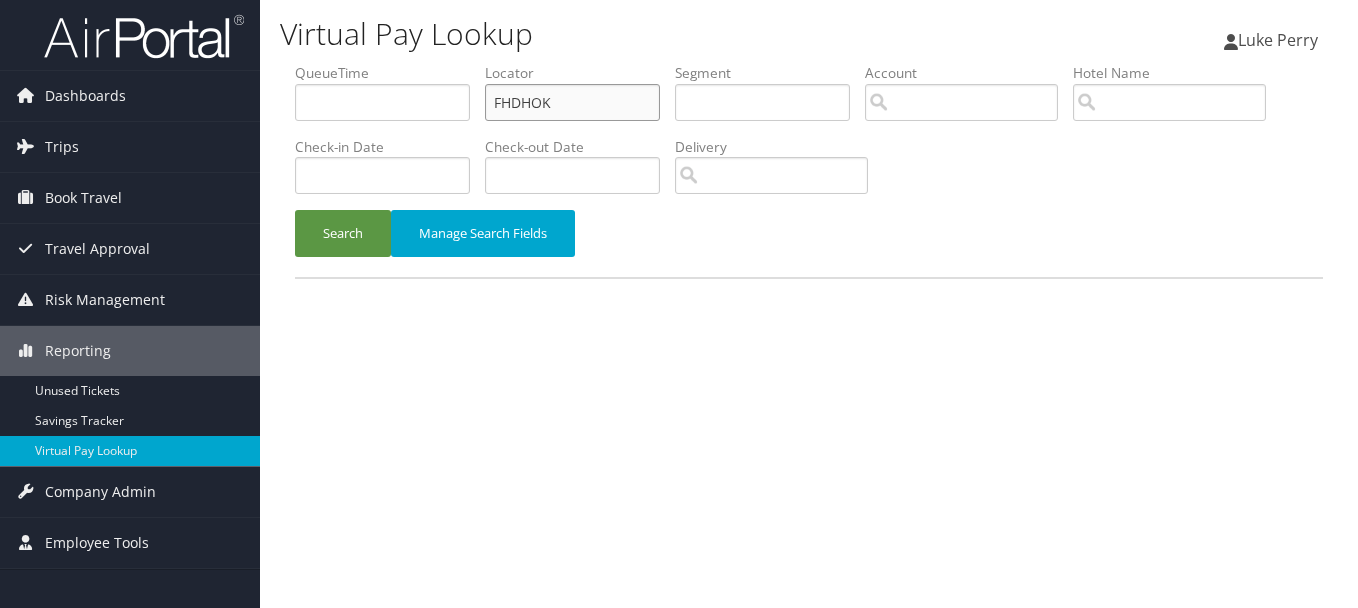 type on "FHDHOK" 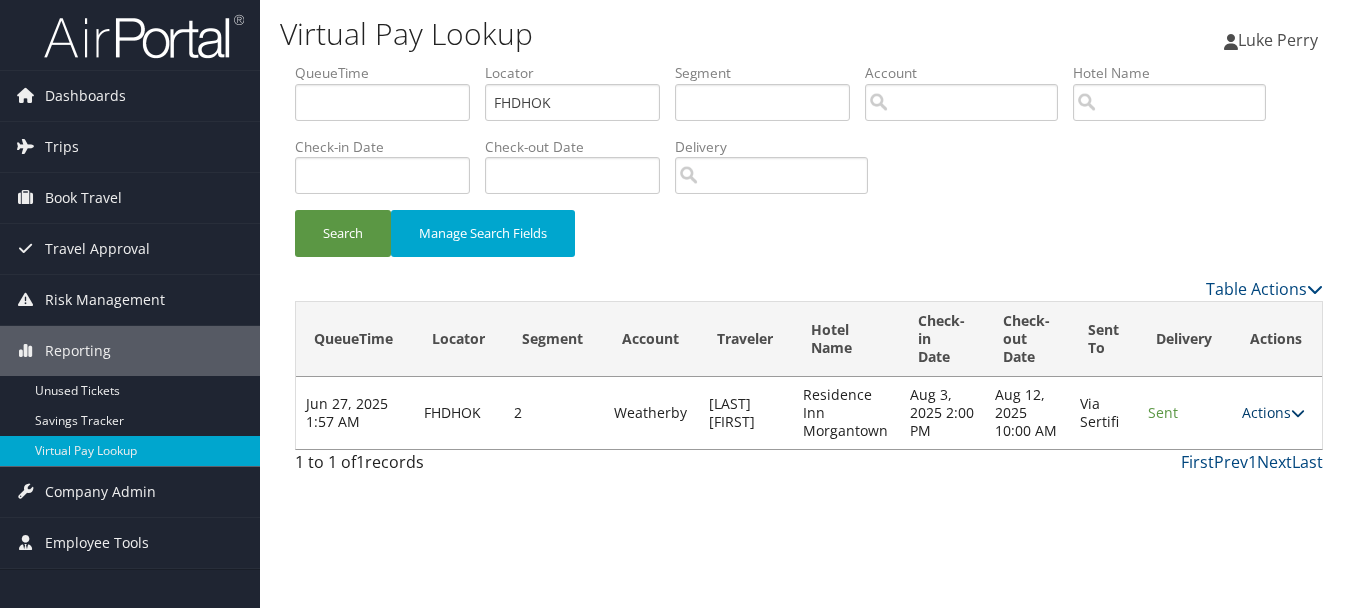 click on "Actions" at bounding box center [1273, 412] 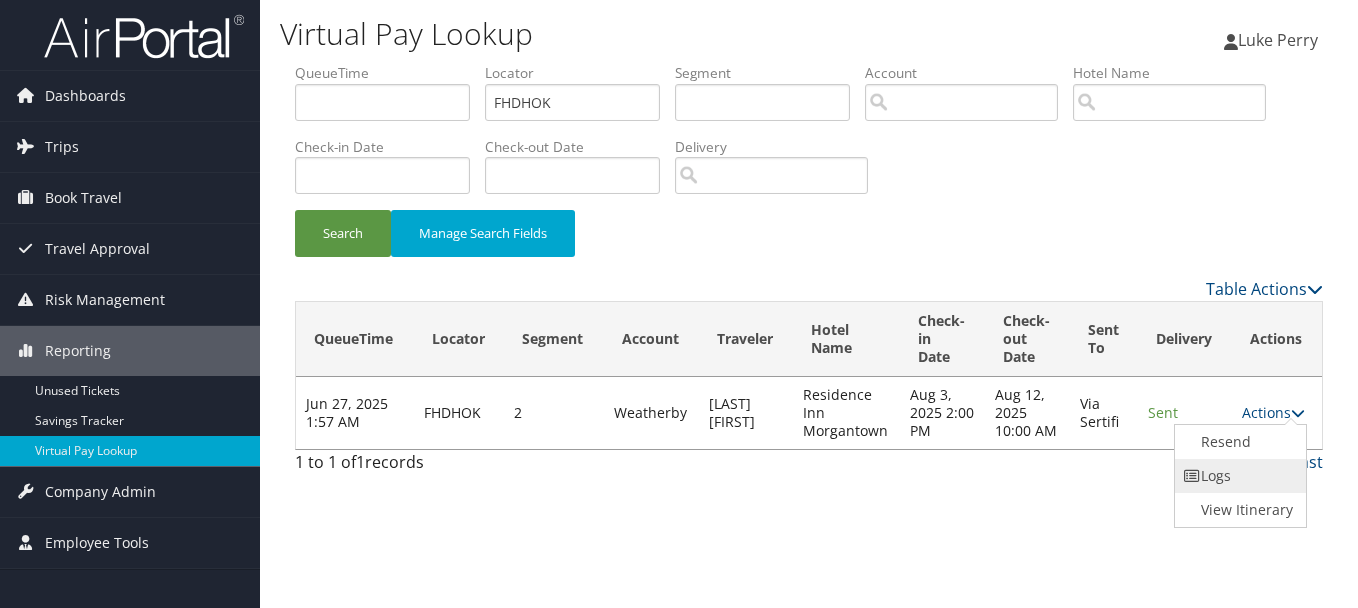 click on "Logs" at bounding box center [1238, 476] 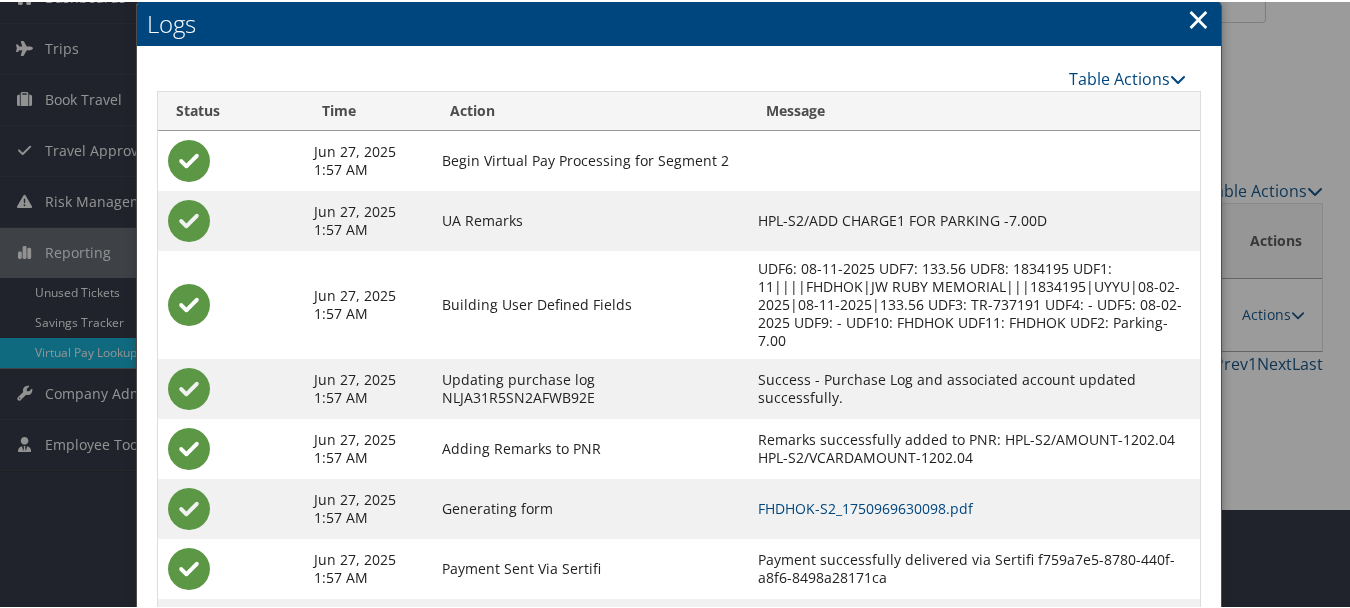 scroll, scrollTop: 205, scrollLeft: 0, axis: vertical 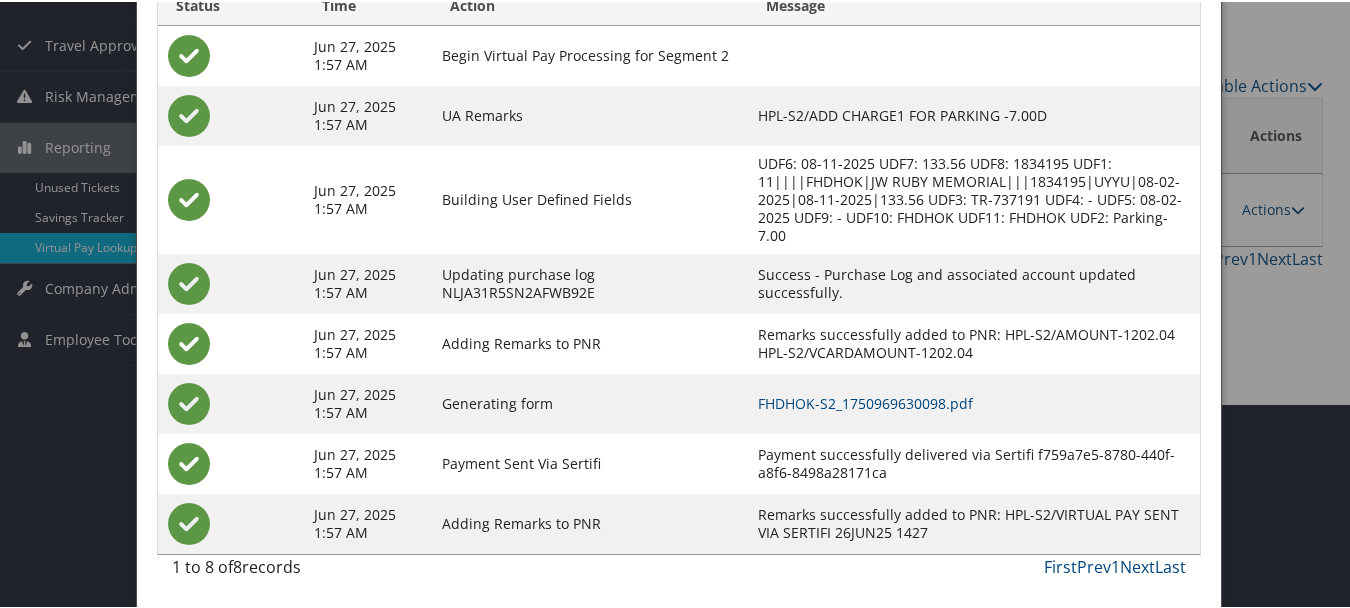 click on "FHDHOK-S2_1750969630098.pdf" at bounding box center (974, 402) 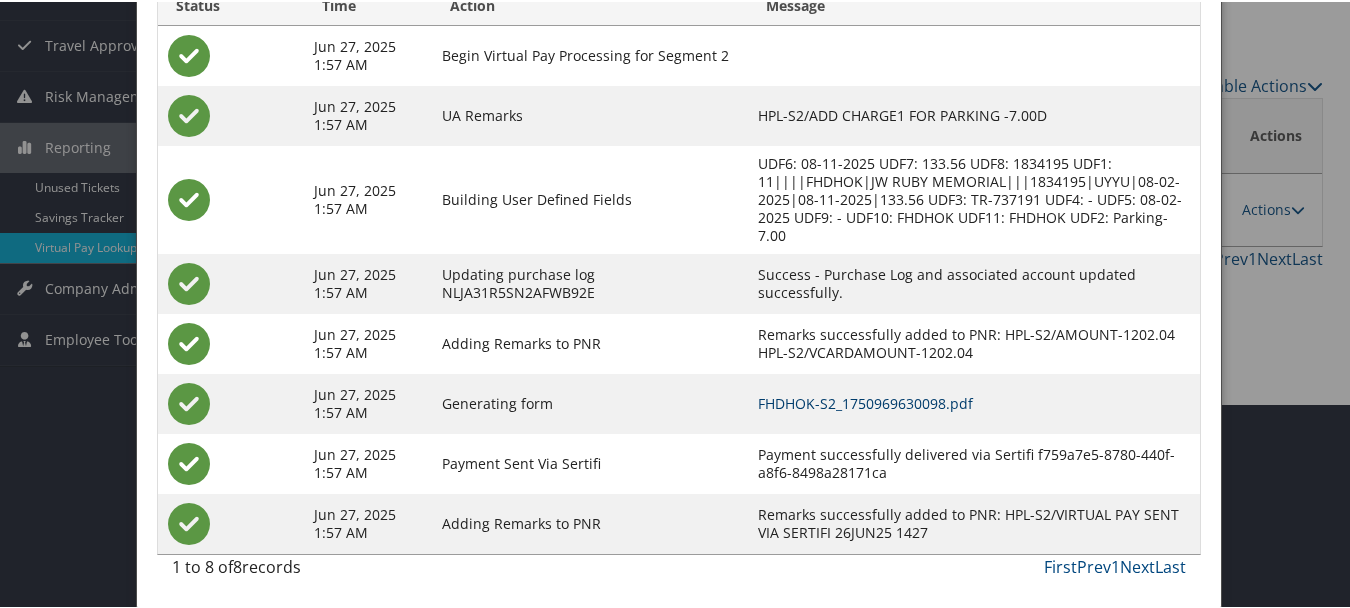 click on "FHDHOK-S2_1750969630098.pdf" at bounding box center [865, 401] 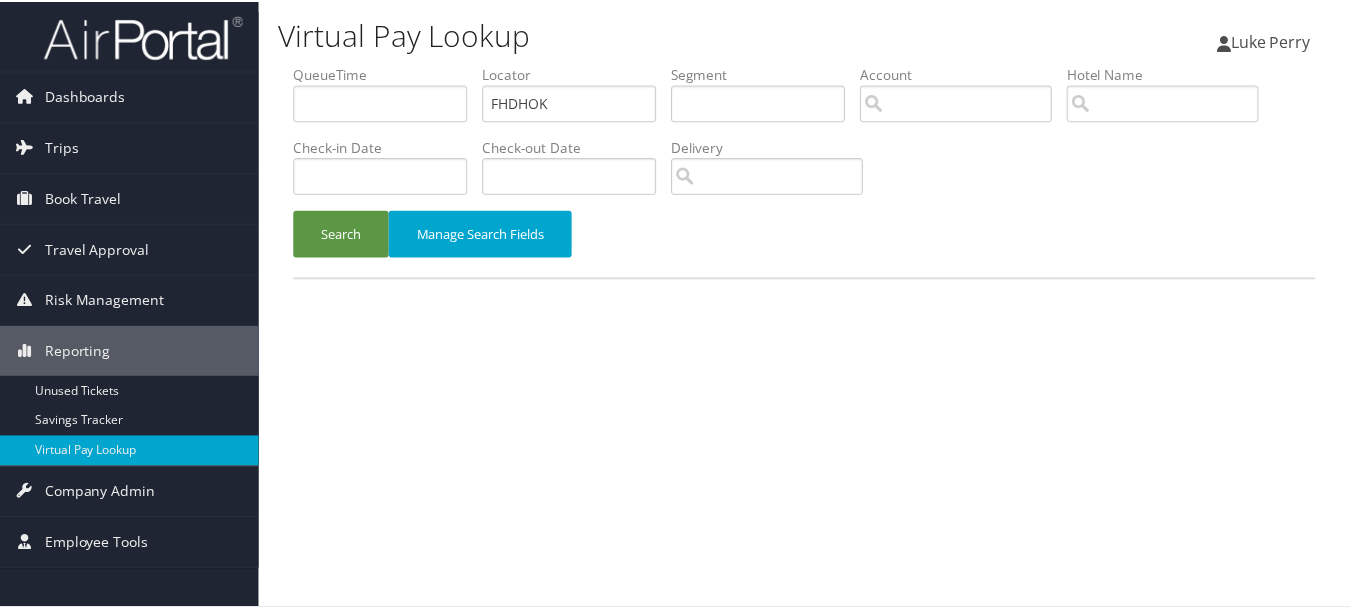 scroll, scrollTop: 0, scrollLeft: 0, axis: both 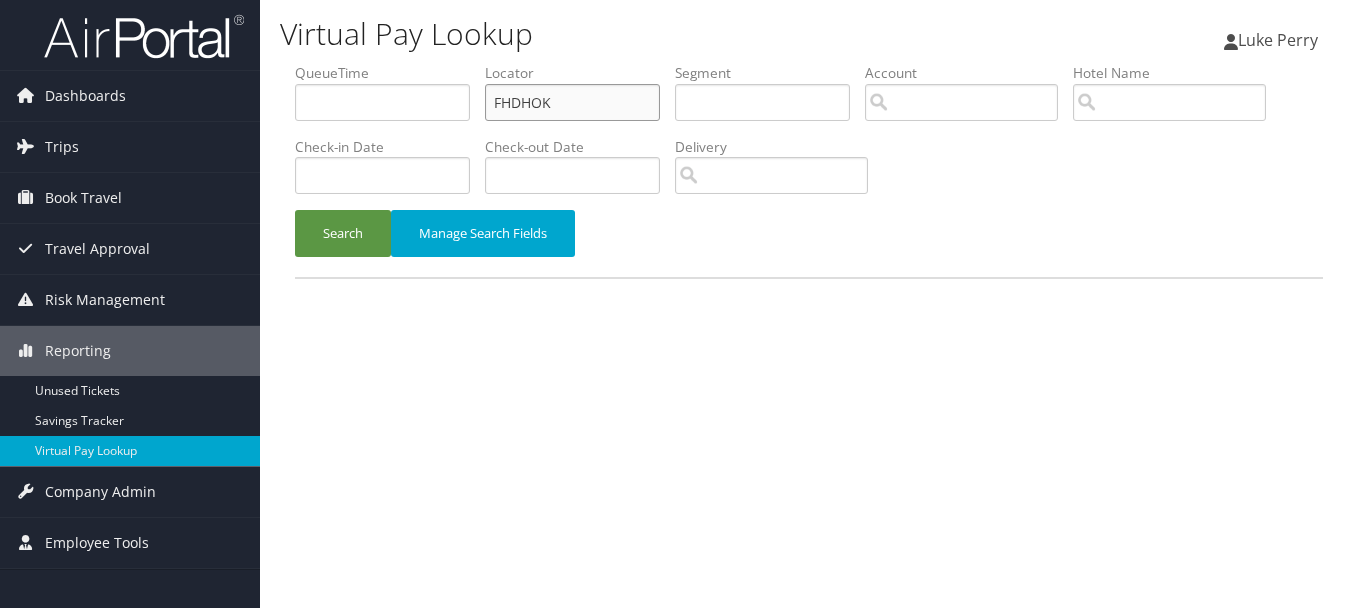 drag, startPoint x: 0, startPoint y: 0, endPoint x: 485, endPoint y: 97, distance: 494.6049 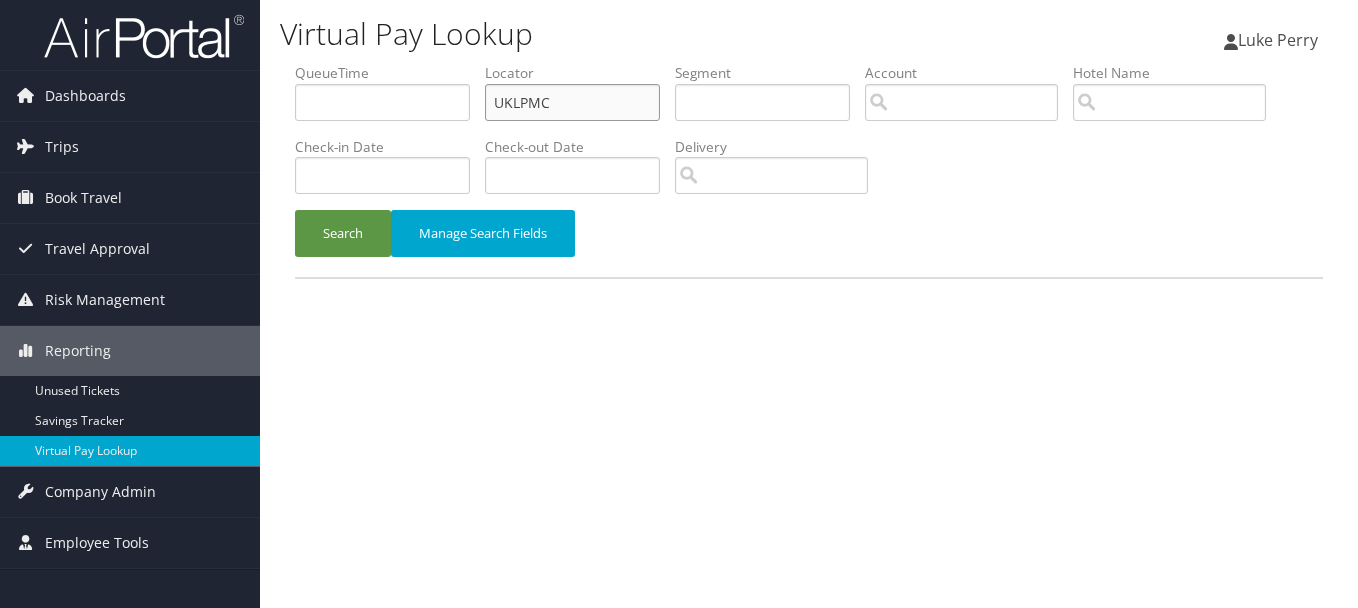 type on "UKLPMC" 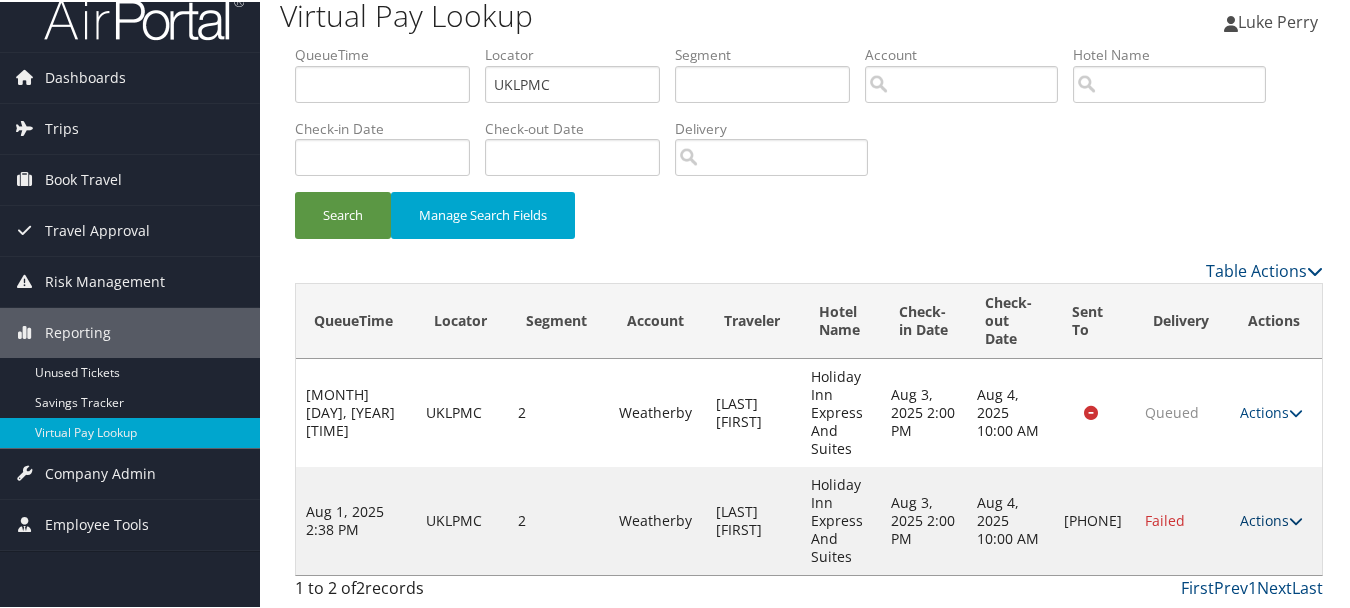 click on "Actions" at bounding box center (1271, 518) 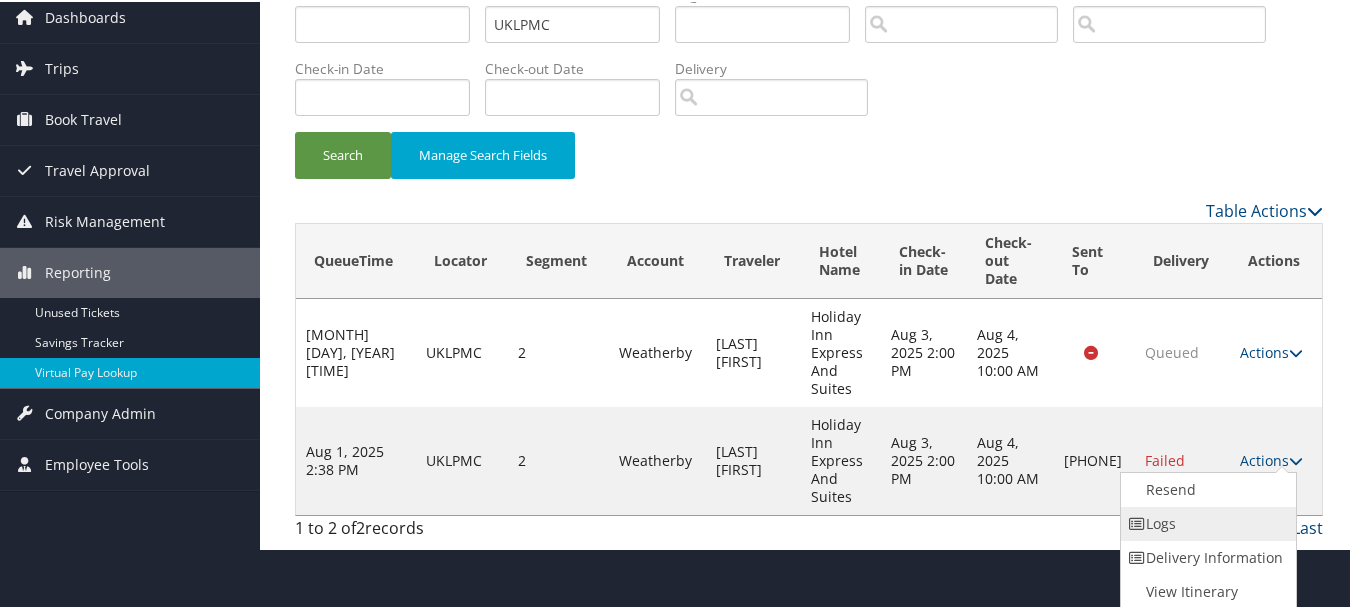 click on "Logs" at bounding box center [1206, 522] 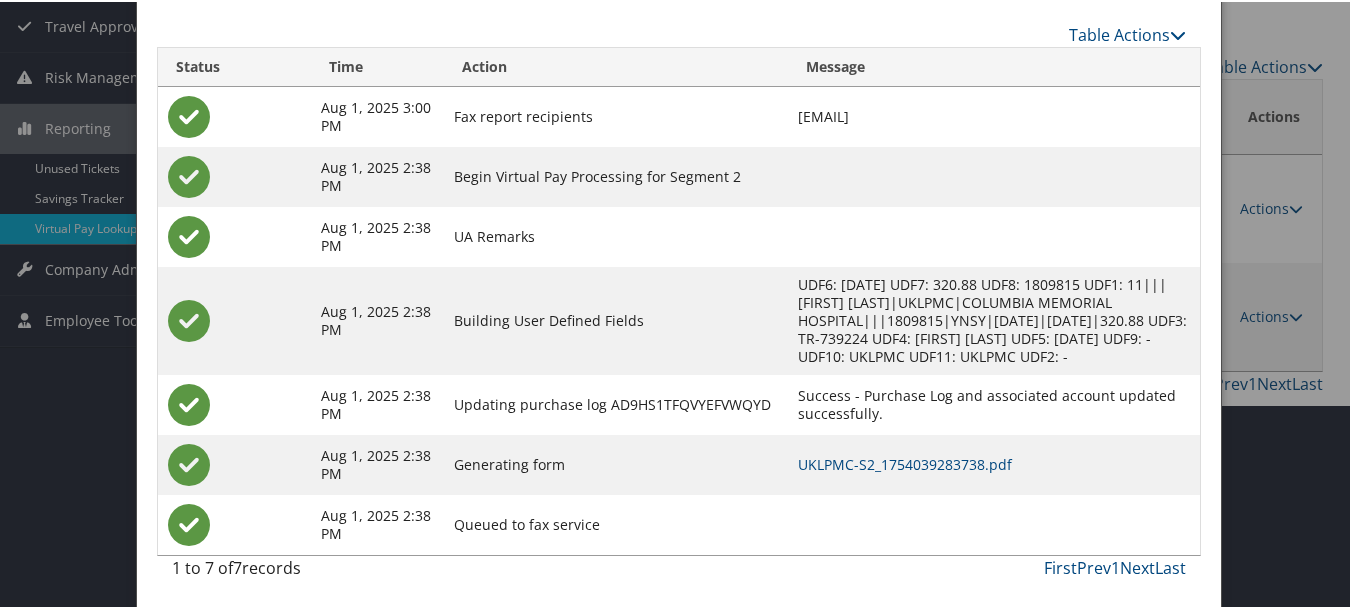 scroll, scrollTop: 225, scrollLeft: 0, axis: vertical 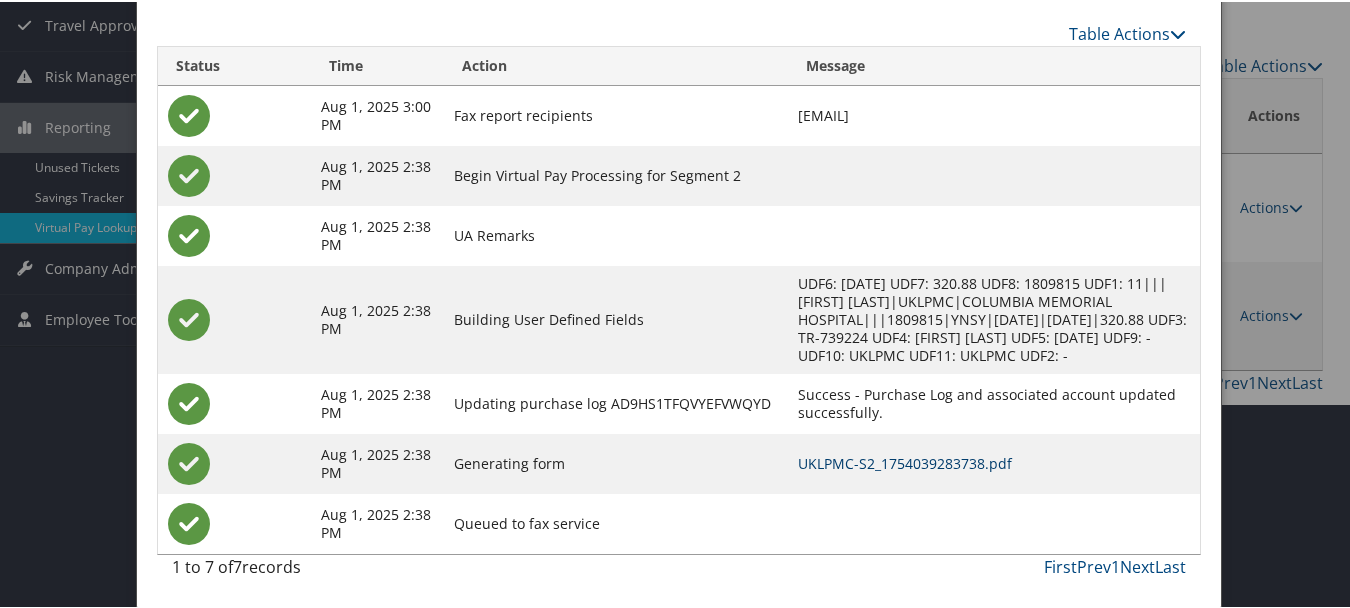 click on "UKLPMC-S2_1754039283738.pdf" at bounding box center [905, 461] 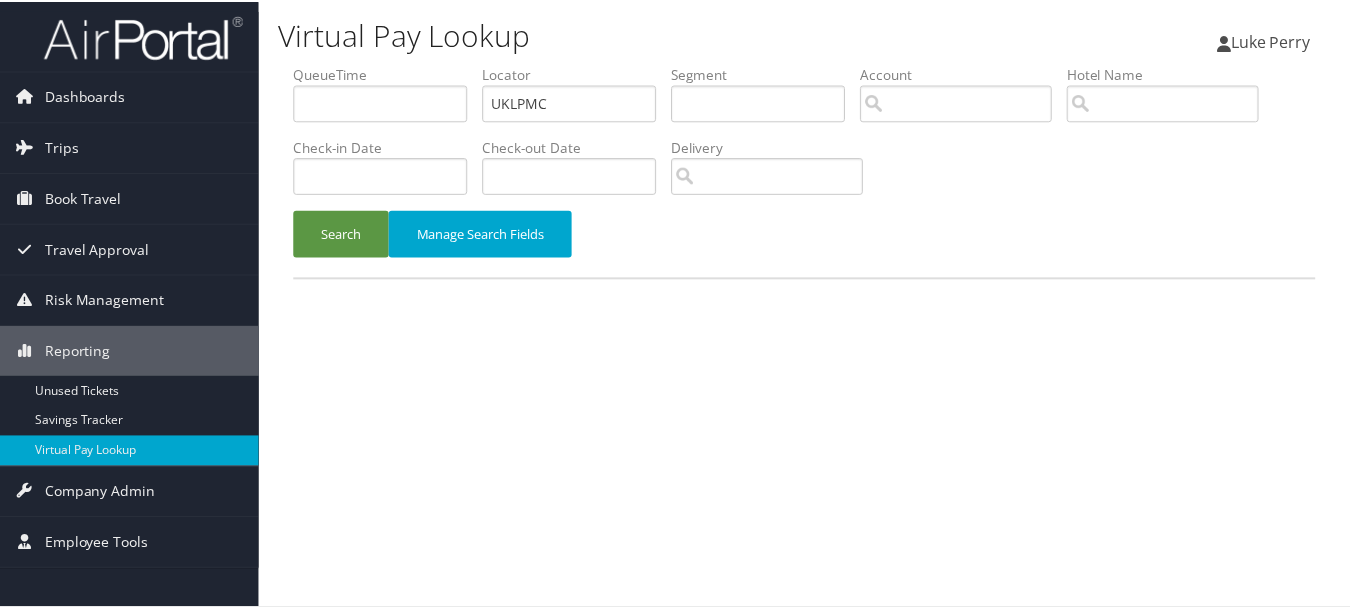 scroll, scrollTop: 0, scrollLeft: 0, axis: both 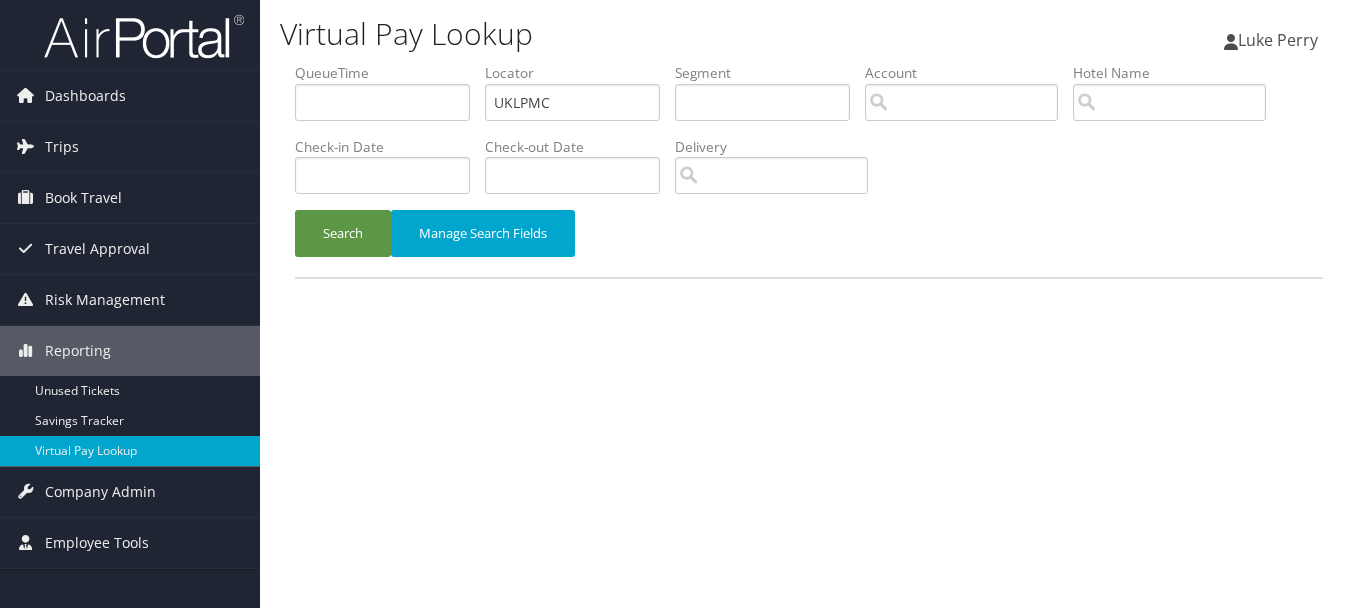 click on "Locator UKLPMC" at bounding box center (580, 99) 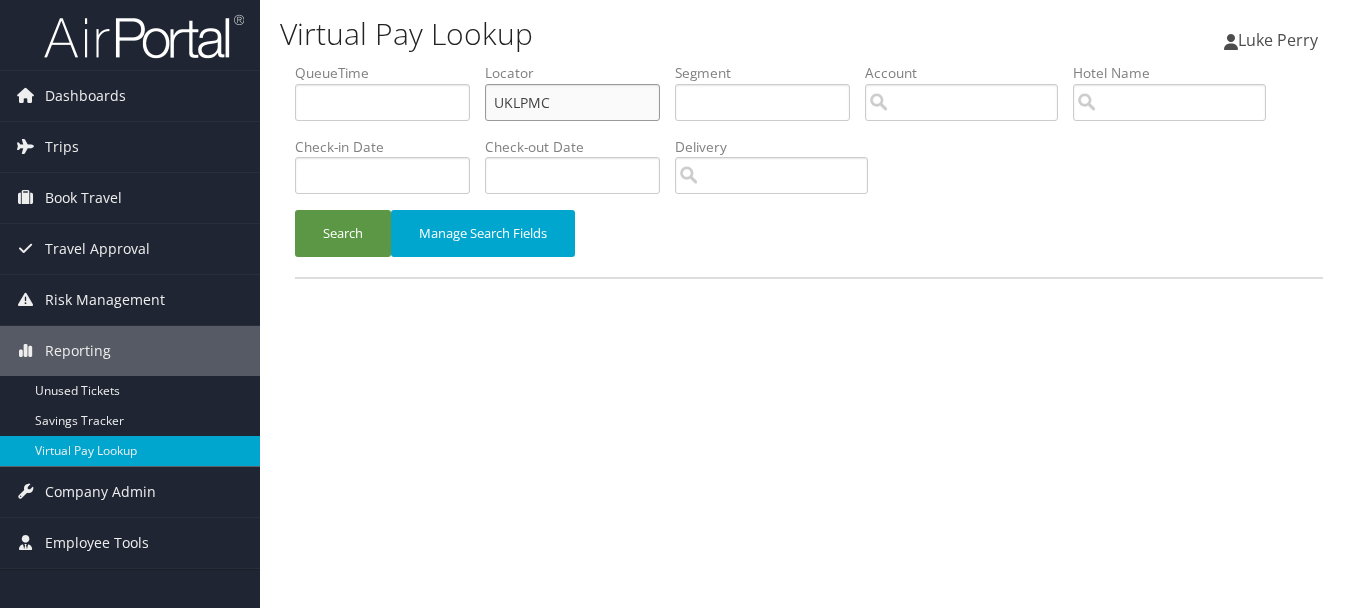 drag, startPoint x: 616, startPoint y: 83, endPoint x: 430, endPoint y: 86, distance: 186.02419 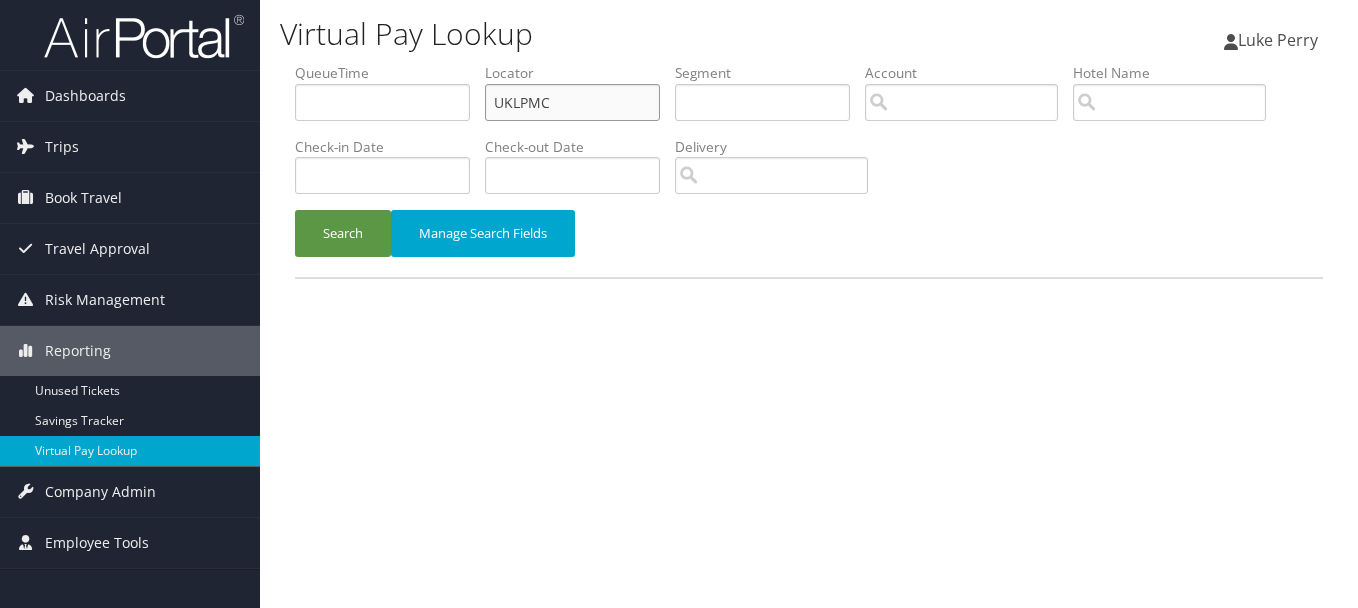 click on "QueueTime Locator UKLPMC Segment Account Traveler Hotel Name Check-in Date Check-out Date Delivery" at bounding box center [809, 63] 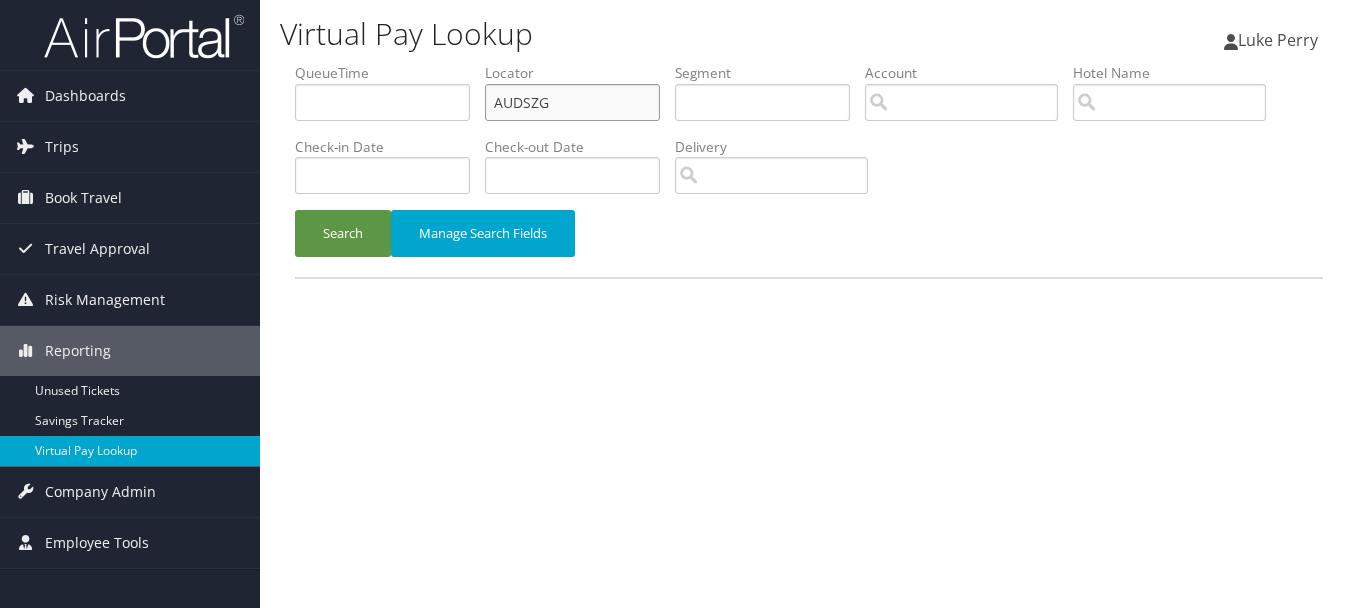 type on "AUDSZG" 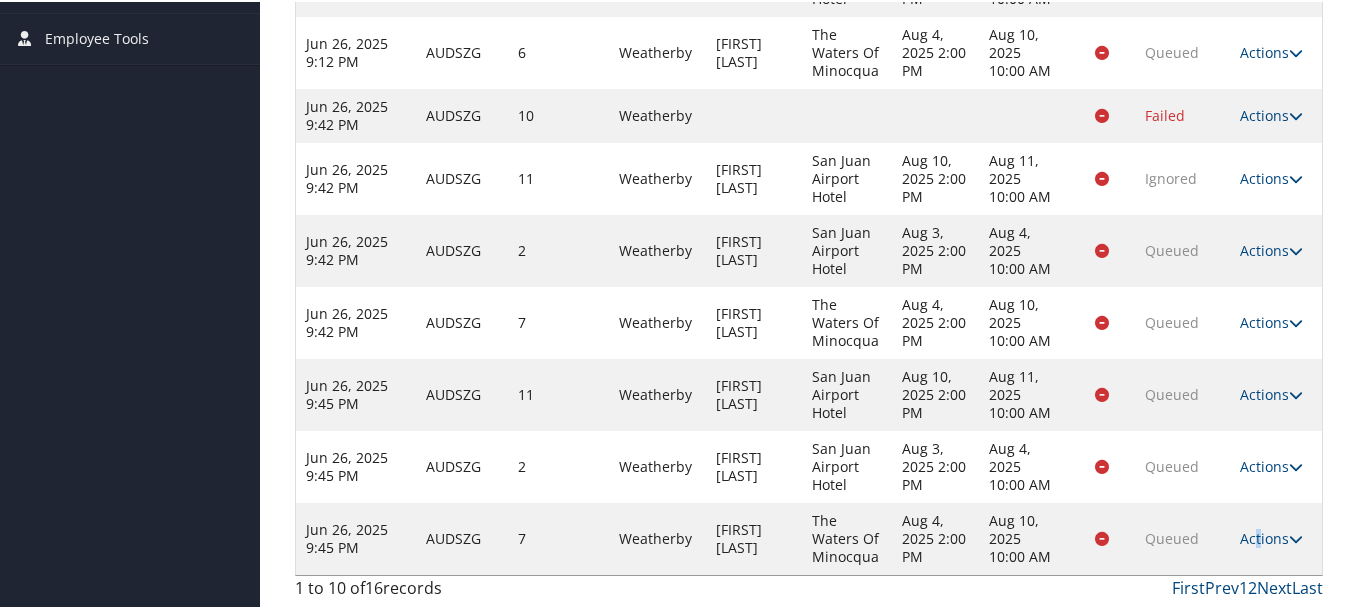 click on "Actions" at bounding box center [1271, 536] 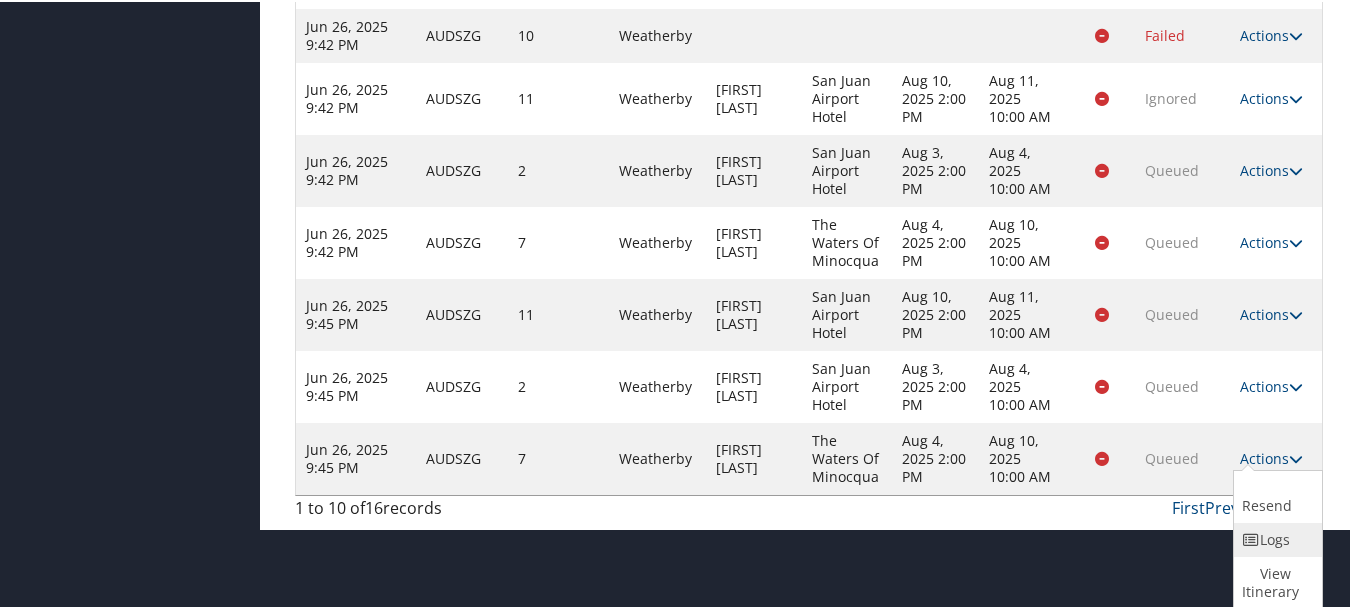 click at bounding box center [1251, 538] 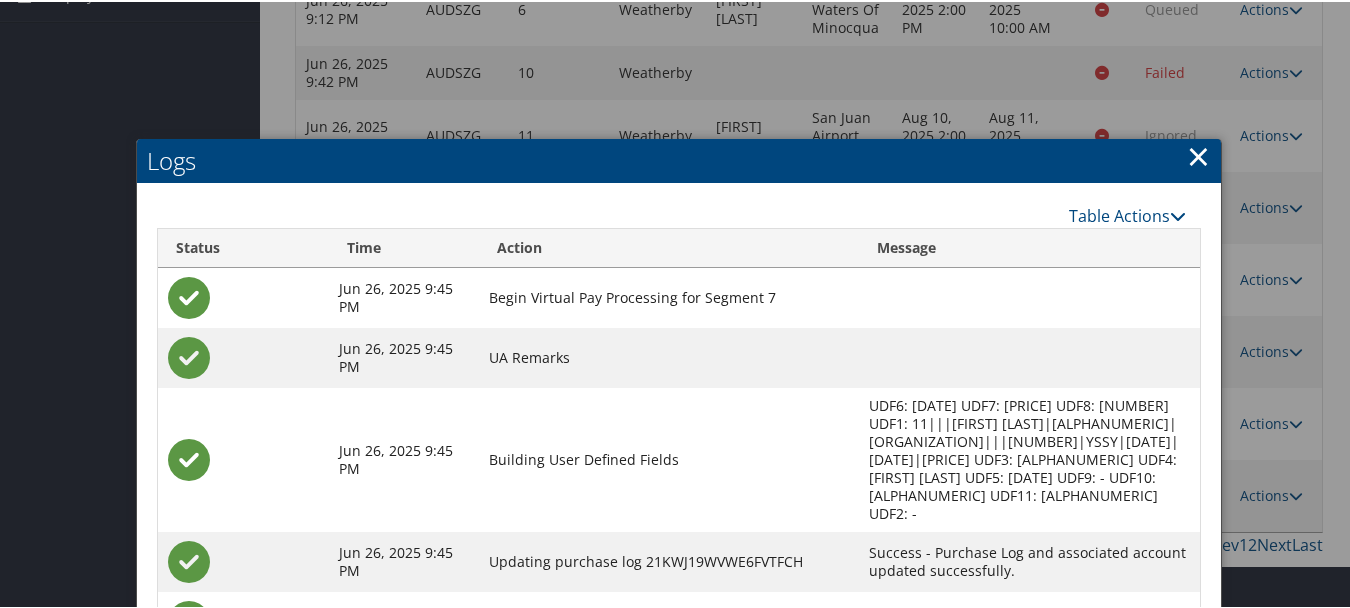 scroll, scrollTop: 611, scrollLeft: 0, axis: vertical 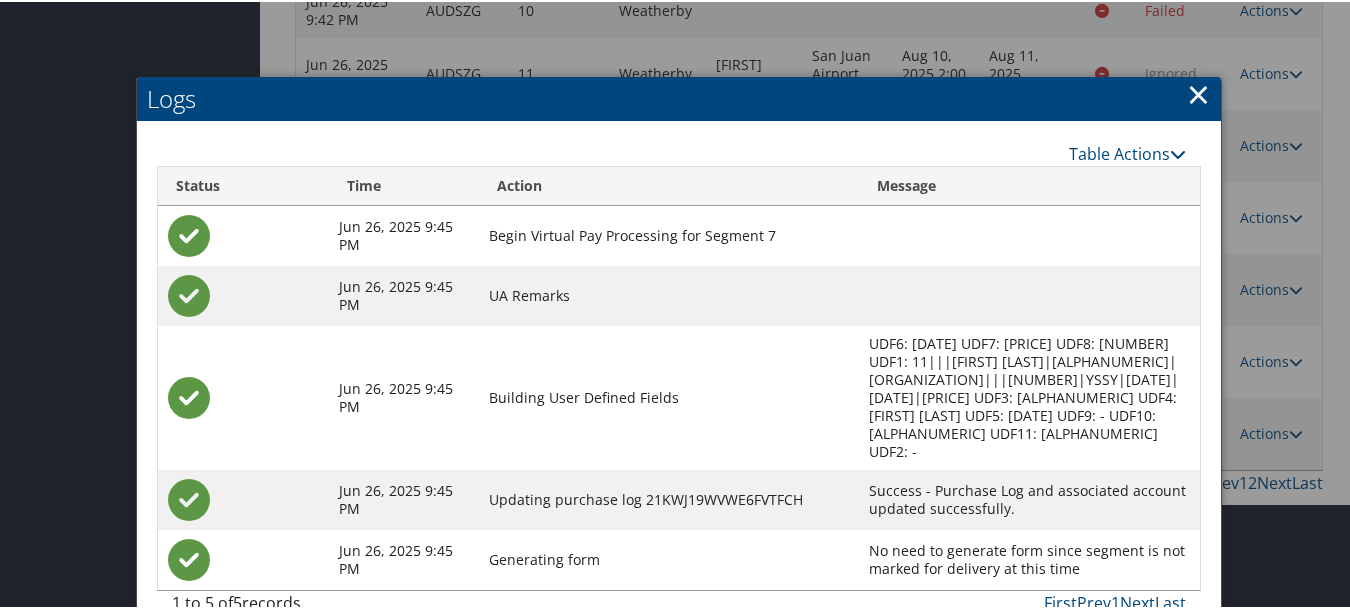 click on "Logs" at bounding box center (679, 97) 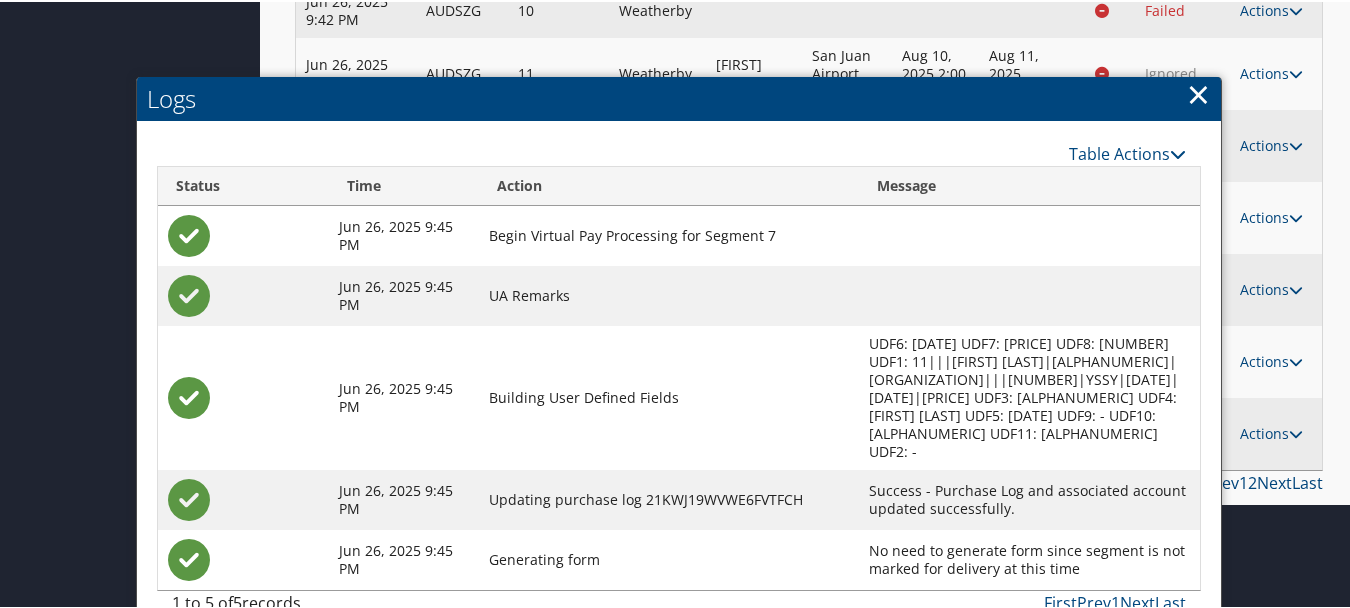 click on "×" at bounding box center [1198, 92] 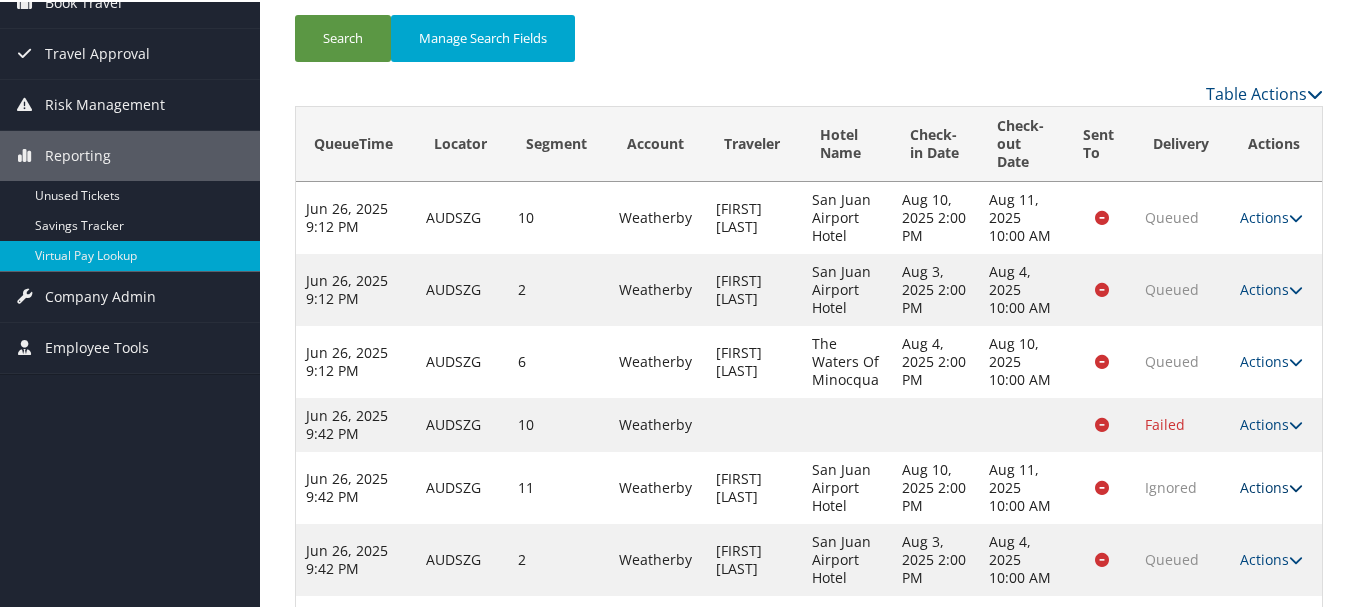 scroll, scrollTop: 206, scrollLeft: 0, axis: vertical 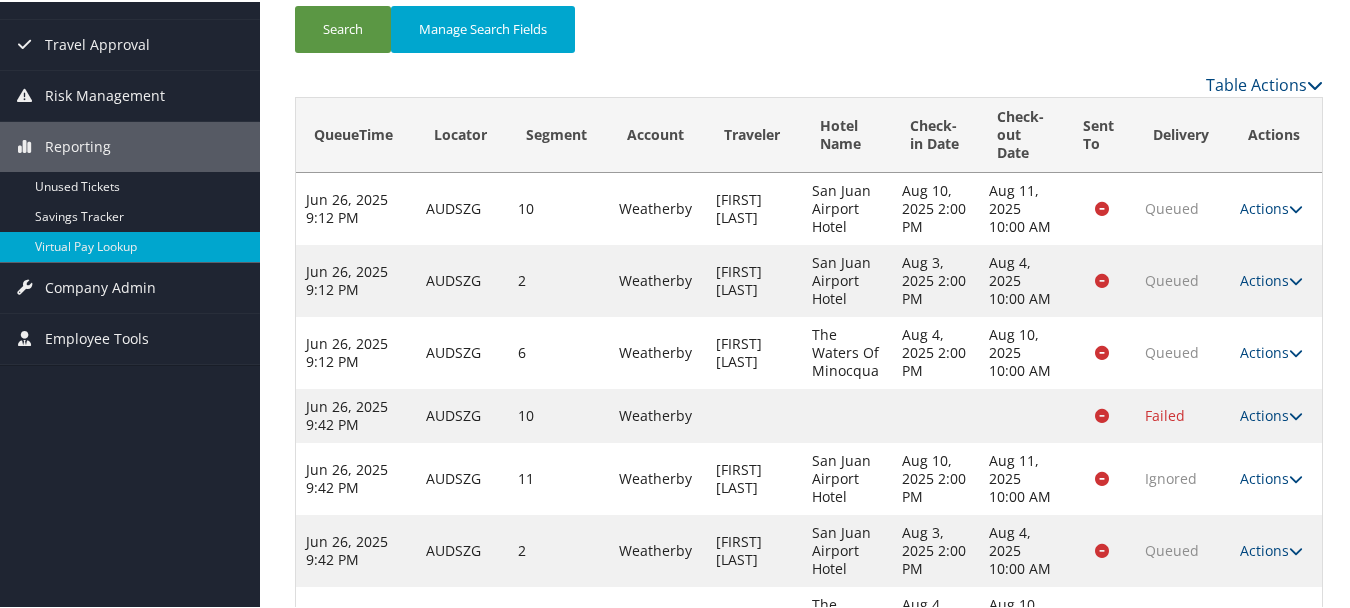 click on "Actions   Resend  Logs  View Itinerary" at bounding box center (1276, 414) 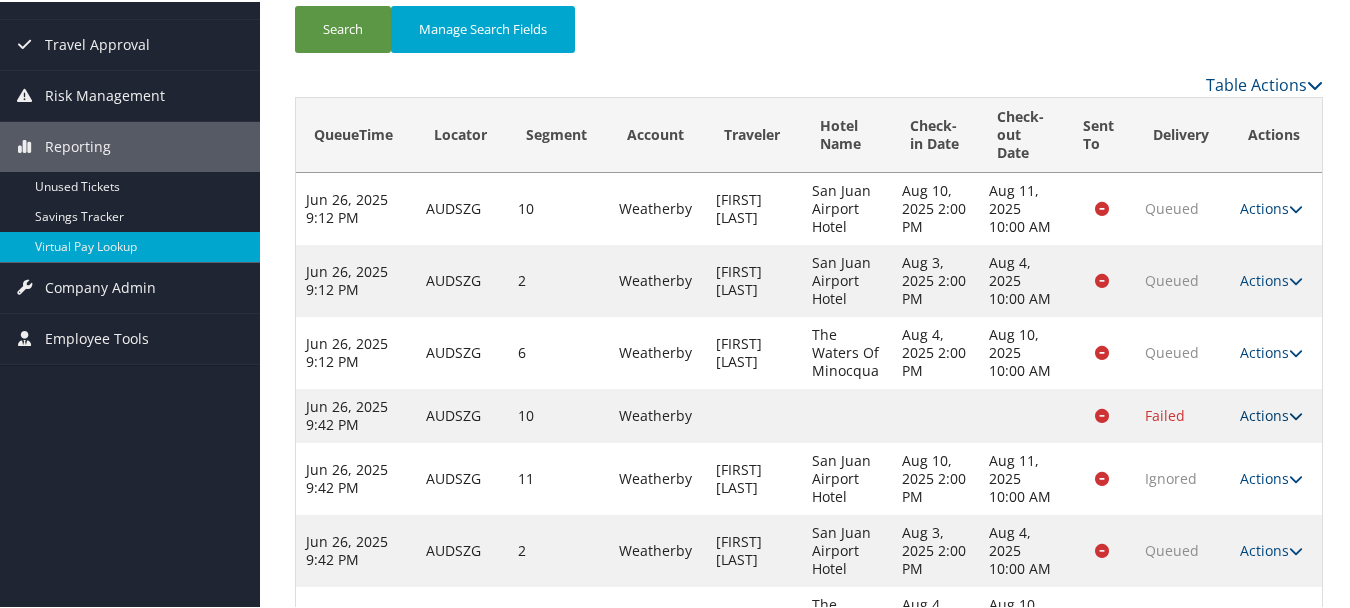 click on "Actions" at bounding box center [1271, 413] 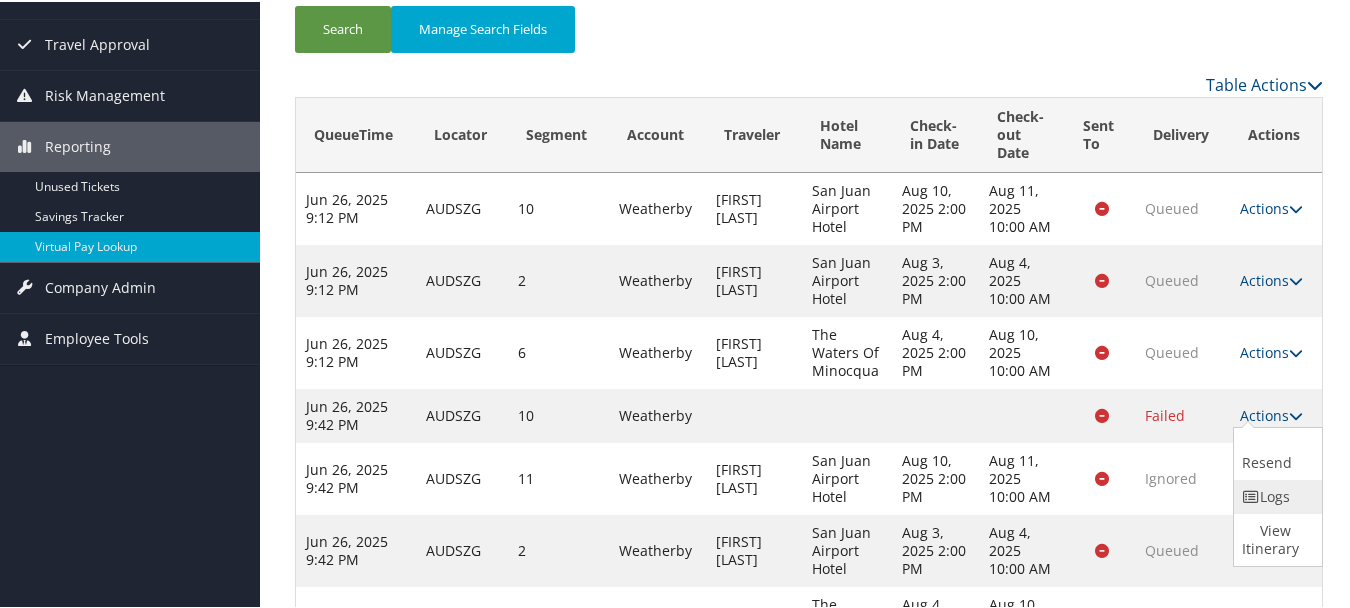 click on "Logs" at bounding box center [1275, 495] 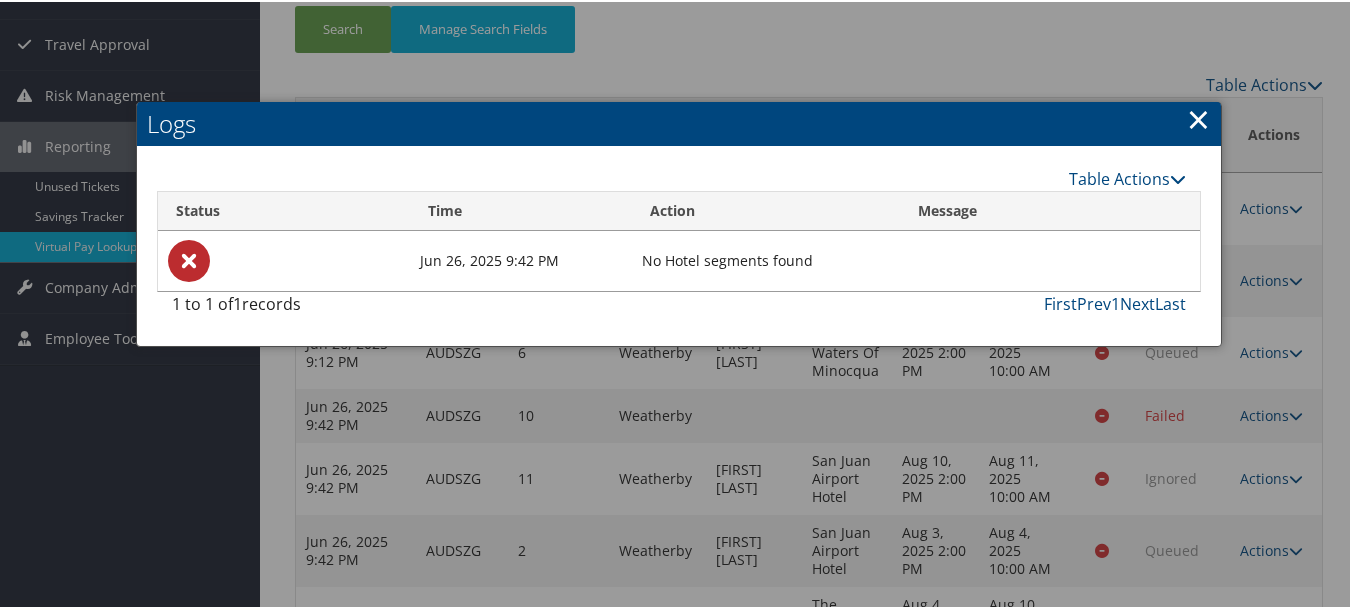 click on "×" at bounding box center [1198, 117] 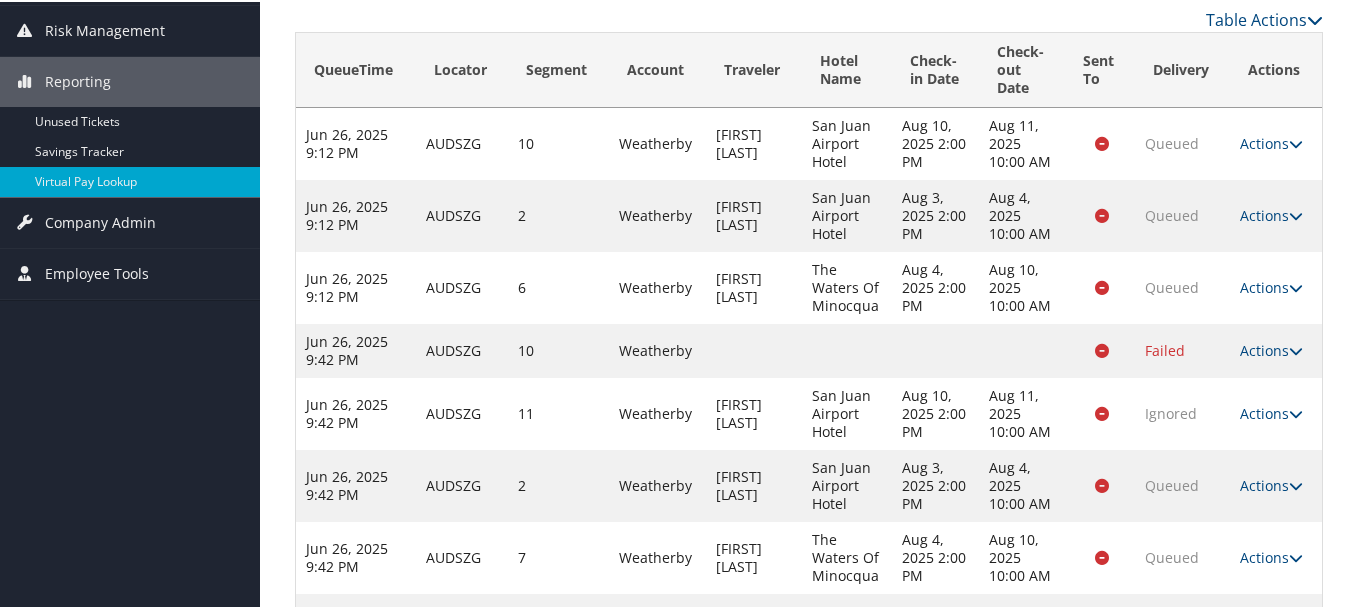 scroll, scrollTop: 506, scrollLeft: 0, axis: vertical 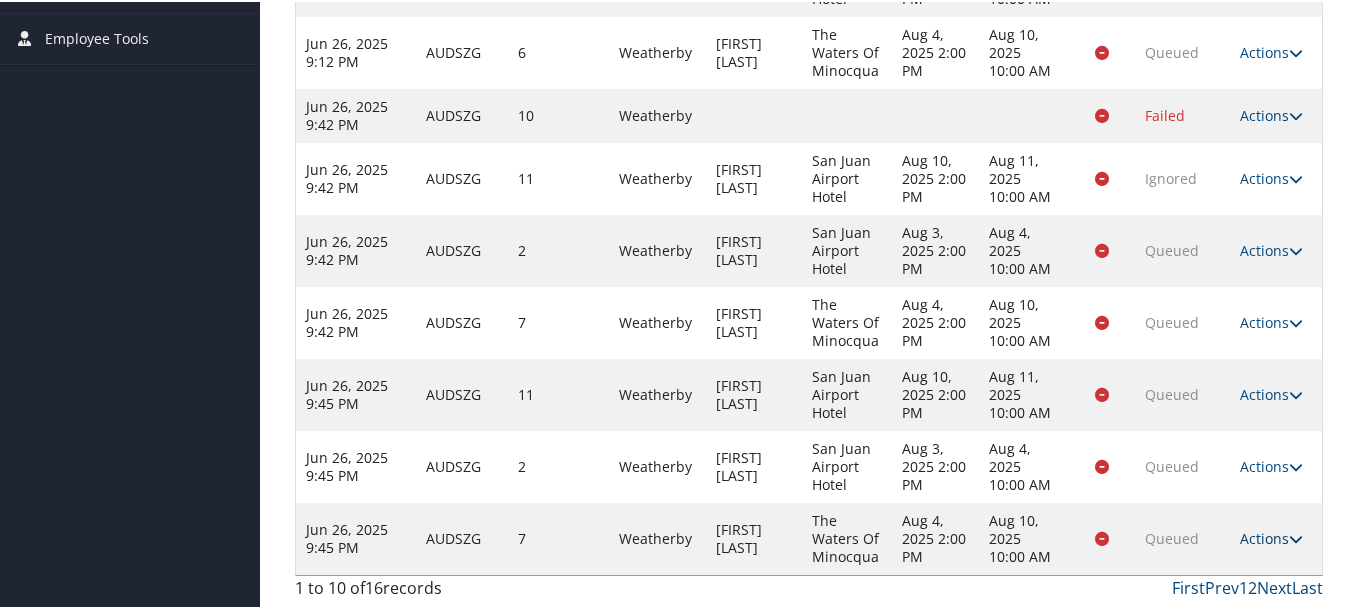 click on "Actions" at bounding box center (1271, 536) 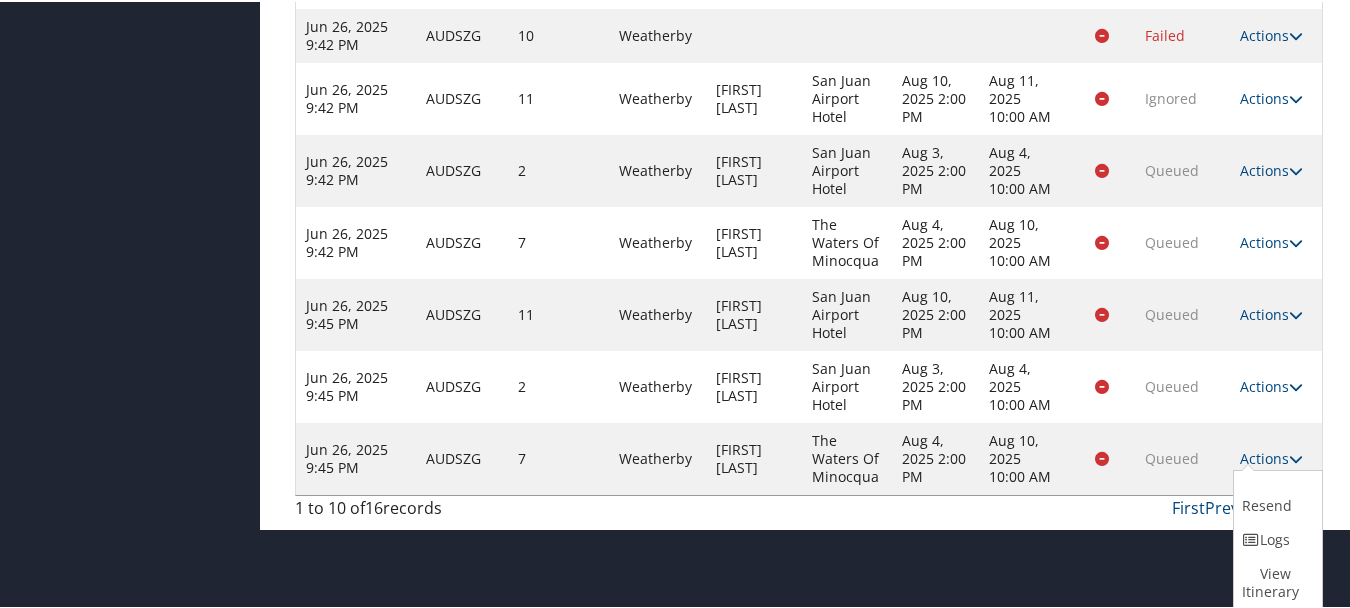 click on "Actions   Resend  Logs  View Itinerary" at bounding box center [1276, 385] 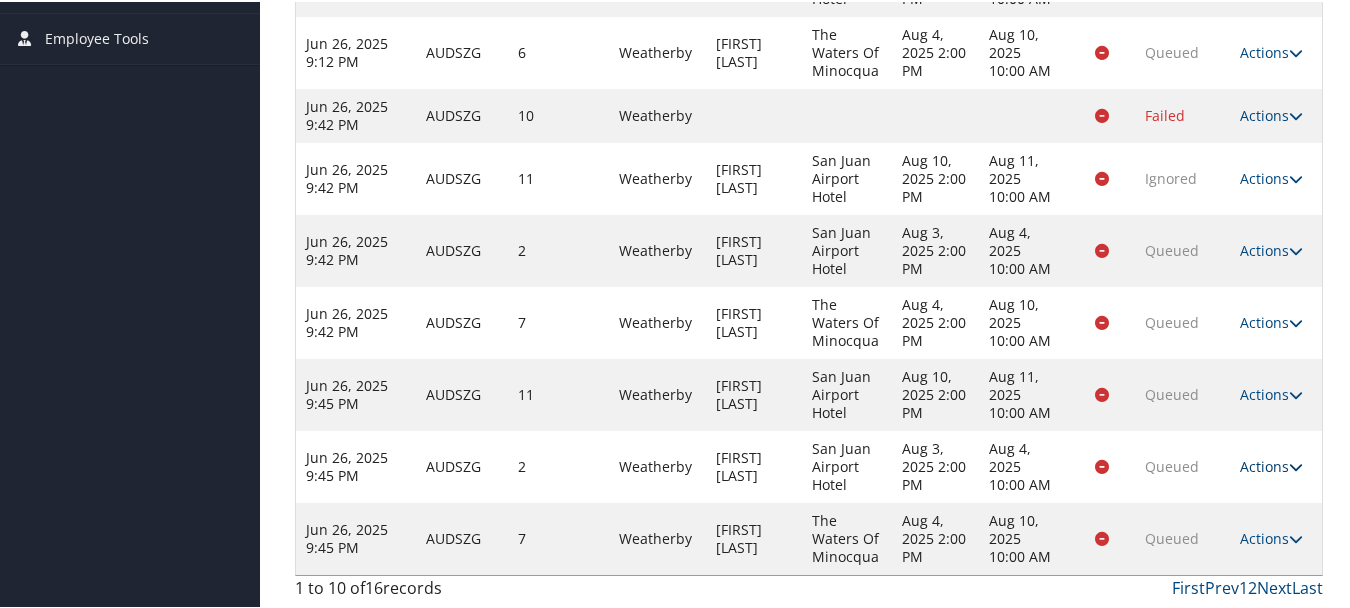 click on "Actions" at bounding box center (1271, 464) 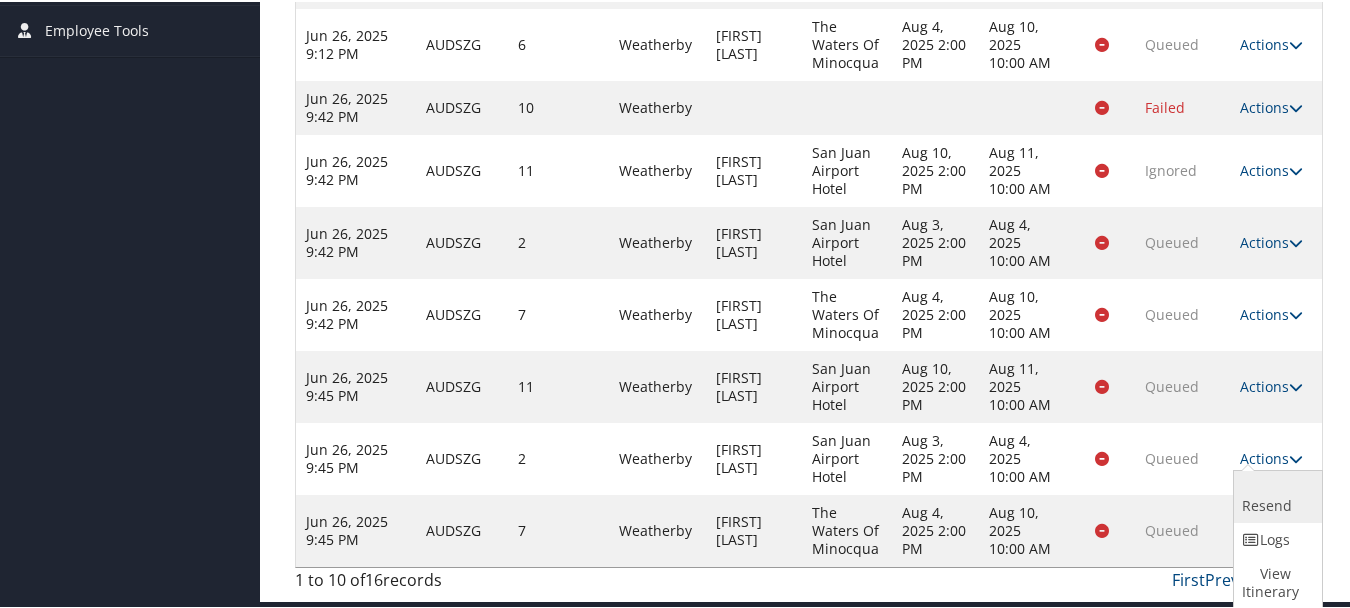 click on "Resend" at bounding box center (1275, 495) 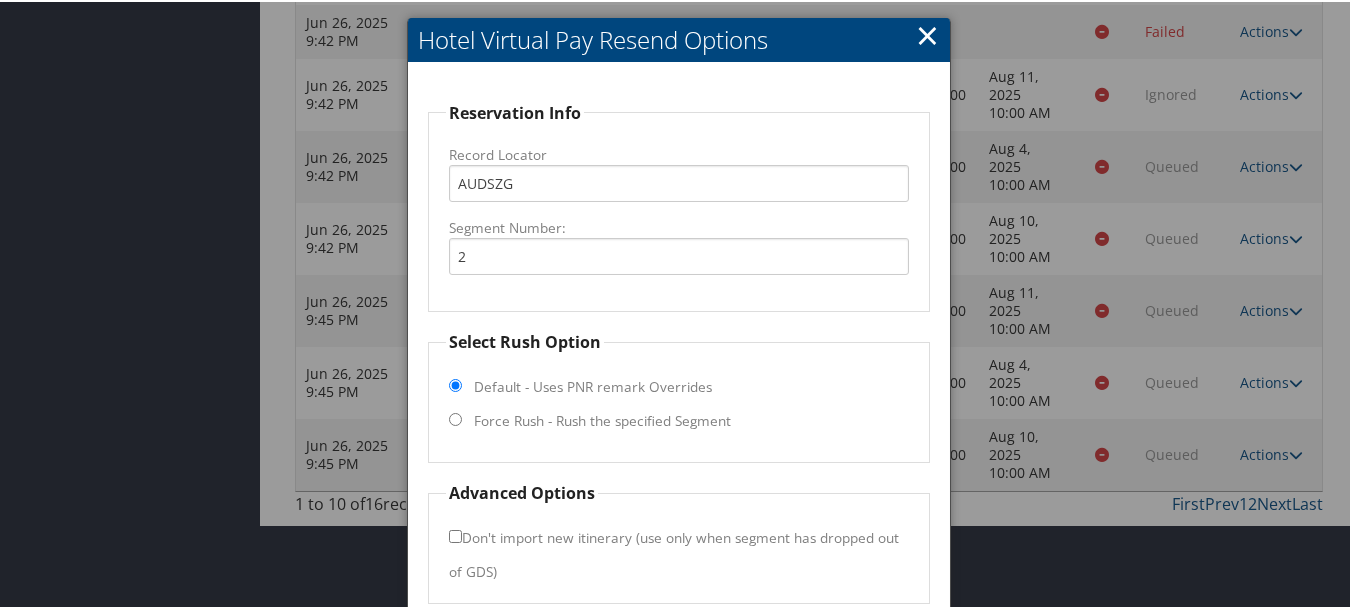 scroll, scrollTop: 675, scrollLeft: 0, axis: vertical 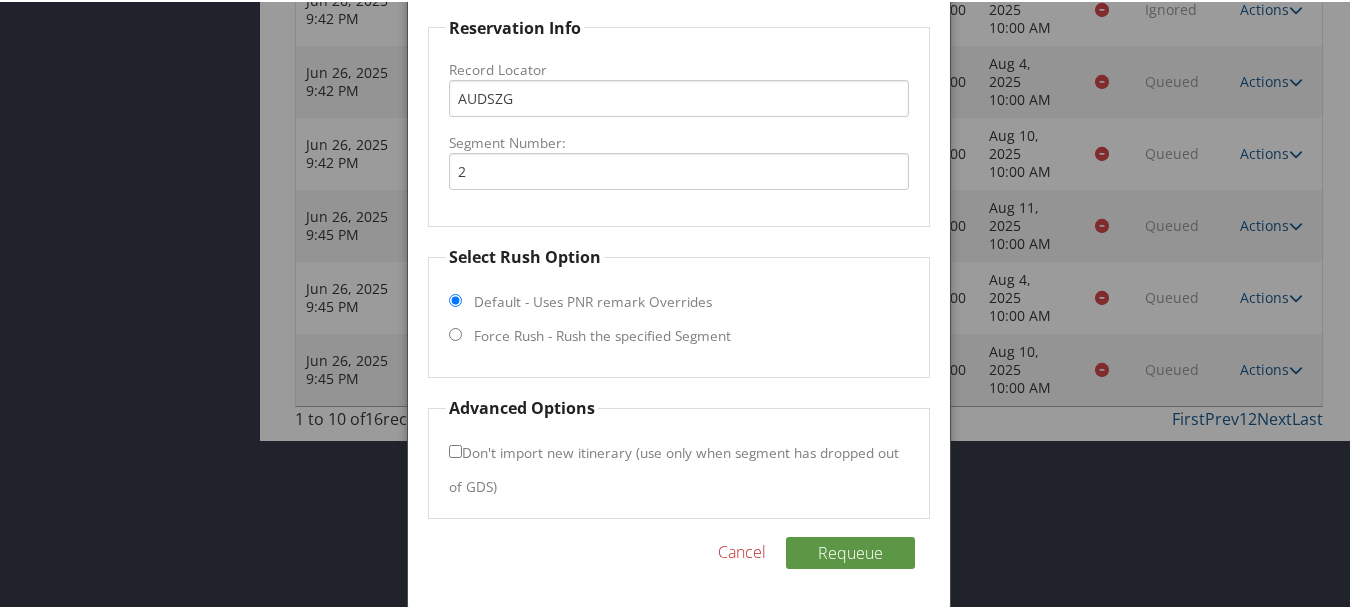 click on "Force Rush - Rush the specified Segment" at bounding box center (602, 334) 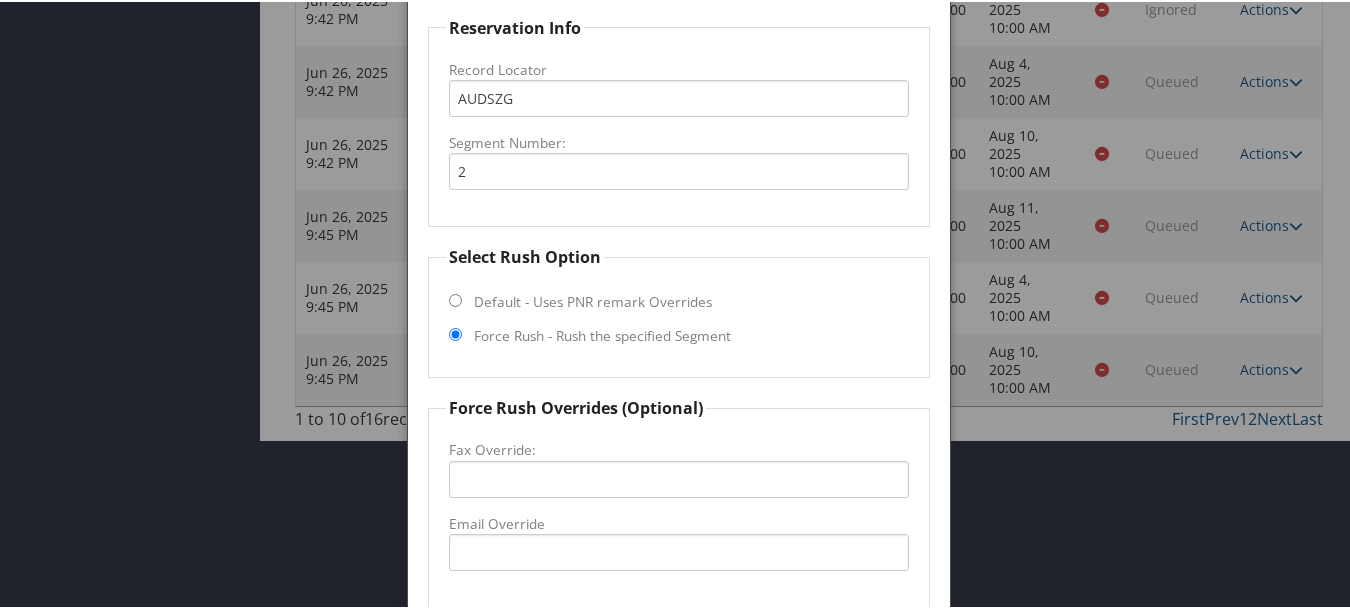 click on "Email Override" at bounding box center (678, 522) 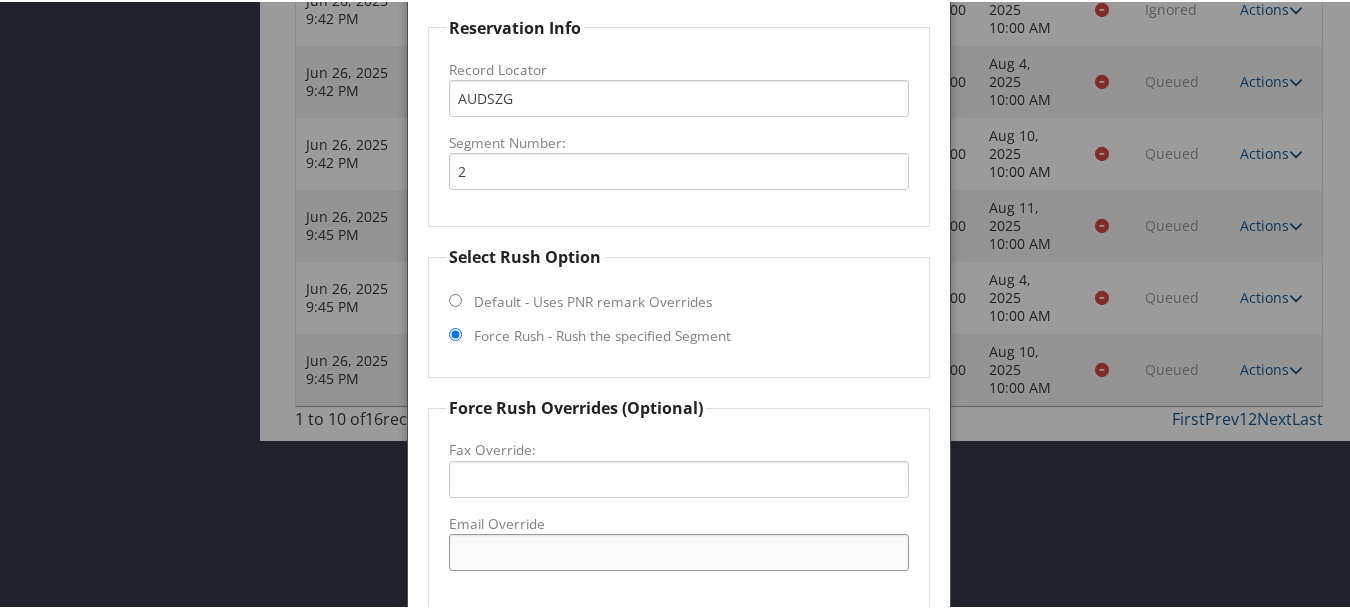 click on "Email Override" at bounding box center (678, 550) 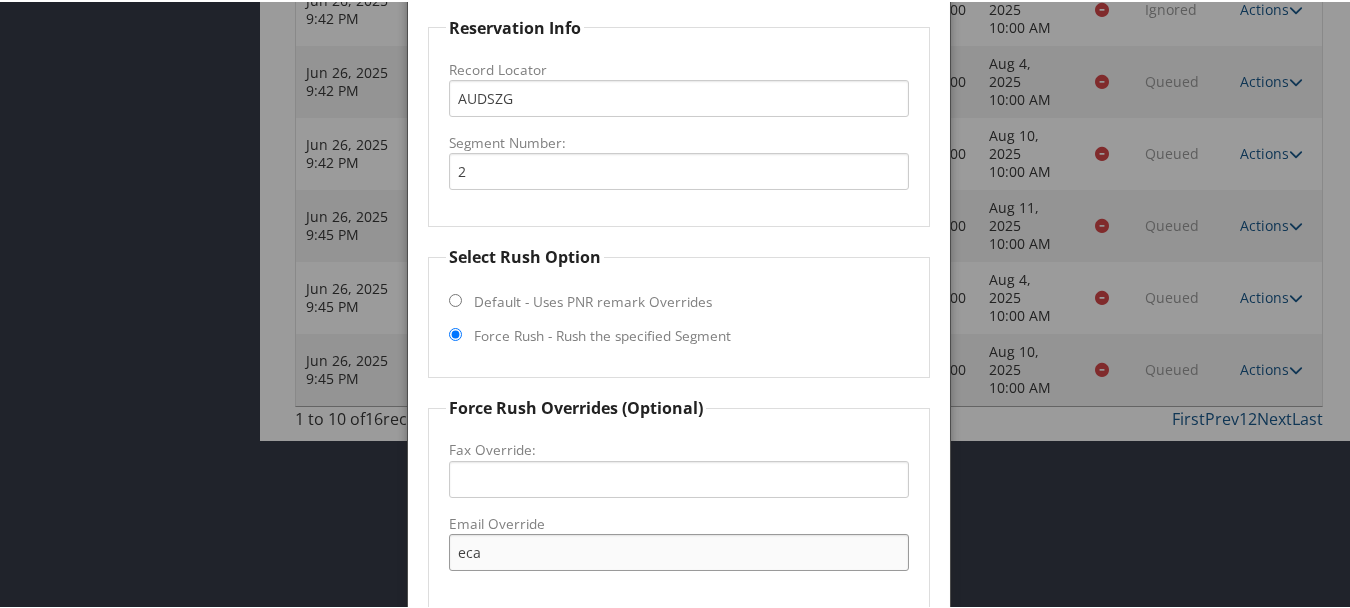 type on "ecare@chghealthcare.com" 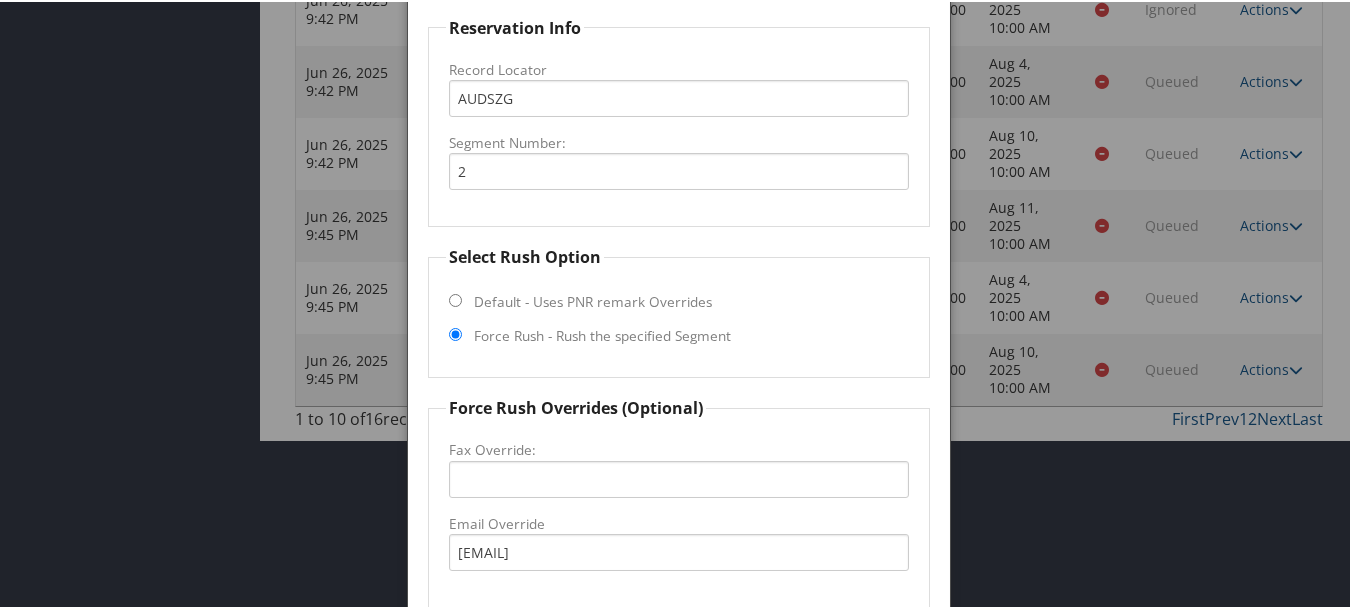 scroll, scrollTop: 905, scrollLeft: 0, axis: vertical 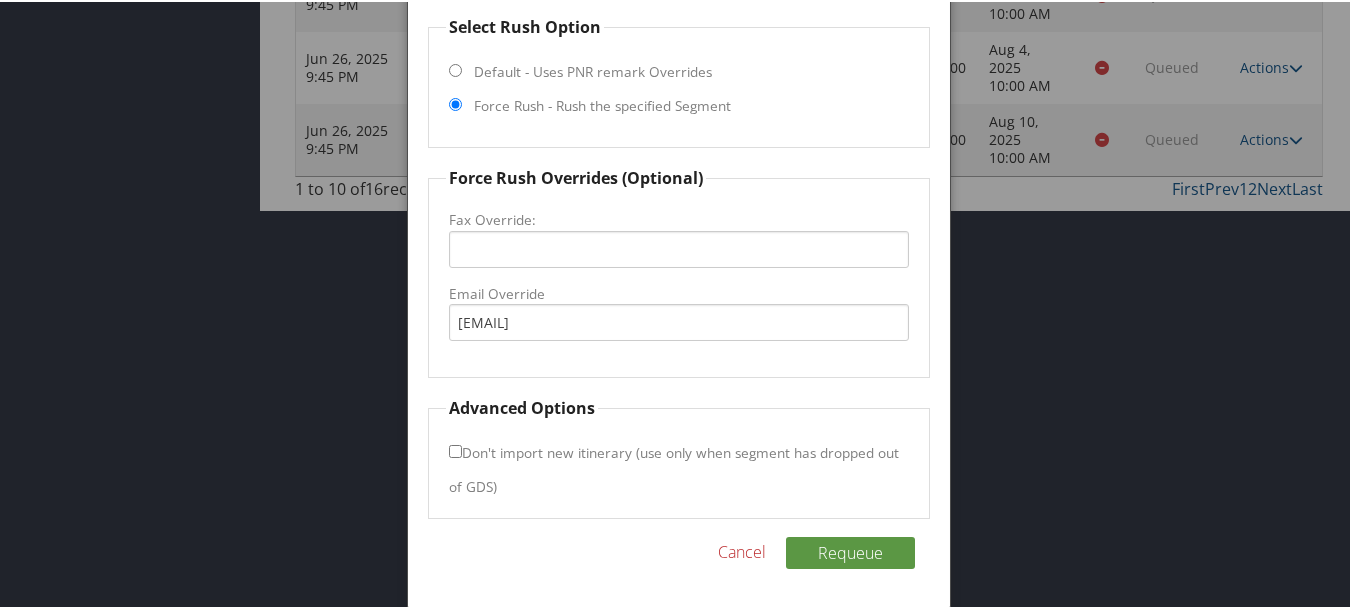 click on "Don't import new itinerary (use only when segment has dropped out of GDS)" at bounding box center [674, 467] 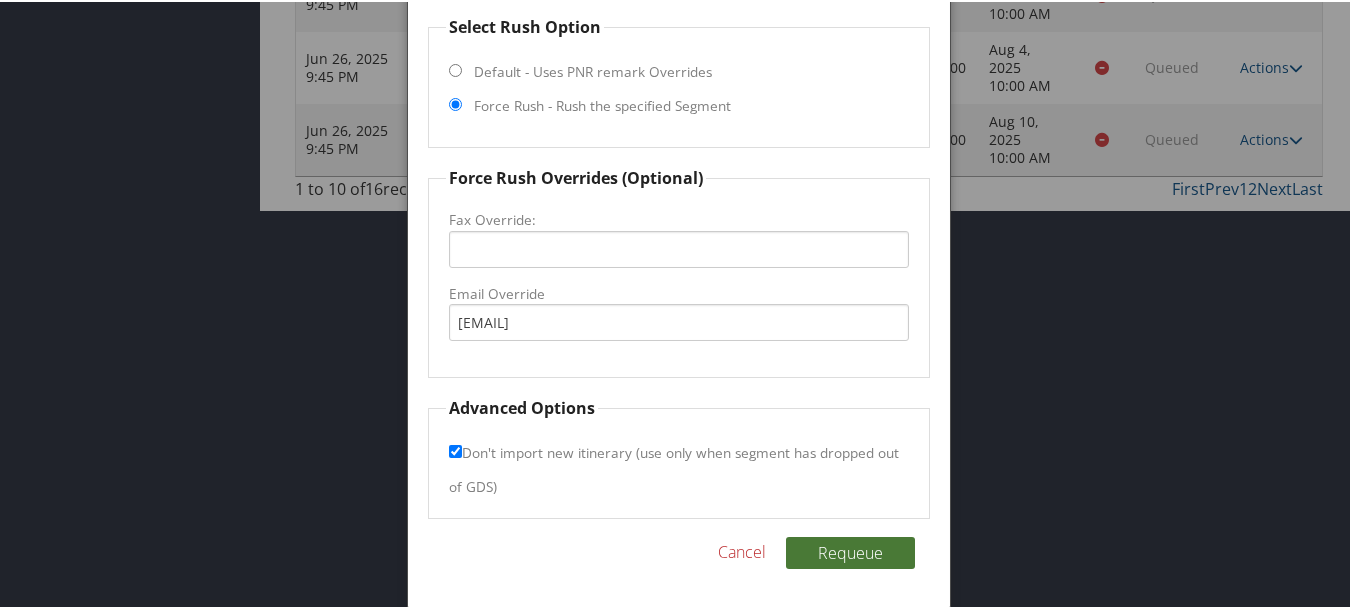 click on "Requeue" at bounding box center (850, 551) 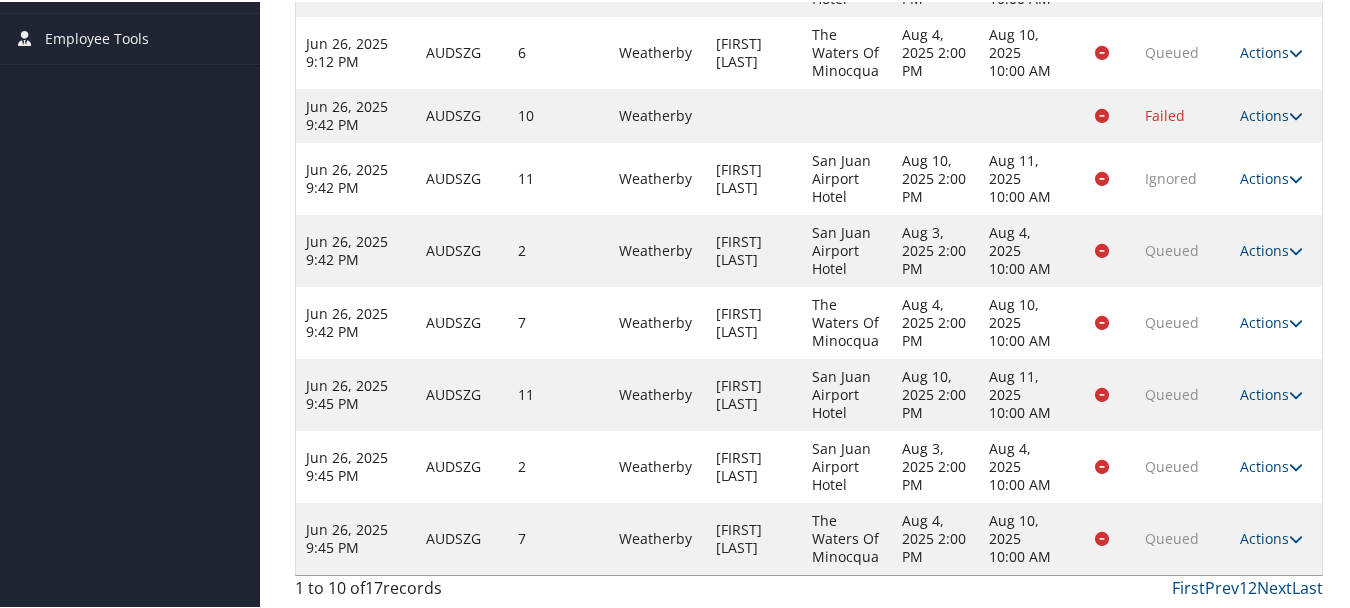 scroll, scrollTop: 0, scrollLeft: 0, axis: both 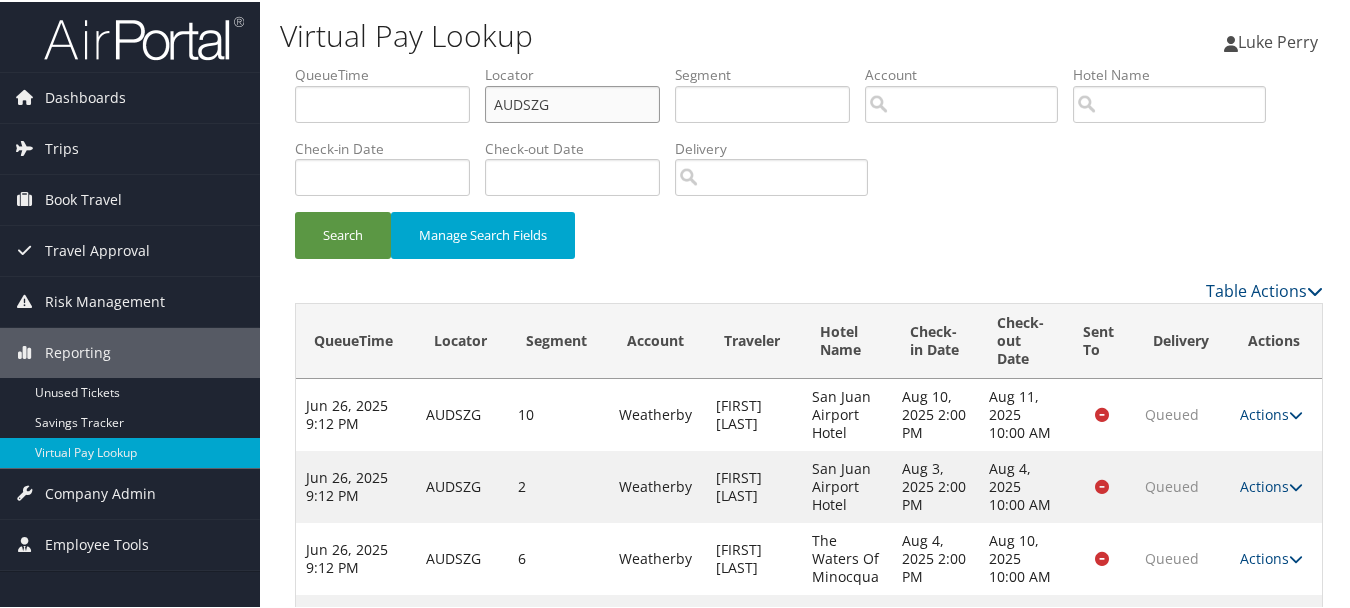click on "QueueTime Locator AUDSZG Segment Account Traveler Hotel Name Check-in Date Check-out Date Delivery" at bounding box center (809, 63) 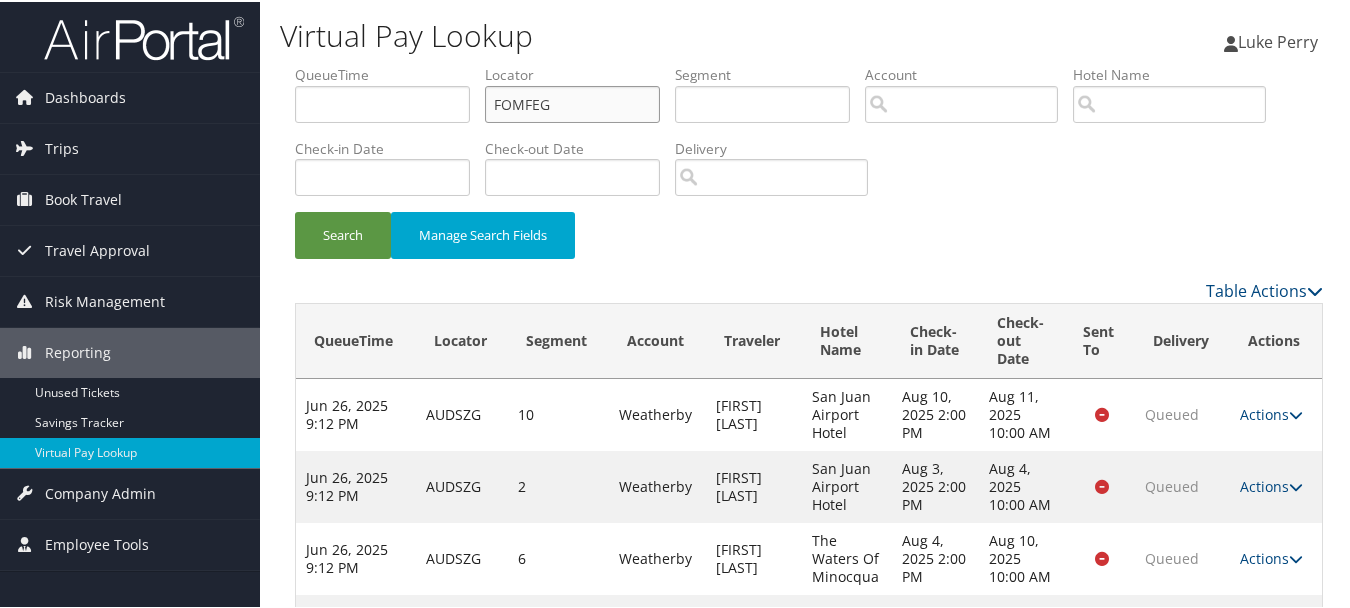 type on "FOMFEG" 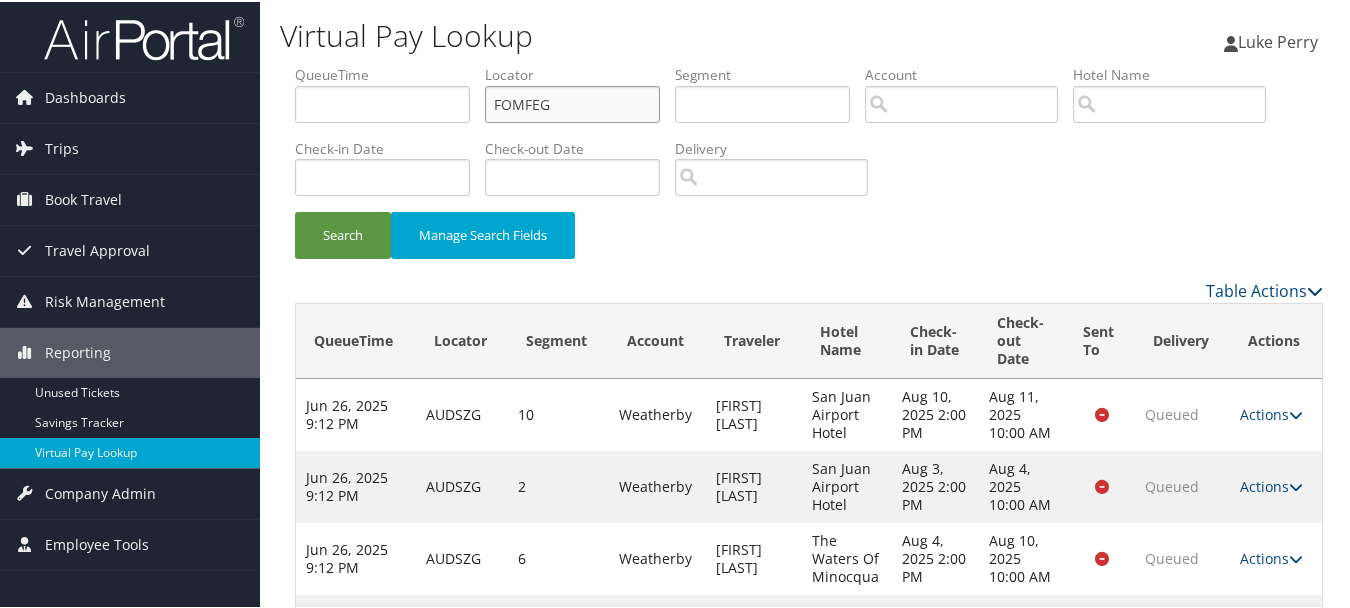 click on "Search" at bounding box center (343, 233) 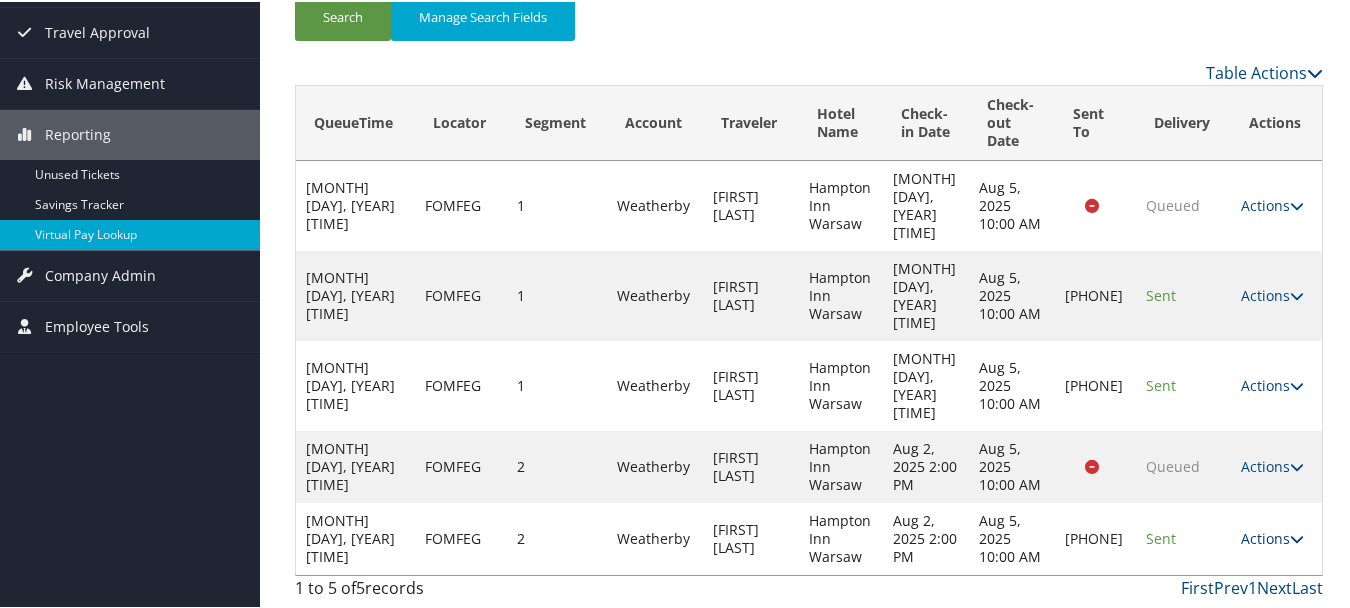 click on "Actions" at bounding box center (1272, 536) 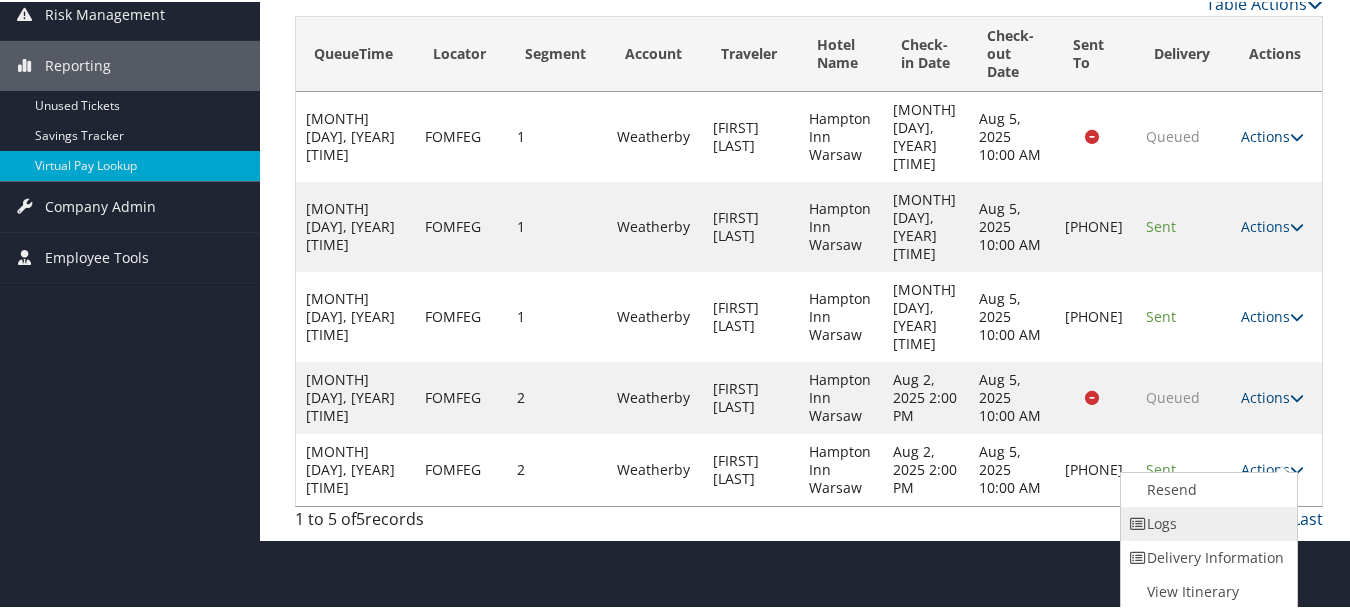 click on "Logs" at bounding box center (1206, 522) 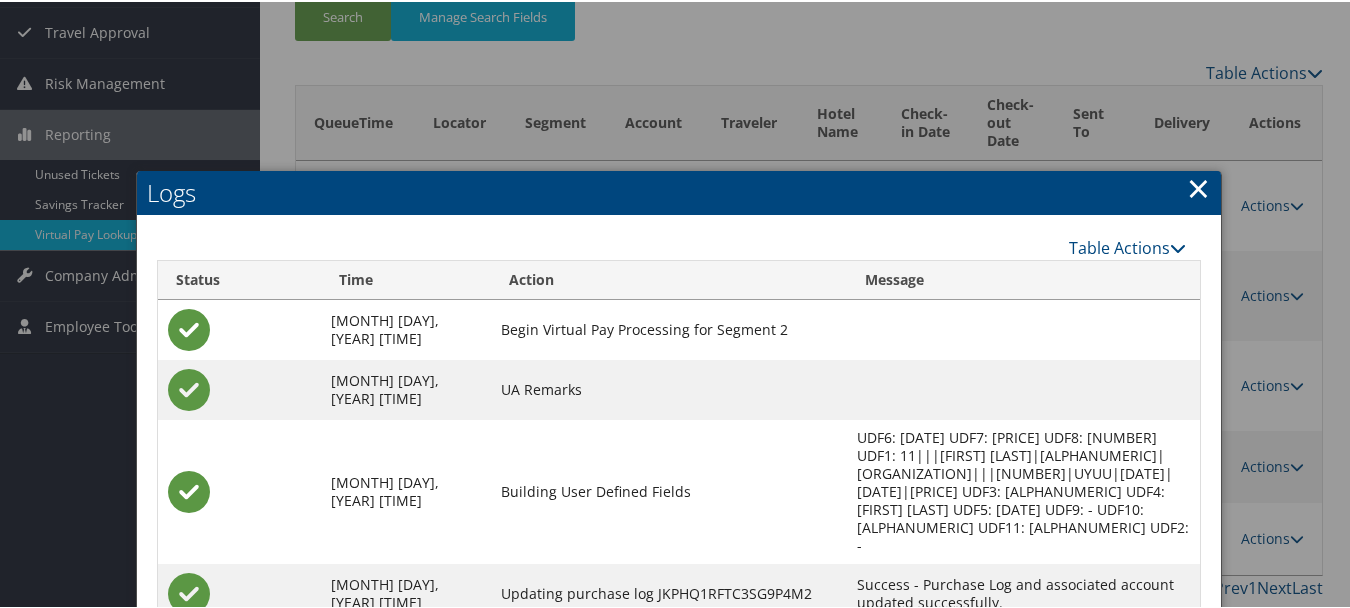 scroll, scrollTop: 492, scrollLeft: 0, axis: vertical 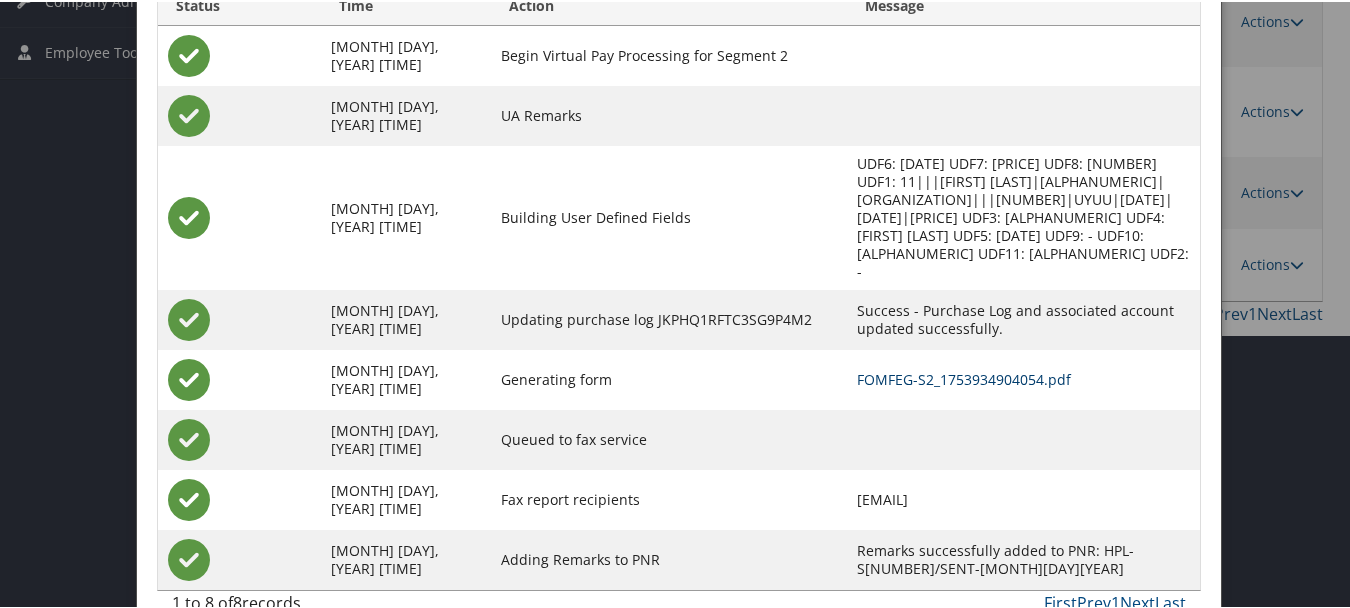 click on "FOMFEG-S2_1753934904054.pdf" at bounding box center (964, 377) 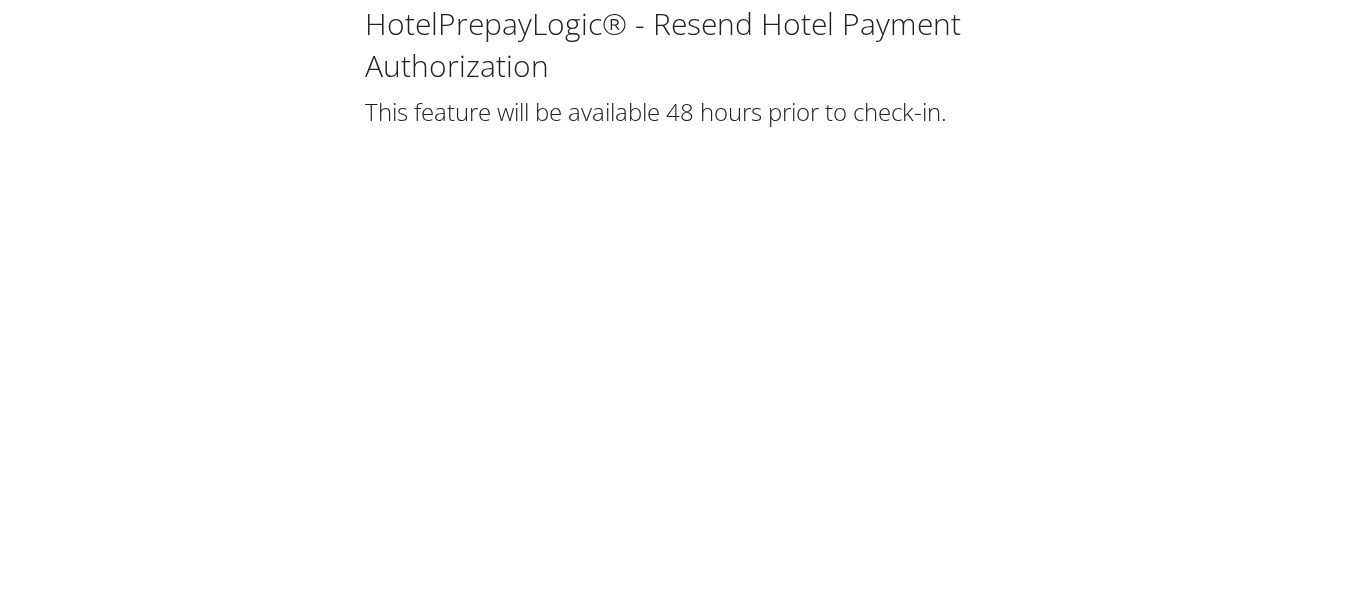 scroll, scrollTop: 0, scrollLeft: 0, axis: both 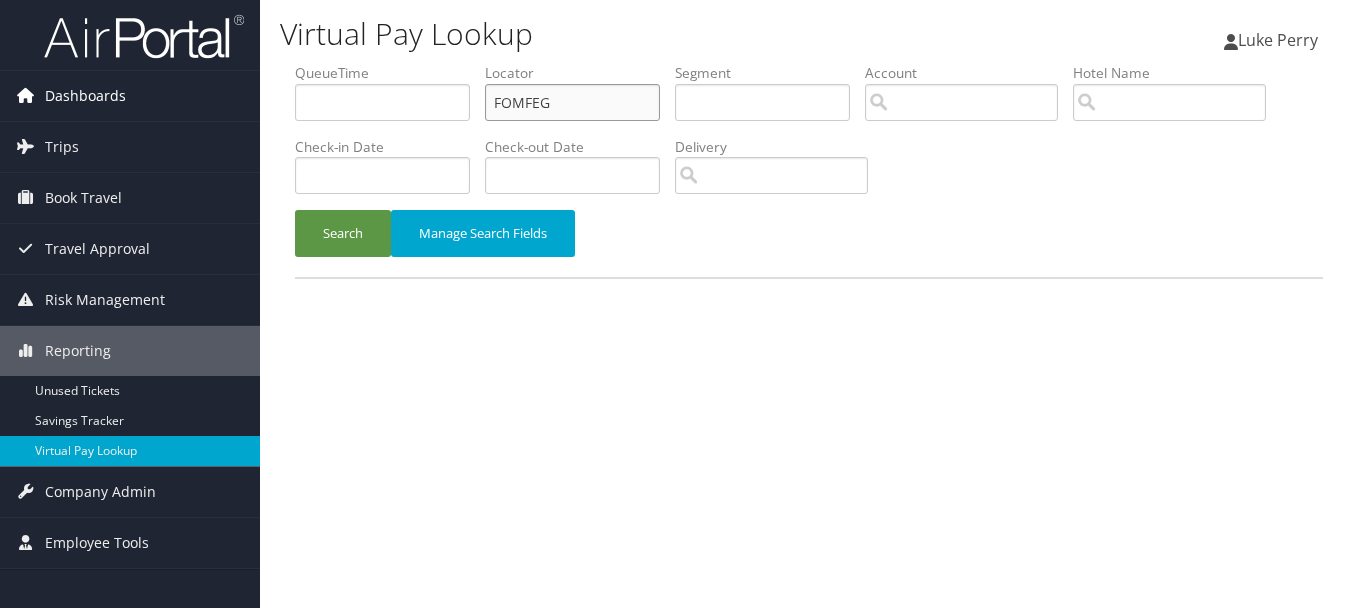 drag, startPoint x: 610, startPoint y: 102, endPoint x: 226, endPoint y: 101, distance: 384.0013 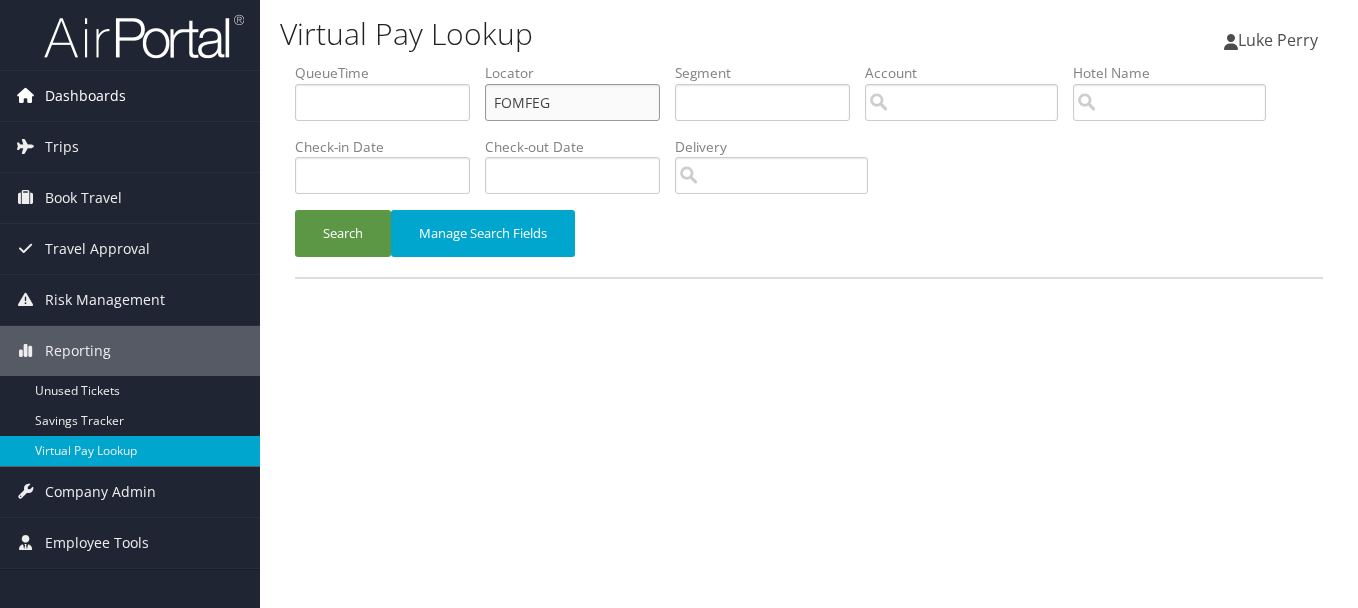 click on "Dashboards AirPortal 360™ (Manager) My Travel Dashboard   Trips Airtinerary® Lookup Current/Future Trips Past Trips Trips Missing Hotels Hotel Check-ins   Book Travel Approval Request (Beta)   Travel Approval Pending Trip Approvals Approved Trips Canceled Trips Approvals (Beta)   Risk Management SecurityLogic® Map Assistance Requests Travel Alerts Notifications   Reporting Unused Tickets Savings Tracker Virtual Pay Lookup   Company Admin Company Information Configure Approval Types (Beta) People Users (Beta) Vendor Contracts Travel Policy Service Fees  Reporting Fields (Beta) Report Settings Virtual Pay Settings   Employee Tools Help Desk" at bounding box center (679, 304) 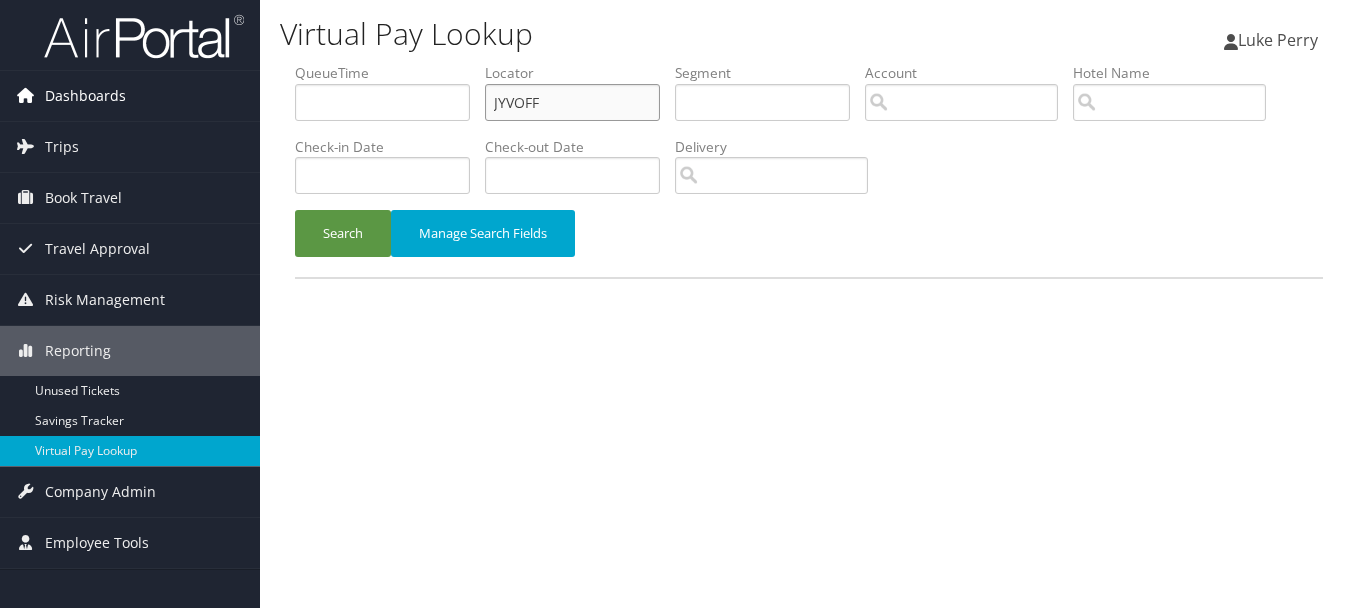 type on "JYVOFF" 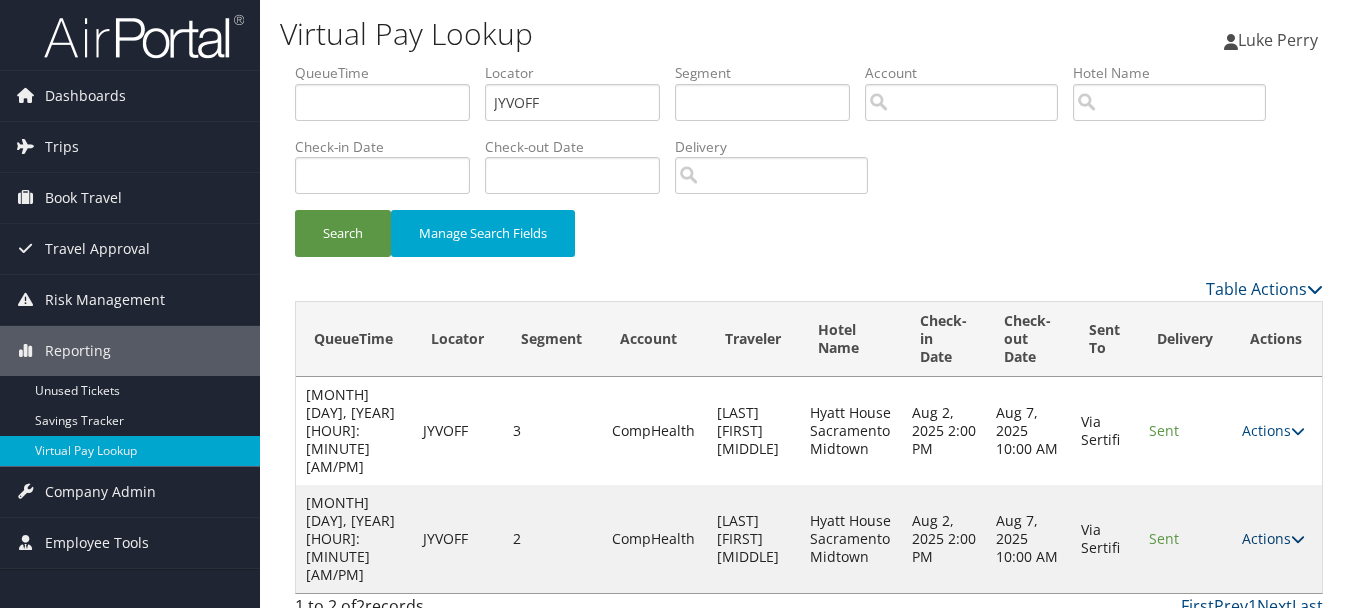 click on "Actions" at bounding box center (1273, 538) 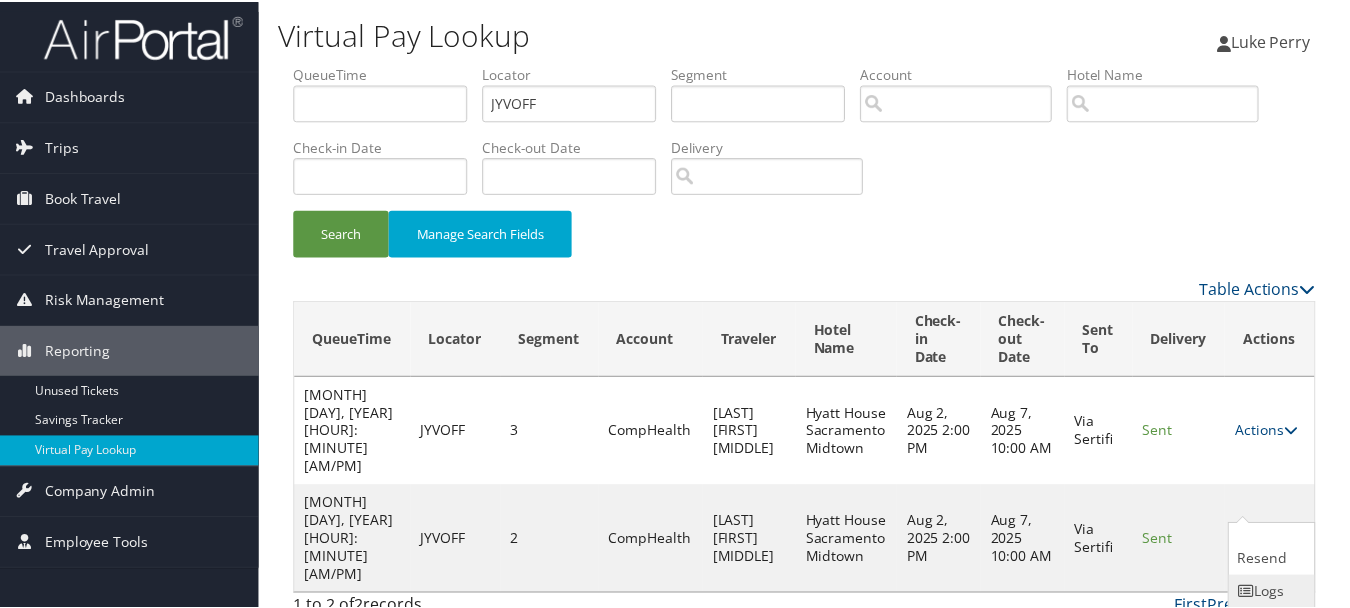 scroll, scrollTop: 55, scrollLeft: 0, axis: vertical 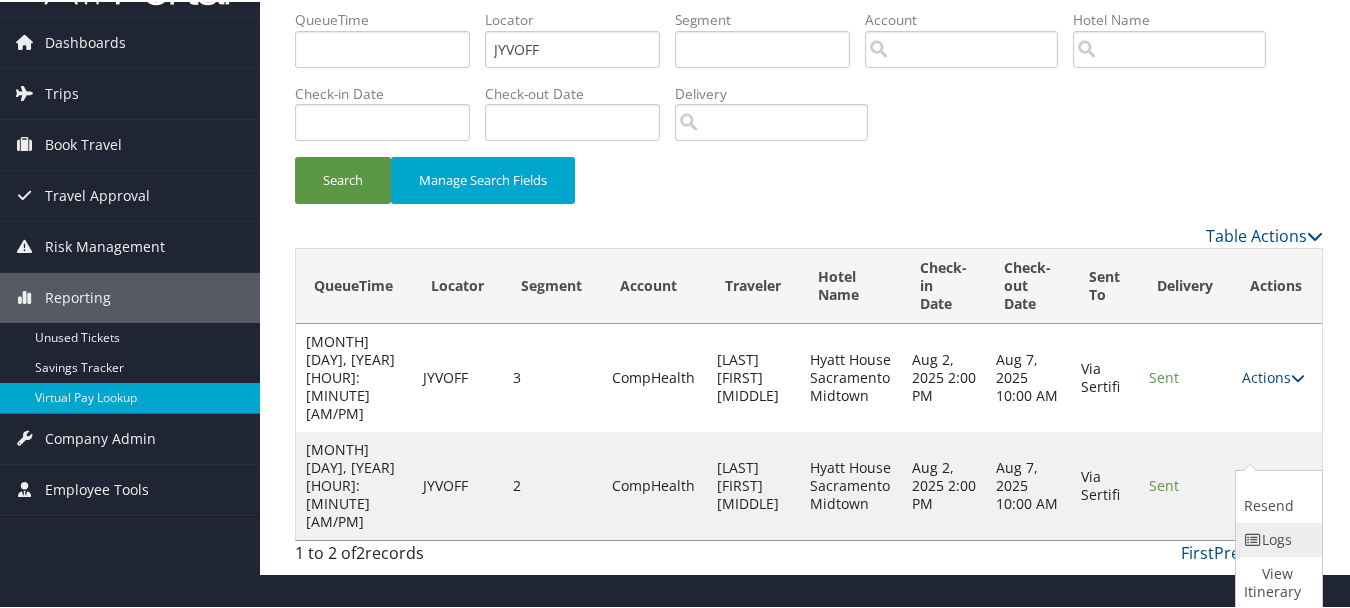 click at bounding box center [1253, 538] 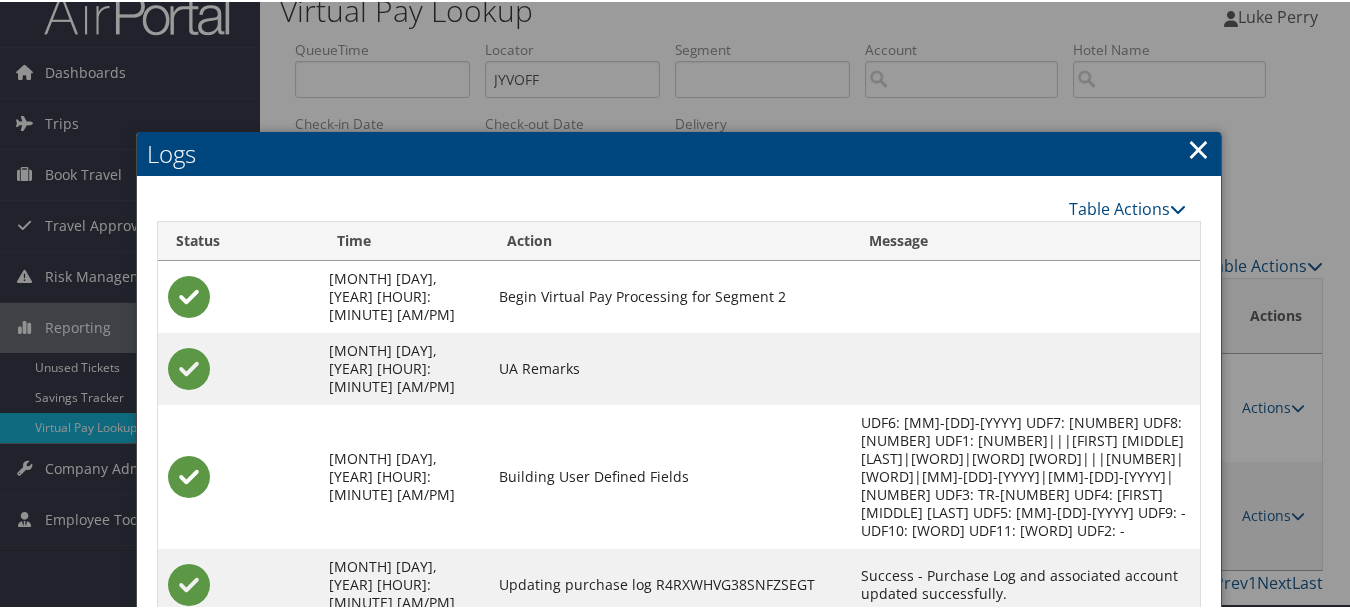scroll, scrollTop: 200, scrollLeft: 0, axis: vertical 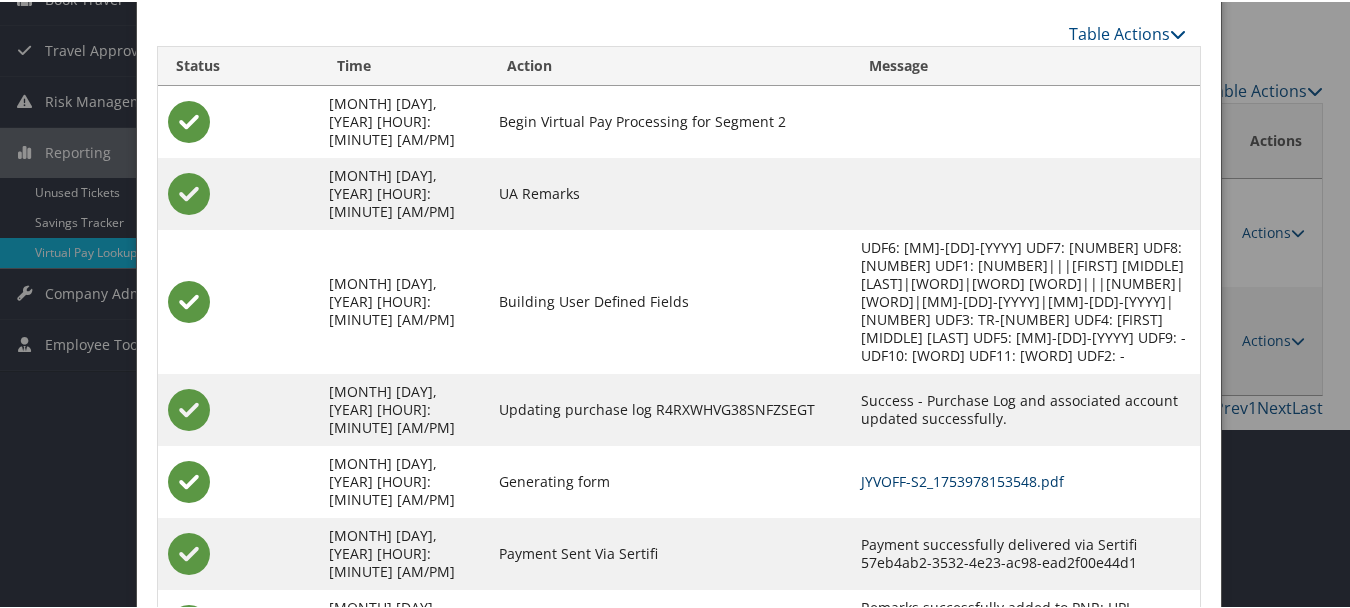 click on "JYVOFF-S2_1753978153548.pdf" at bounding box center (962, 479) 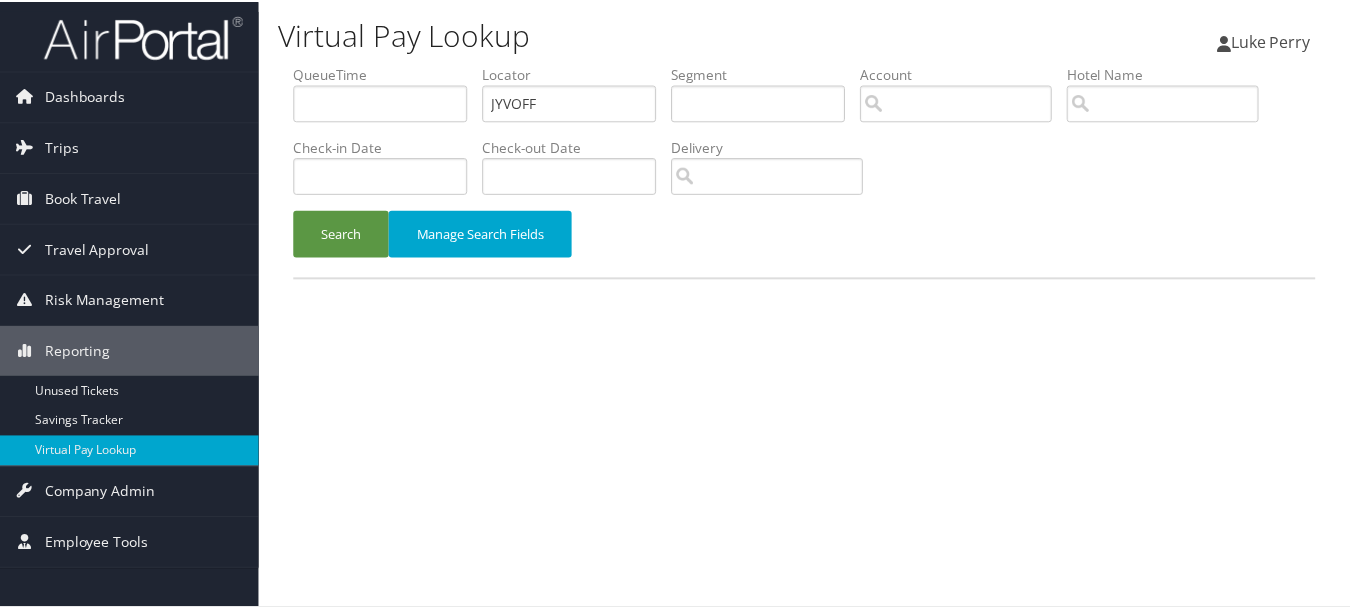scroll, scrollTop: 0, scrollLeft: 0, axis: both 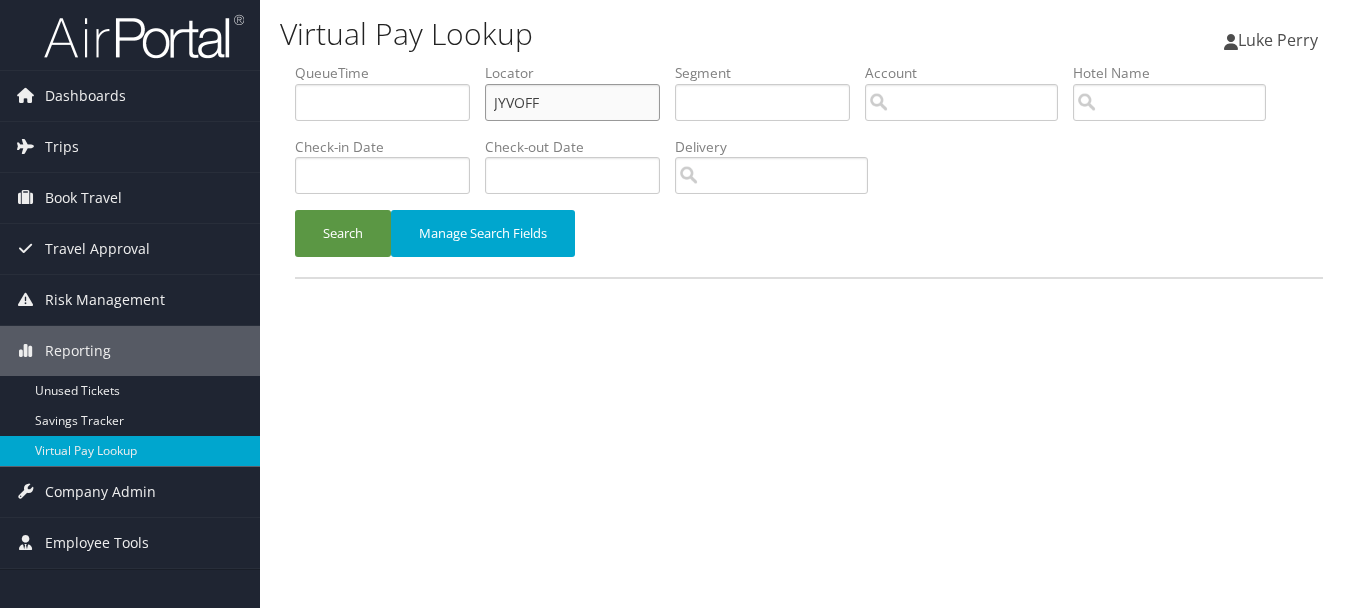 drag, startPoint x: 422, startPoint y: 109, endPoint x: 396, endPoint y: 108, distance: 26.019224 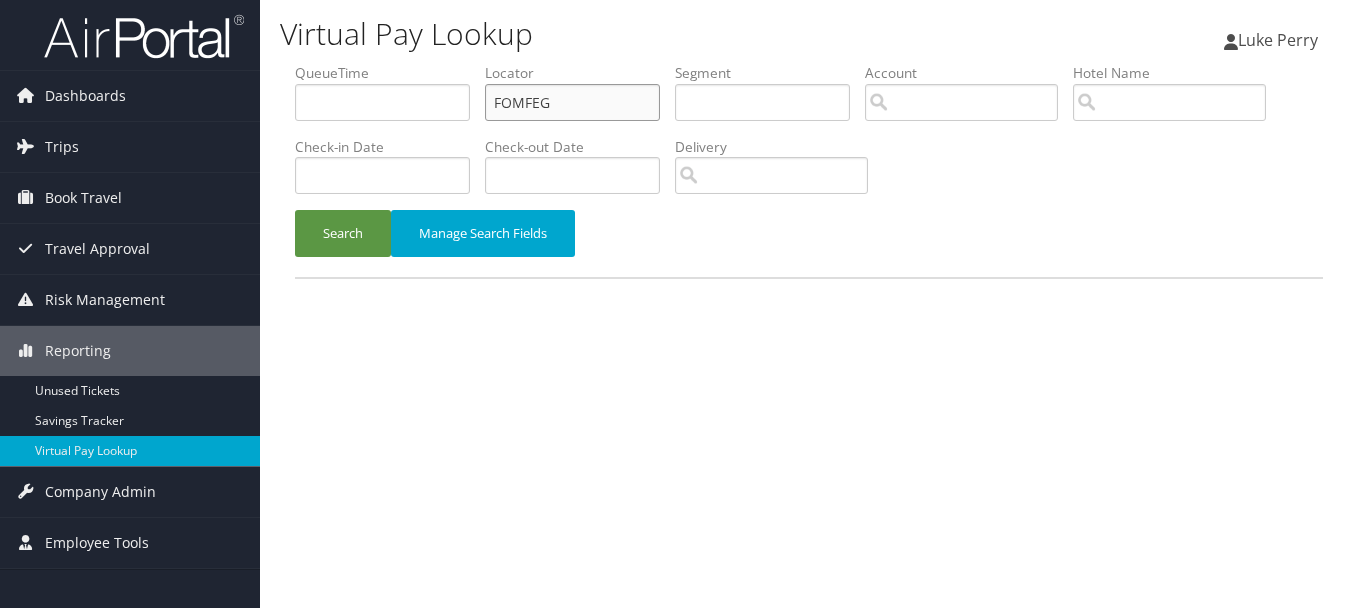 type on "FOMFEG" 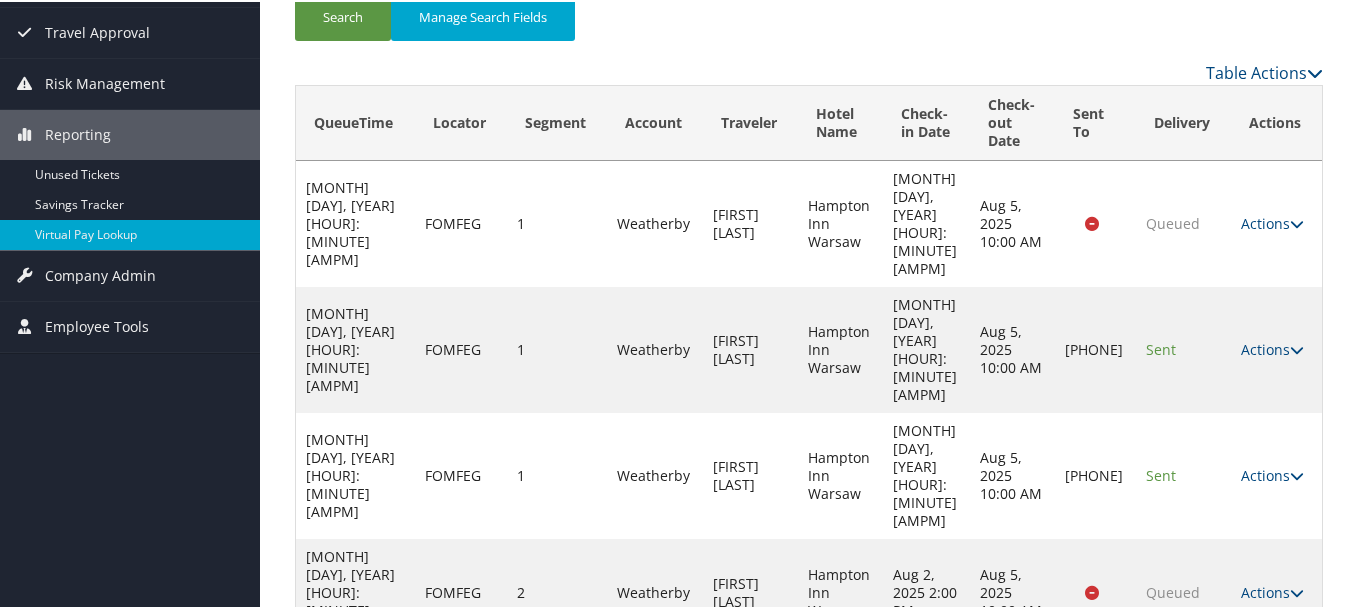click on "Actions" at bounding box center (1272, 698) 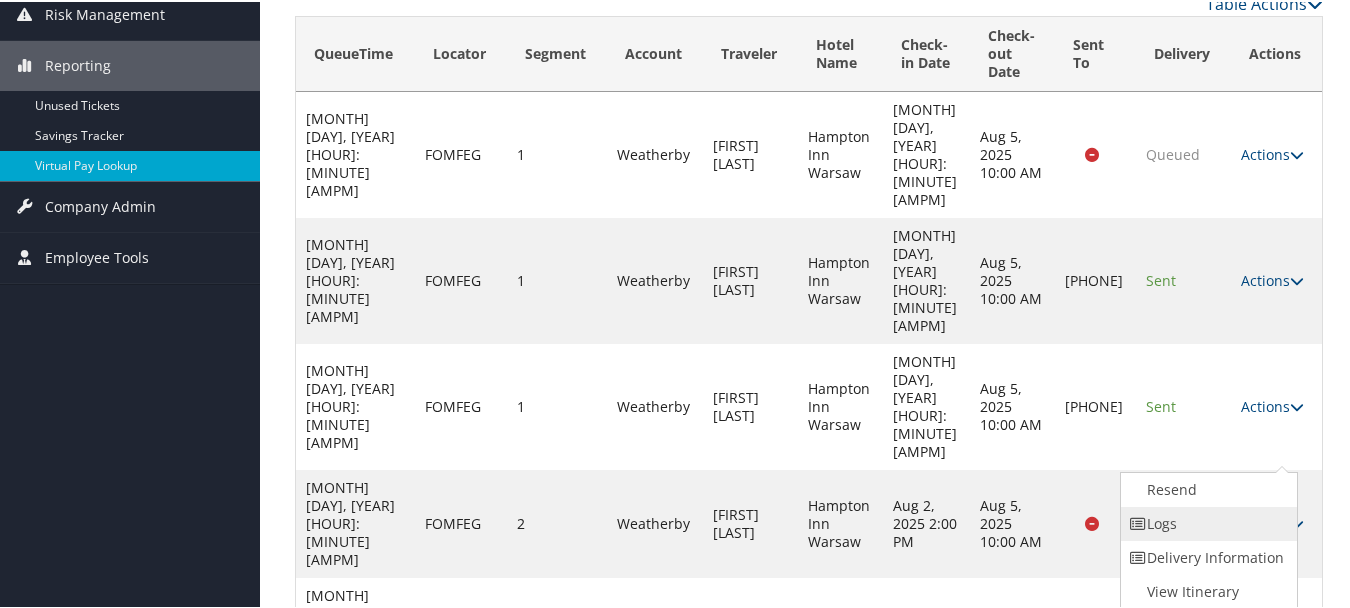 click on "Logs" at bounding box center (1206, 522) 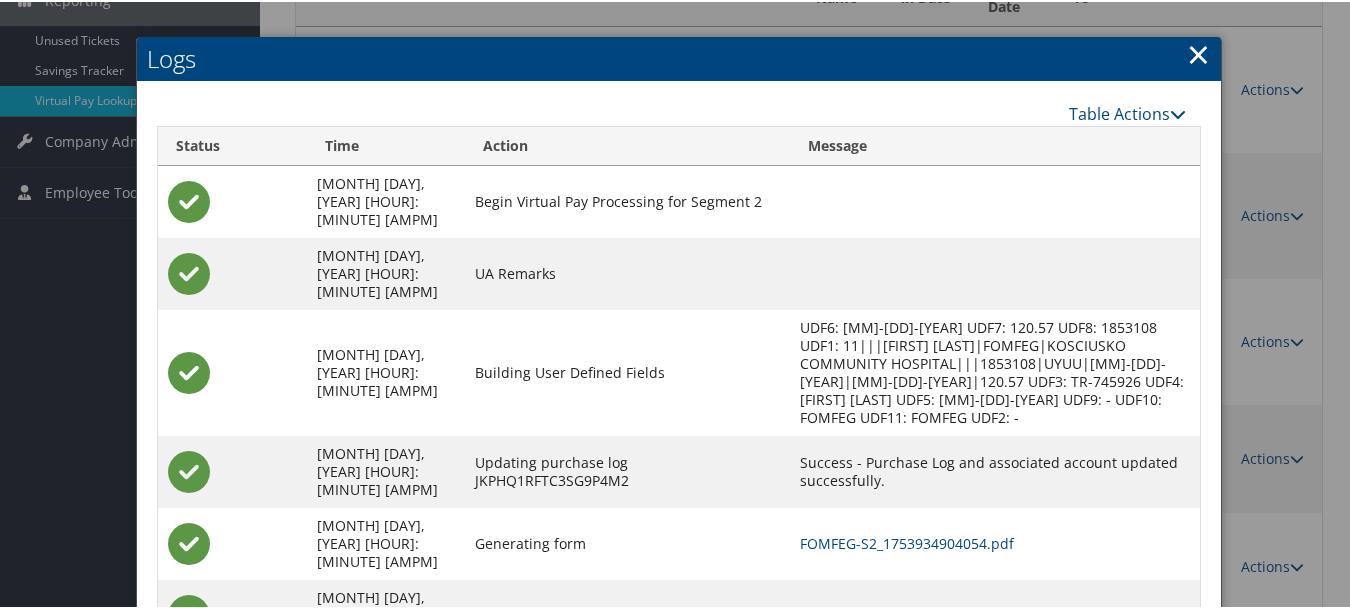 scroll, scrollTop: 492, scrollLeft: 0, axis: vertical 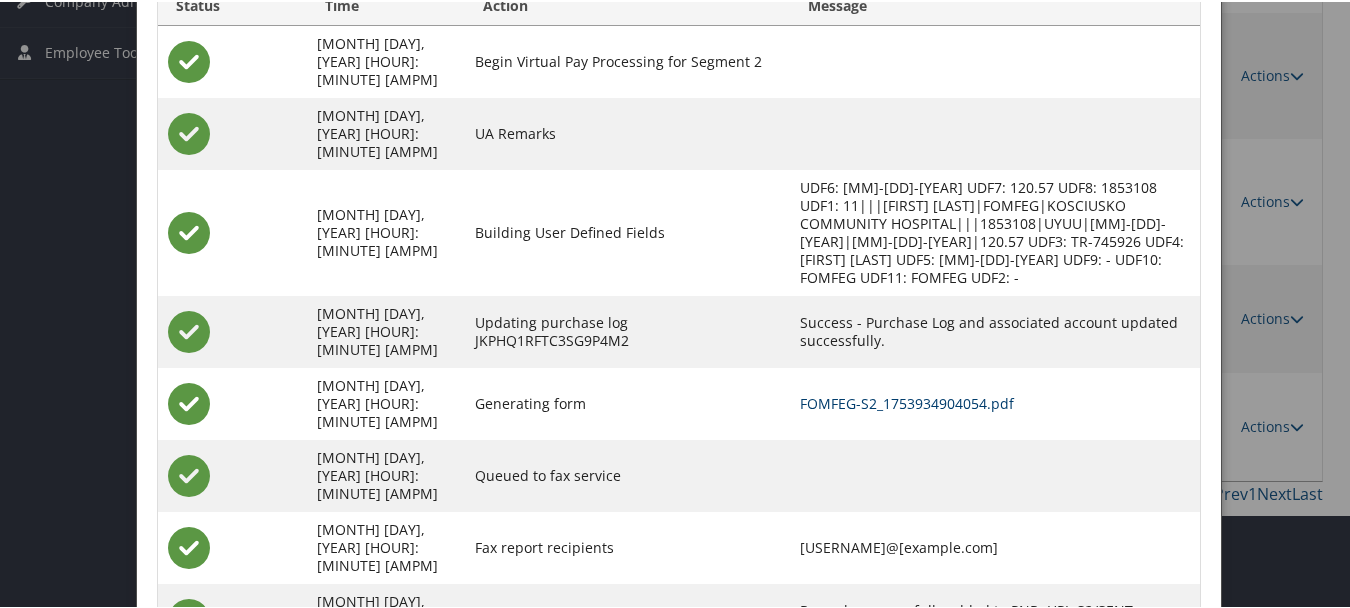 click on "FOMFEG-S2_1753934904054.pdf" at bounding box center [907, 401] 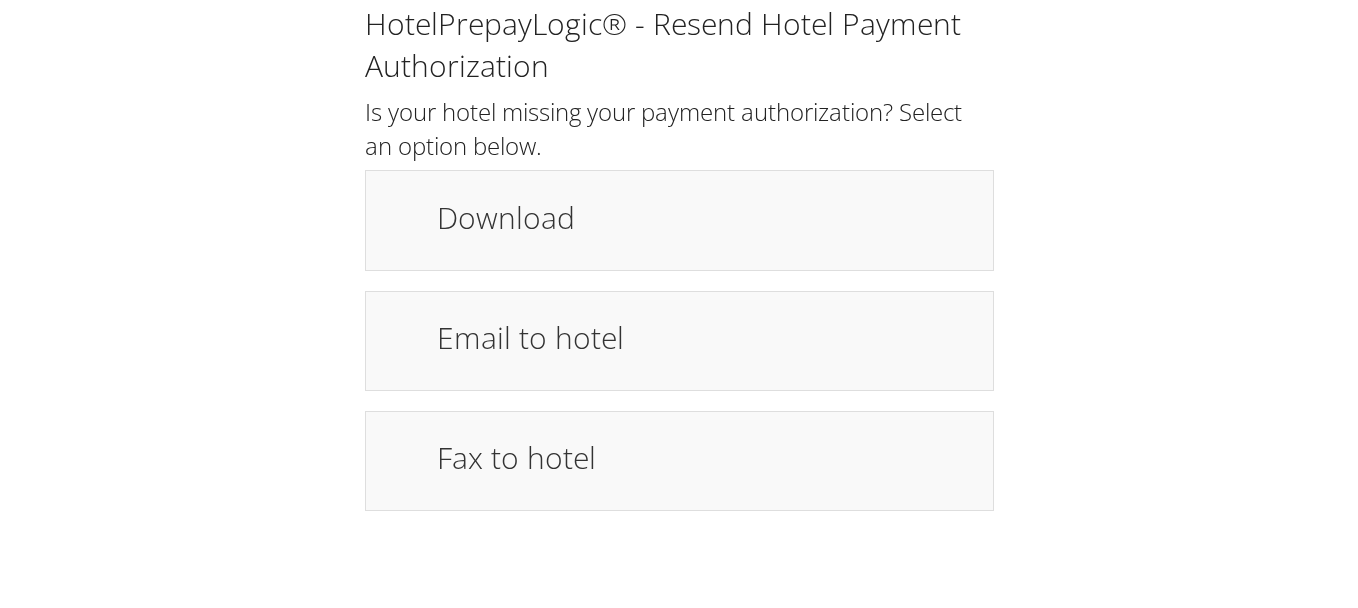 scroll, scrollTop: 0, scrollLeft: 0, axis: both 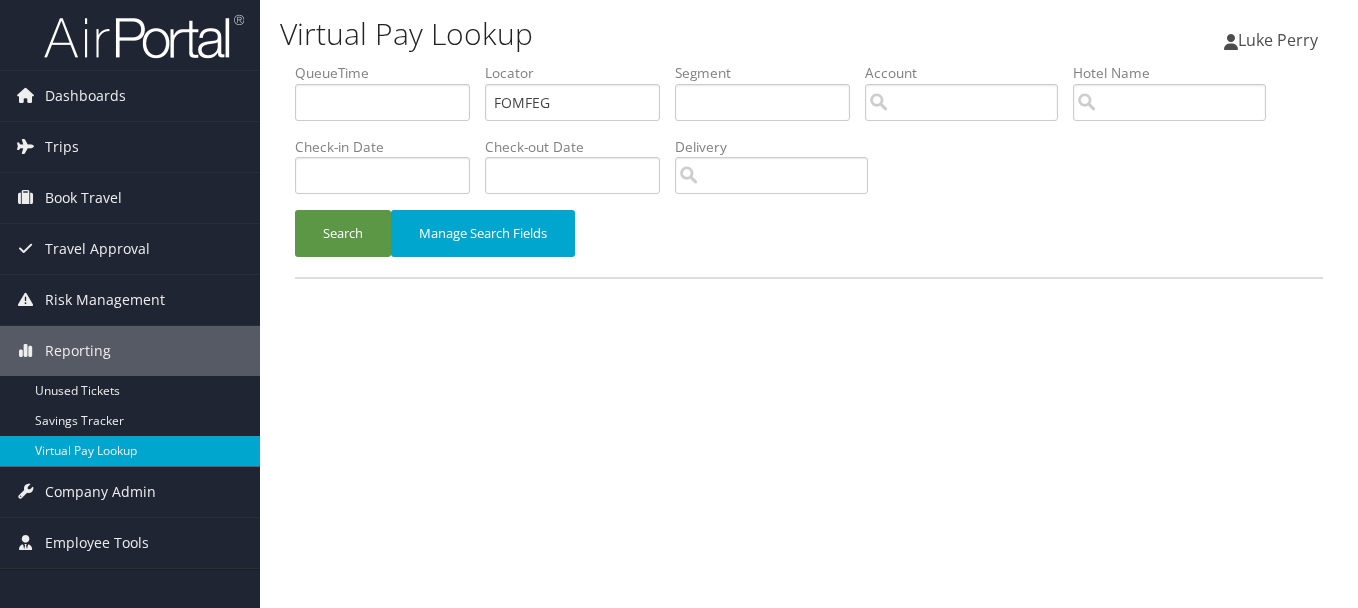 click on "QueueTime Locator FOMFEG Segment Account Traveler Hotel Name Check-in Date Check-out Date Delivery" at bounding box center (809, 63) 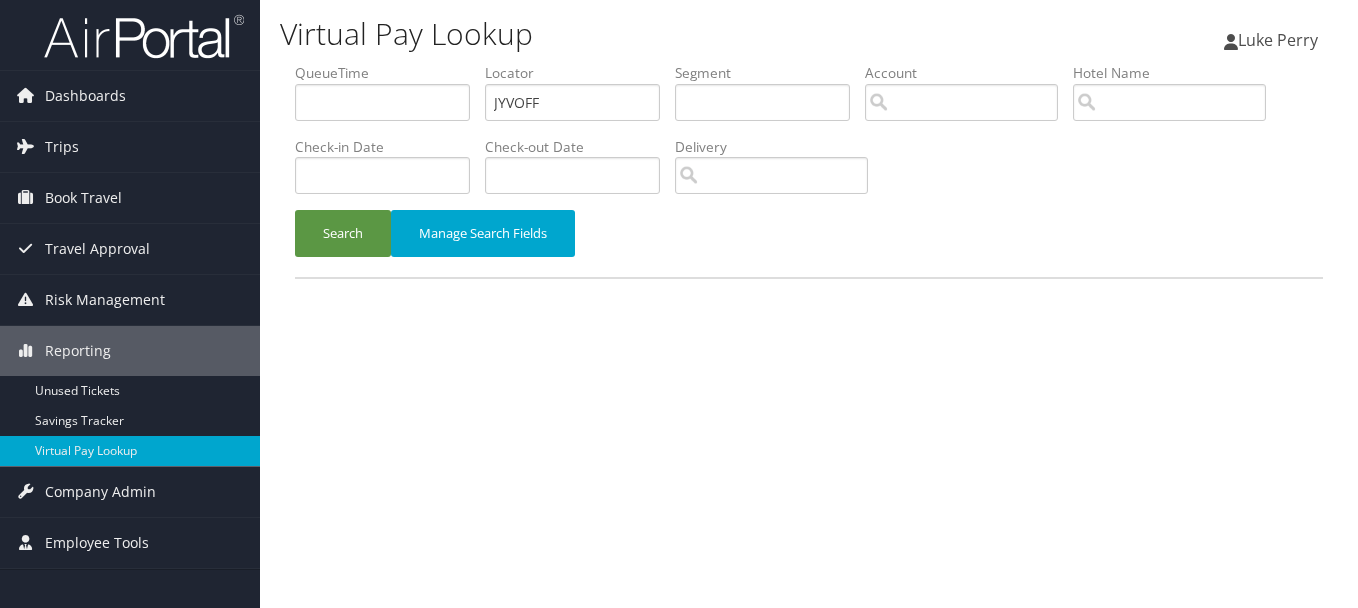 type on "JYVOFF" 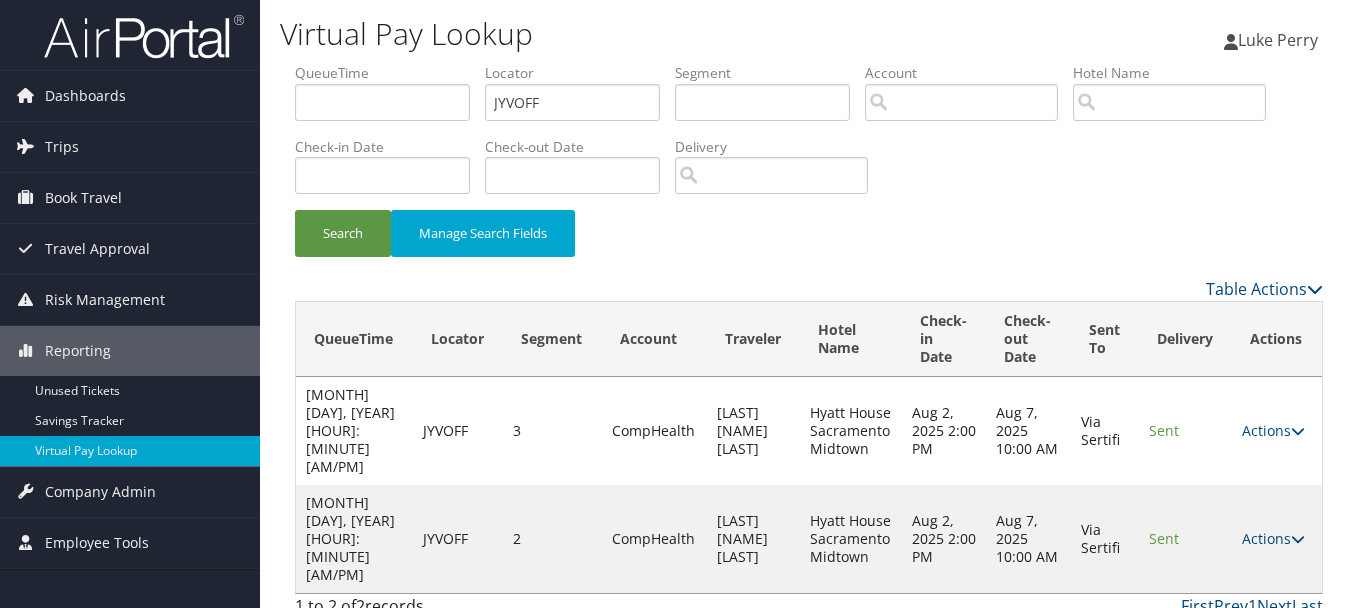 click on "First Prev 1 Next Last" at bounding box center [942, 606] 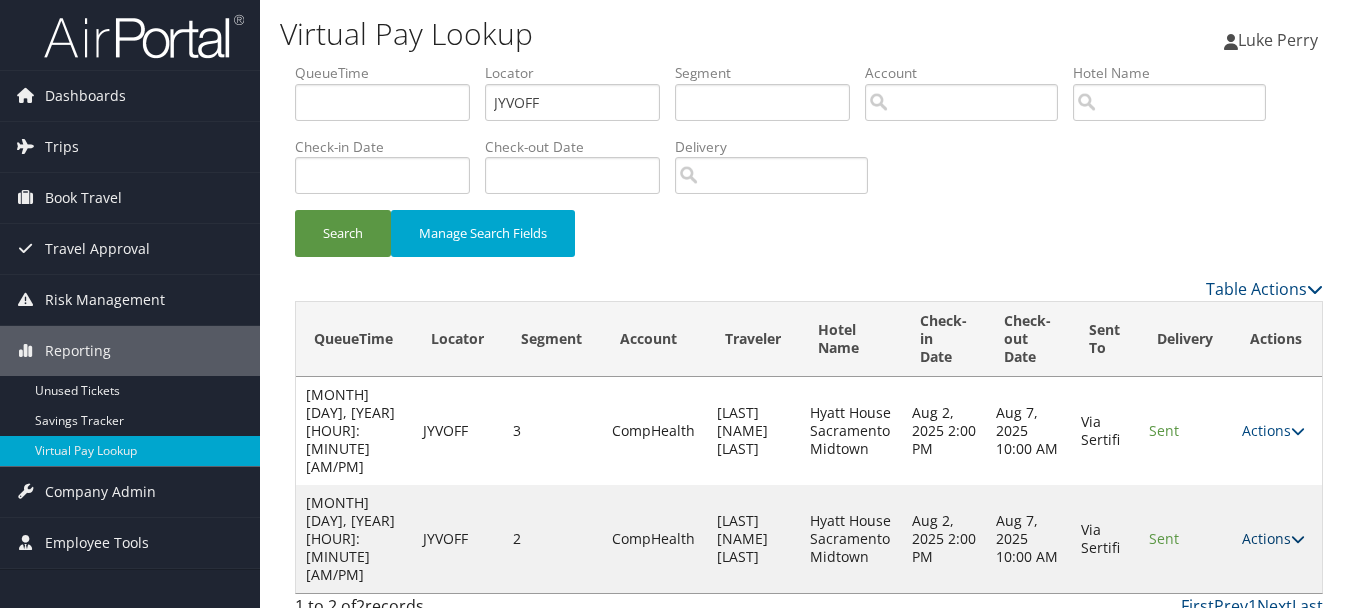 click on "Actions" at bounding box center (1273, 538) 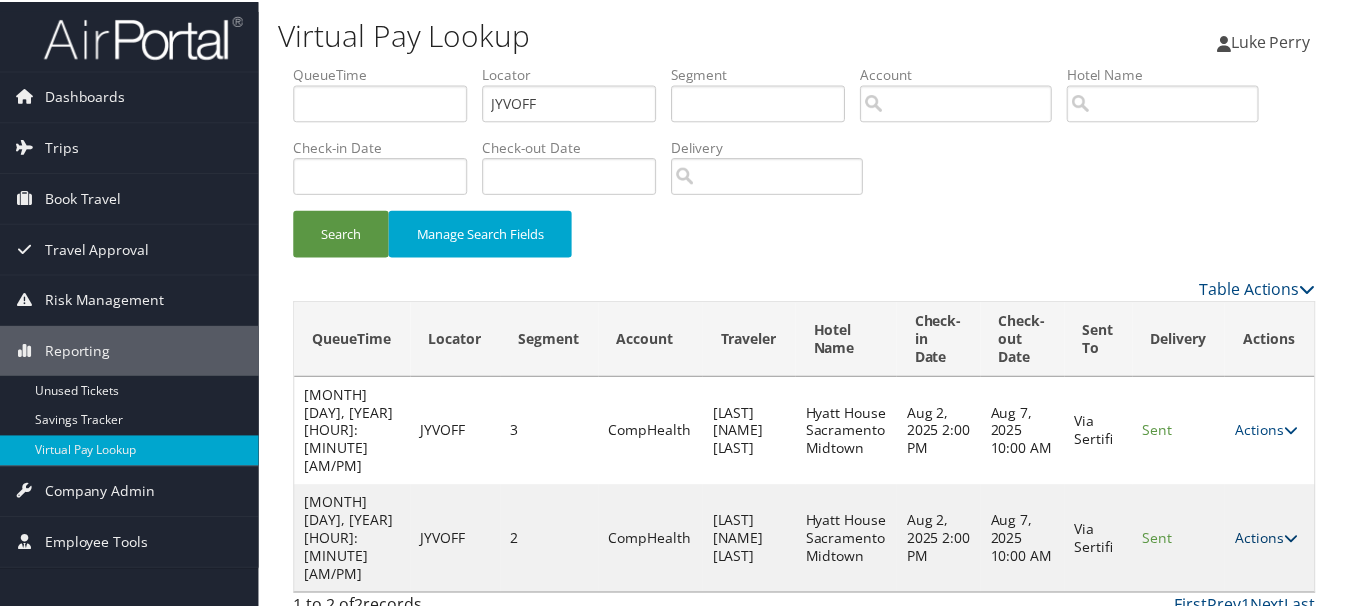 scroll, scrollTop: 55, scrollLeft: 0, axis: vertical 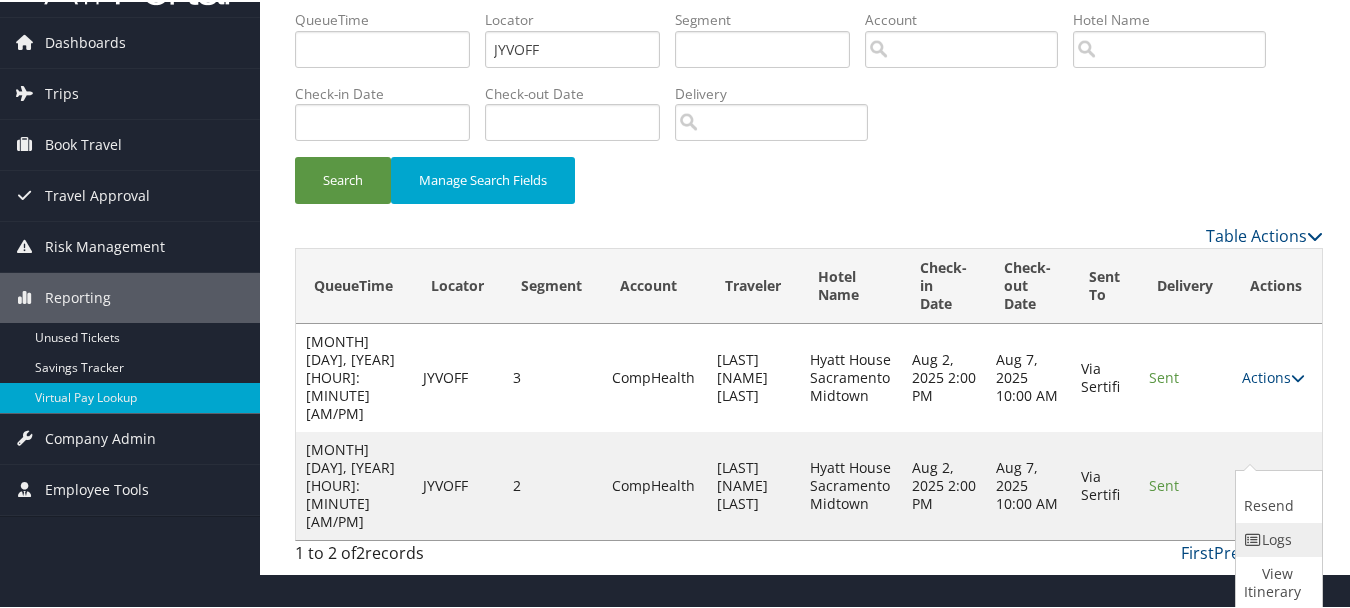 click on "Logs" at bounding box center [1276, 538] 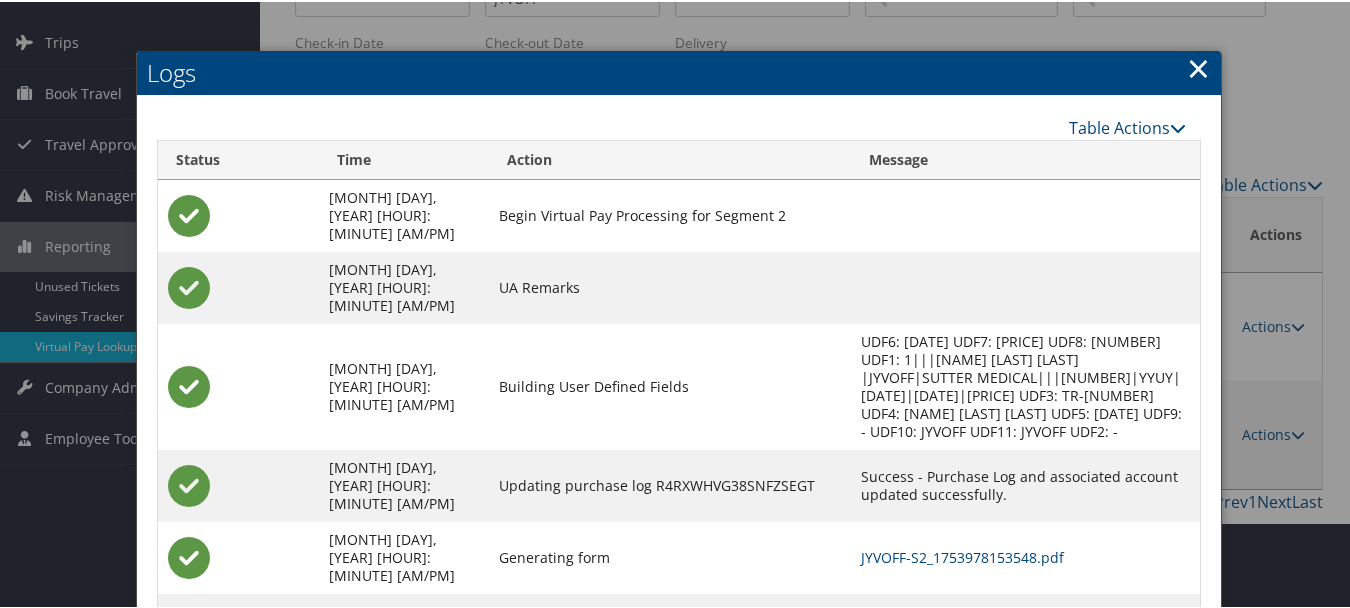 scroll, scrollTop: 200, scrollLeft: 0, axis: vertical 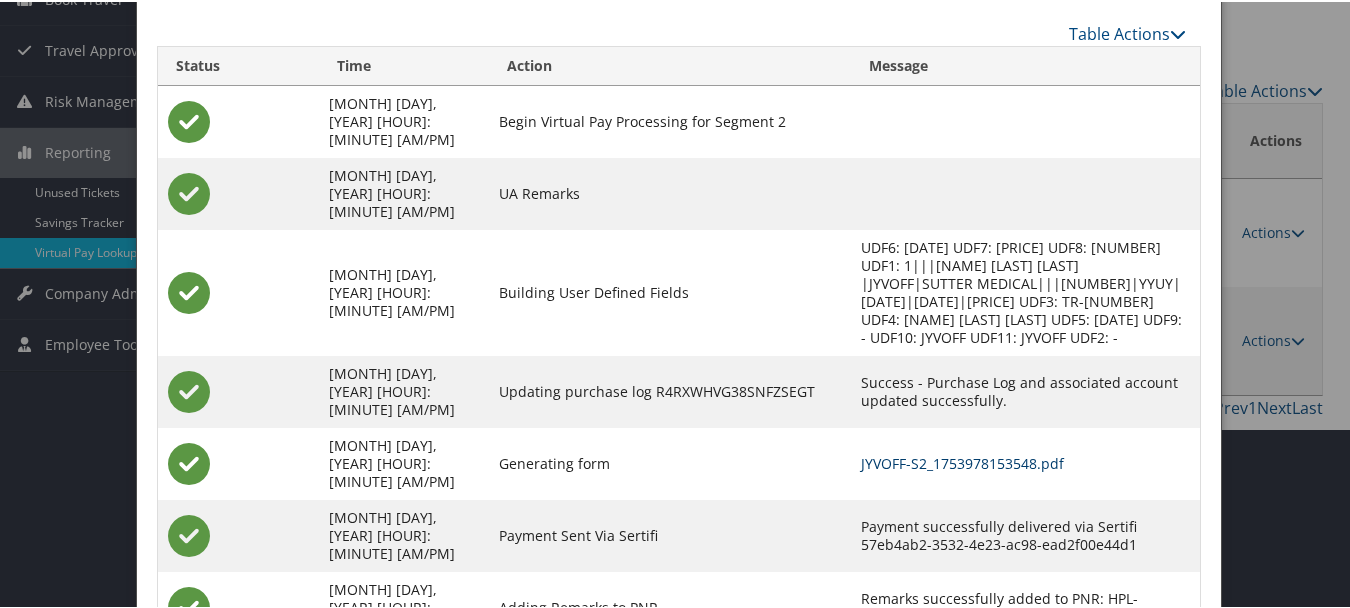 click on "JYVOFF-S2_1753978153548.pdf" at bounding box center [962, 461] 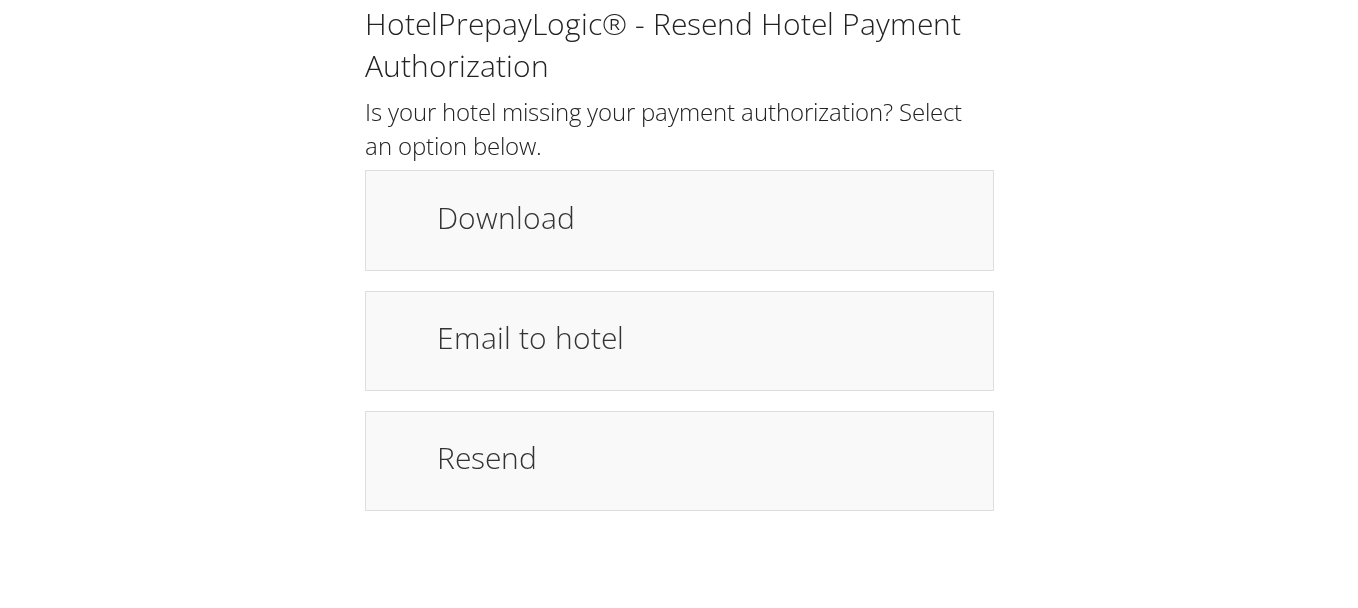 scroll, scrollTop: 0, scrollLeft: 0, axis: both 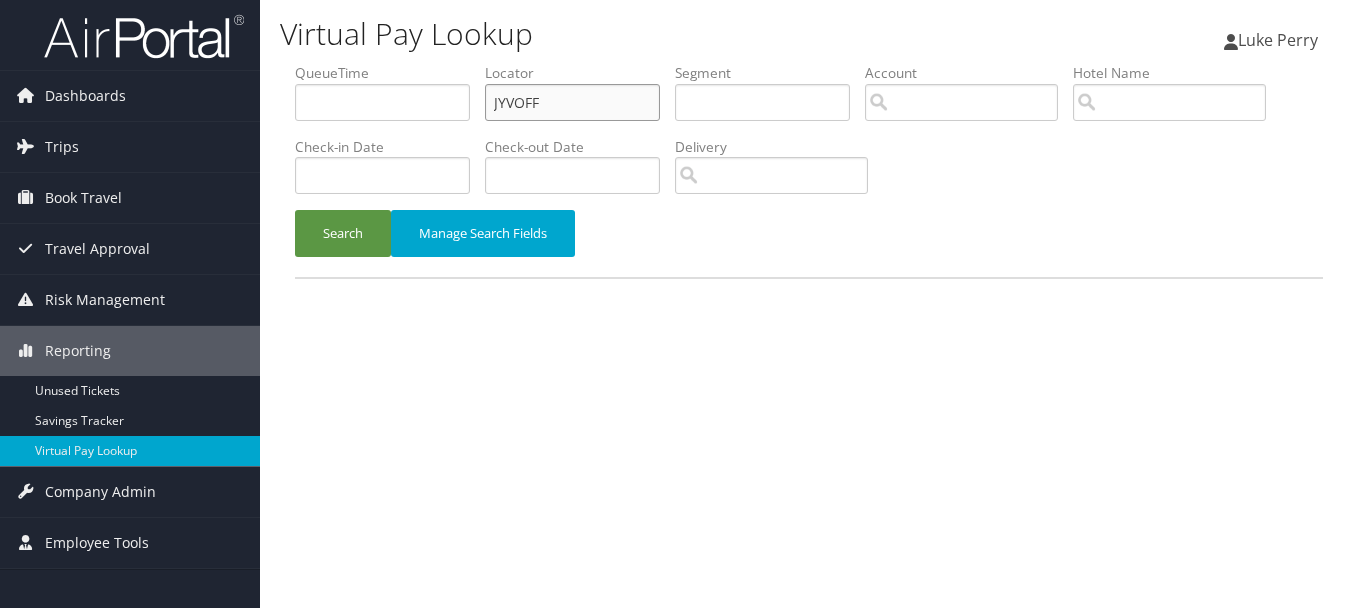 drag, startPoint x: 651, startPoint y: 102, endPoint x: 308, endPoint y: 100, distance: 343.00583 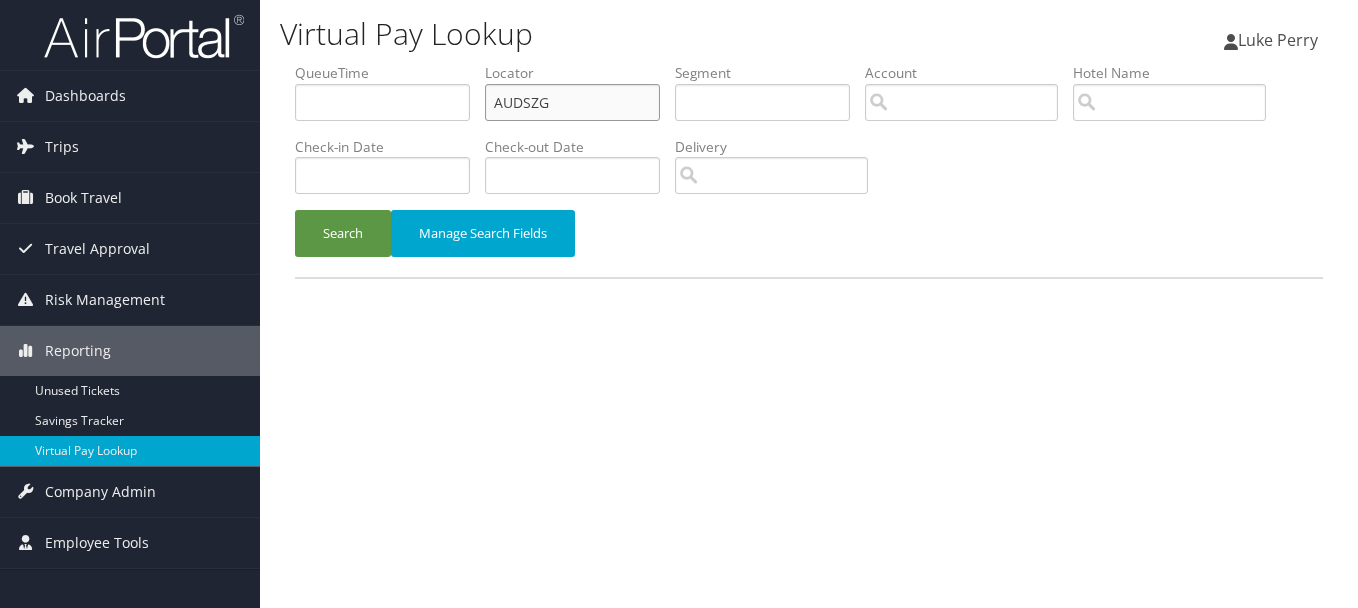 click on "Search" at bounding box center [343, 233] 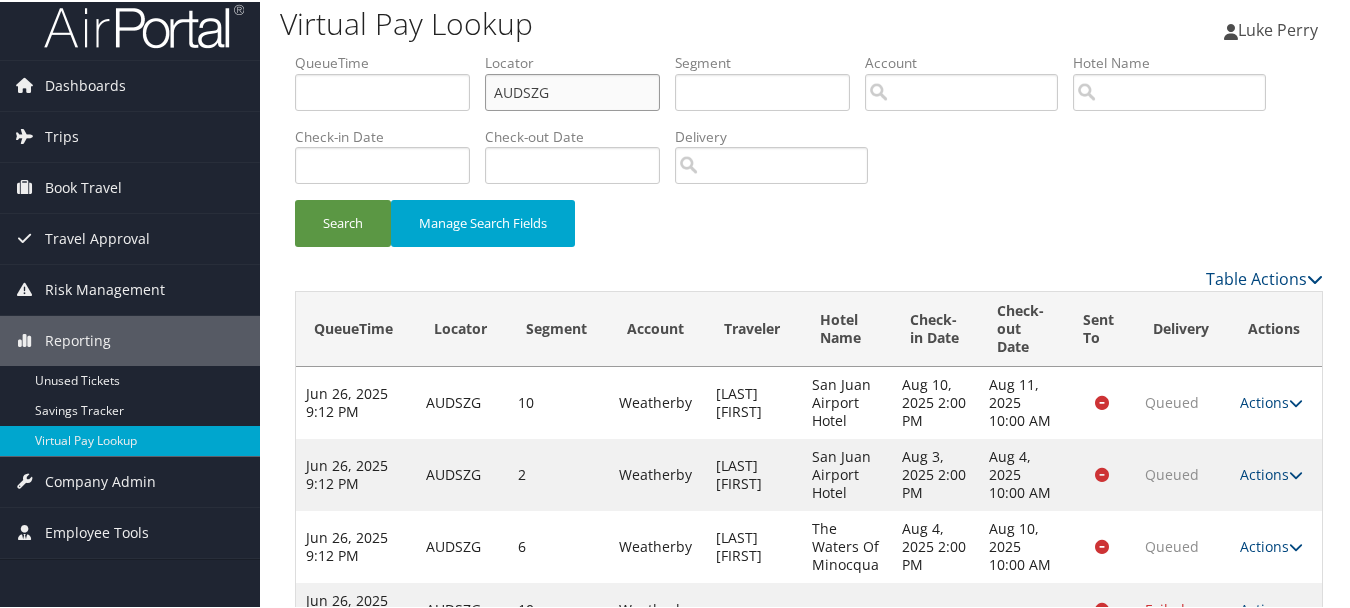 scroll, scrollTop: 0, scrollLeft: 0, axis: both 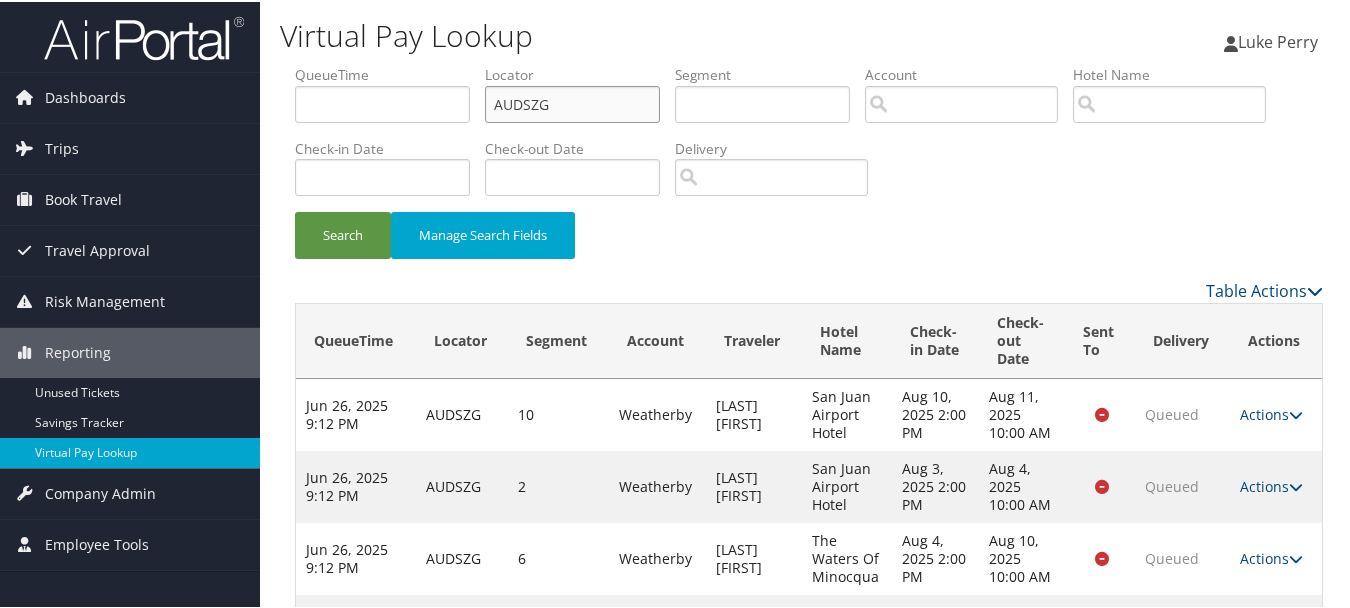 drag, startPoint x: 592, startPoint y: 101, endPoint x: 456, endPoint y: 89, distance: 136.52838 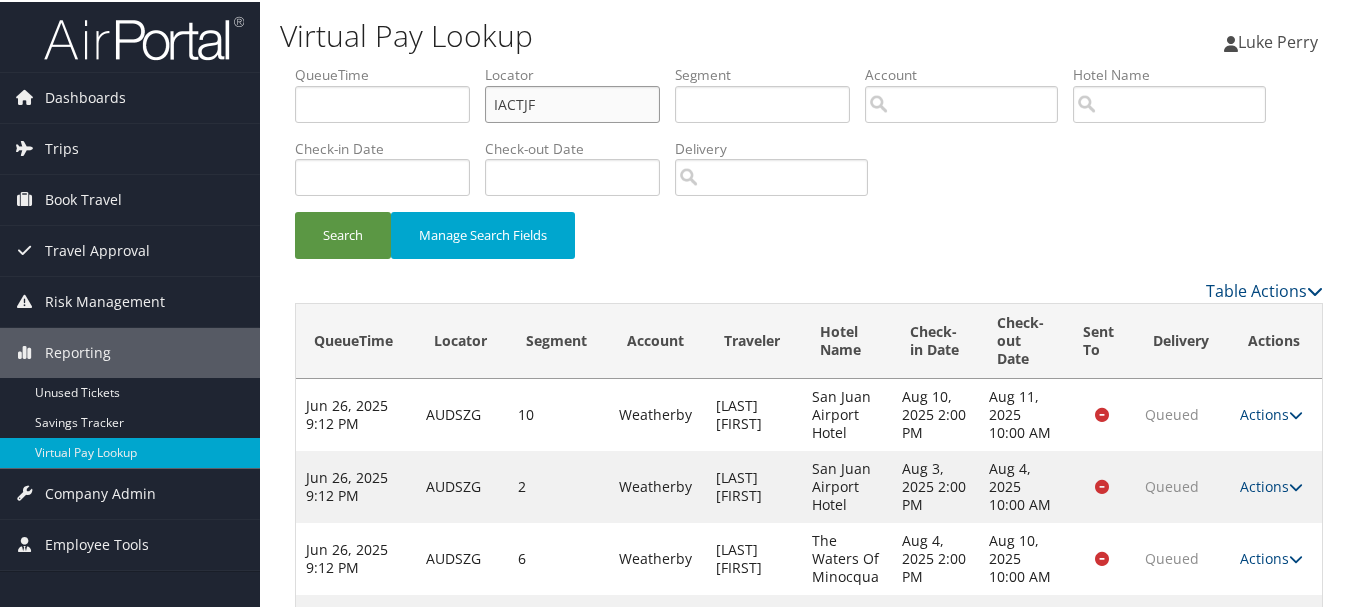 type on "IACTJF" 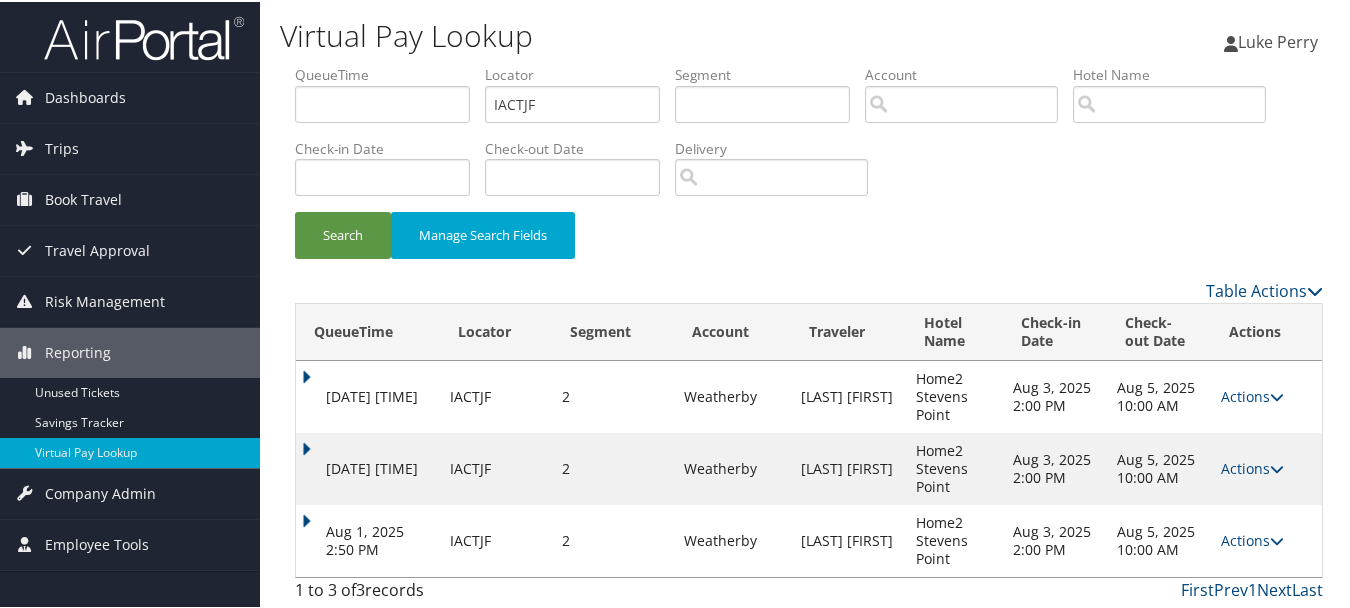 click on "Actions" at bounding box center (1252, 538) 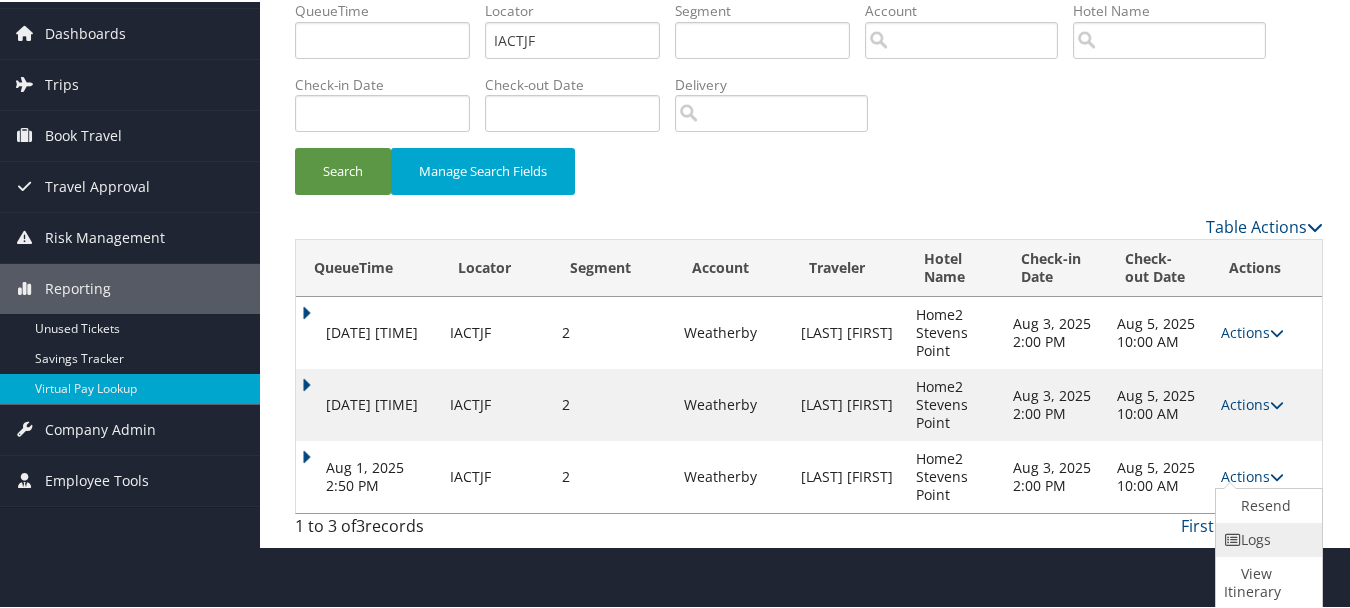 click on "Logs" at bounding box center (1266, 538) 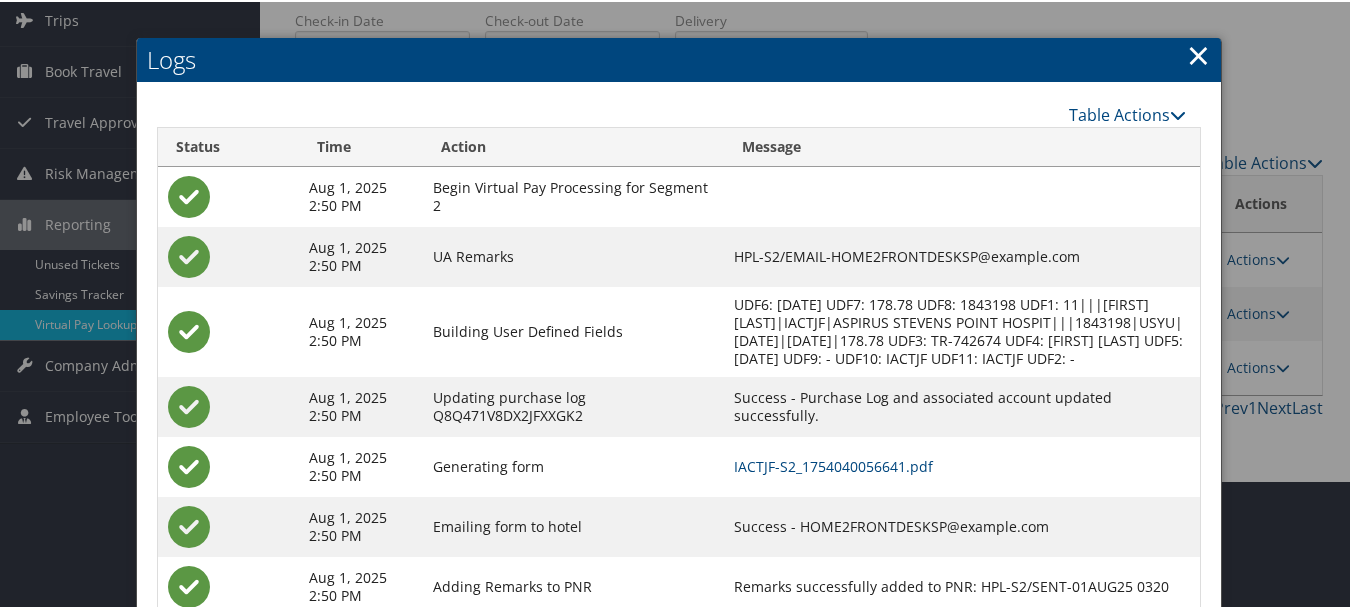 scroll, scrollTop: 209, scrollLeft: 0, axis: vertical 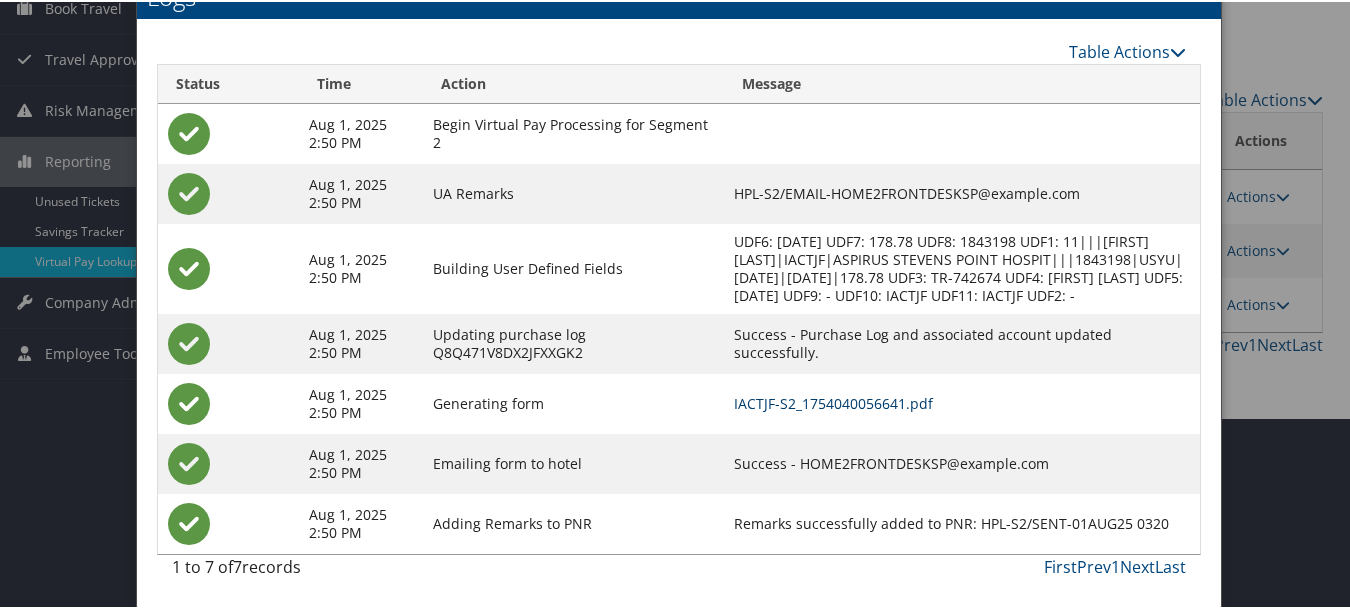 click on "IACTJF-S2_1754040056641.pdf" at bounding box center (833, 401) 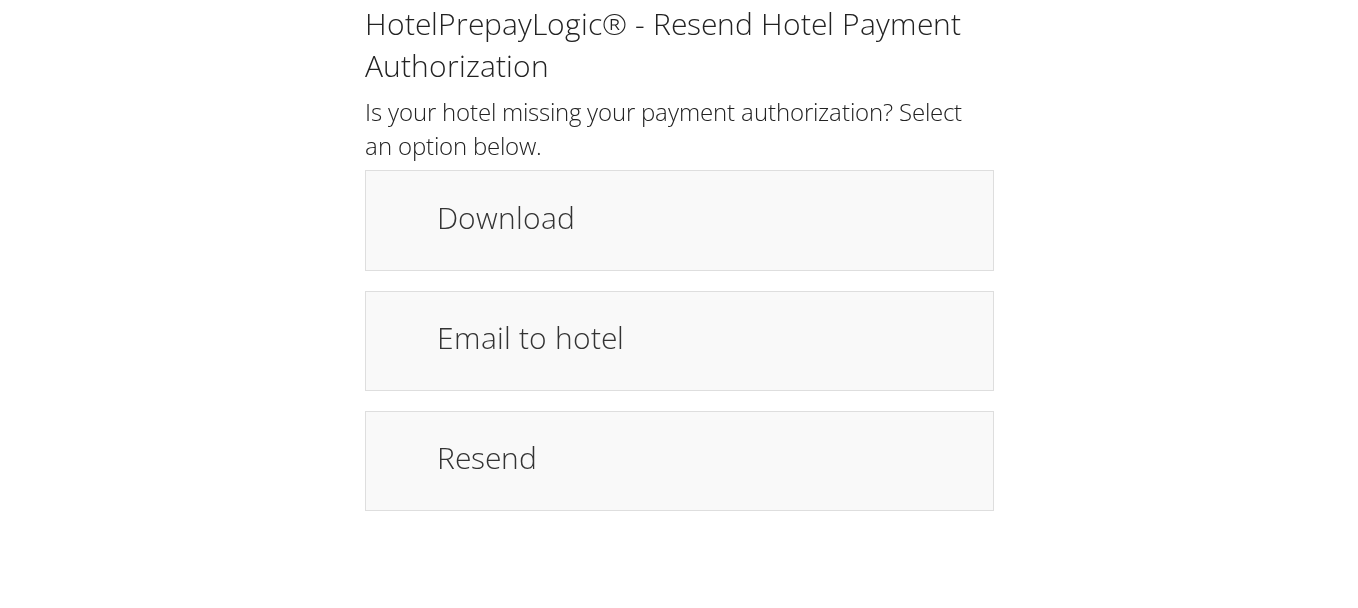 scroll, scrollTop: 0, scrollLeft: 0, axis: both 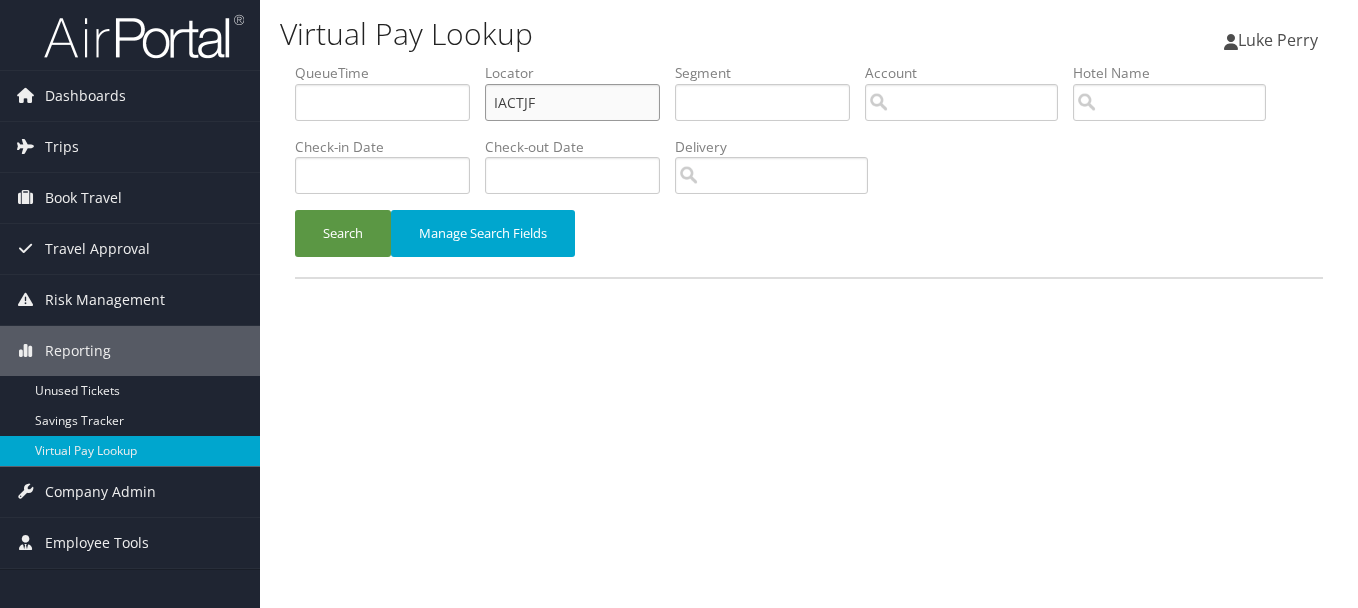 drag, startPoint x: 553, startPoint y: 108, endPoint x: 277, endPoint y: 84, distance: 277.0415 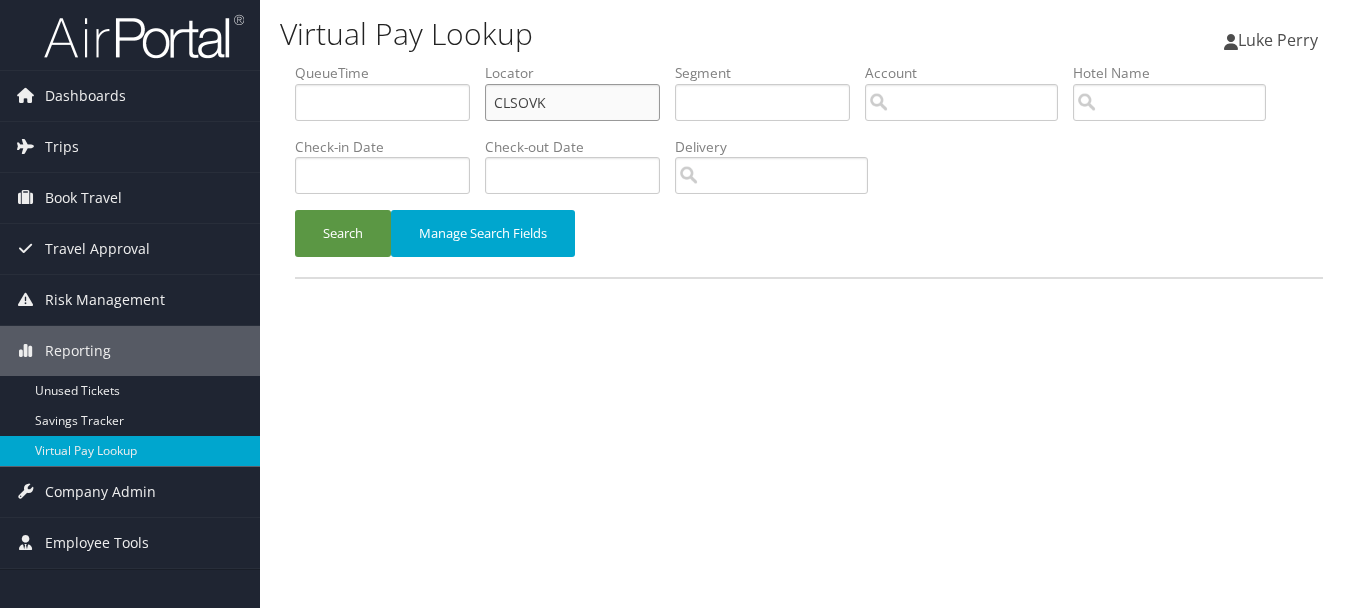 type on "CLSOVK" 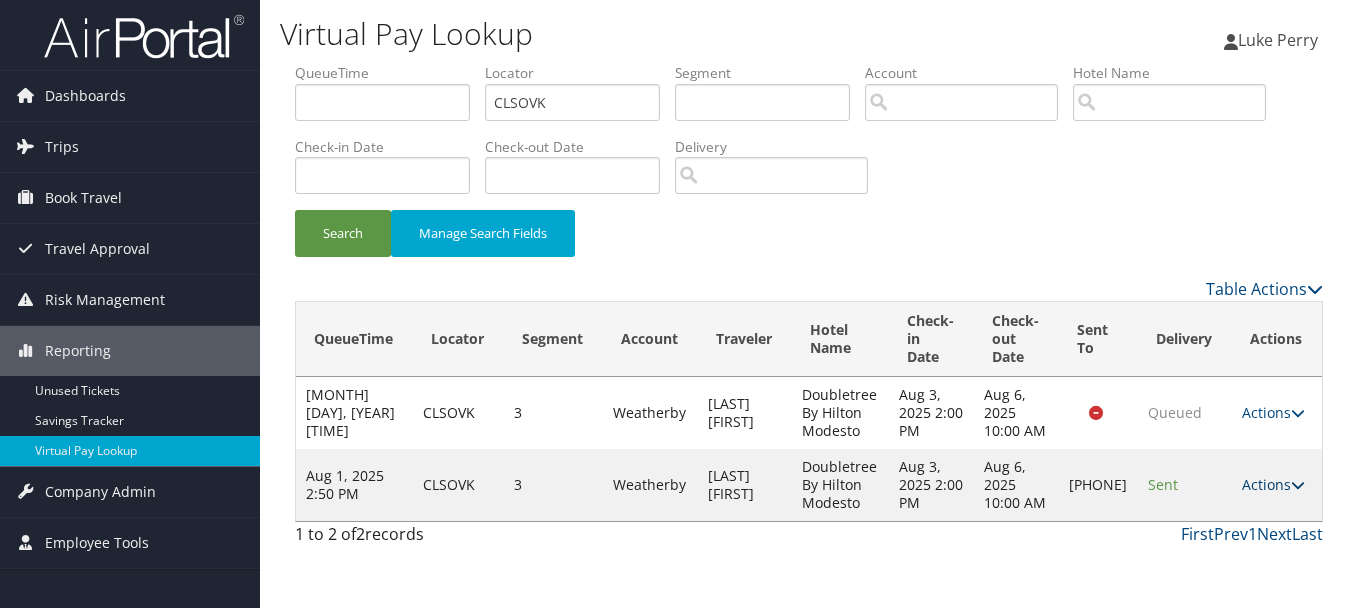 click on "Actions" at bounding box center [1273, 484] 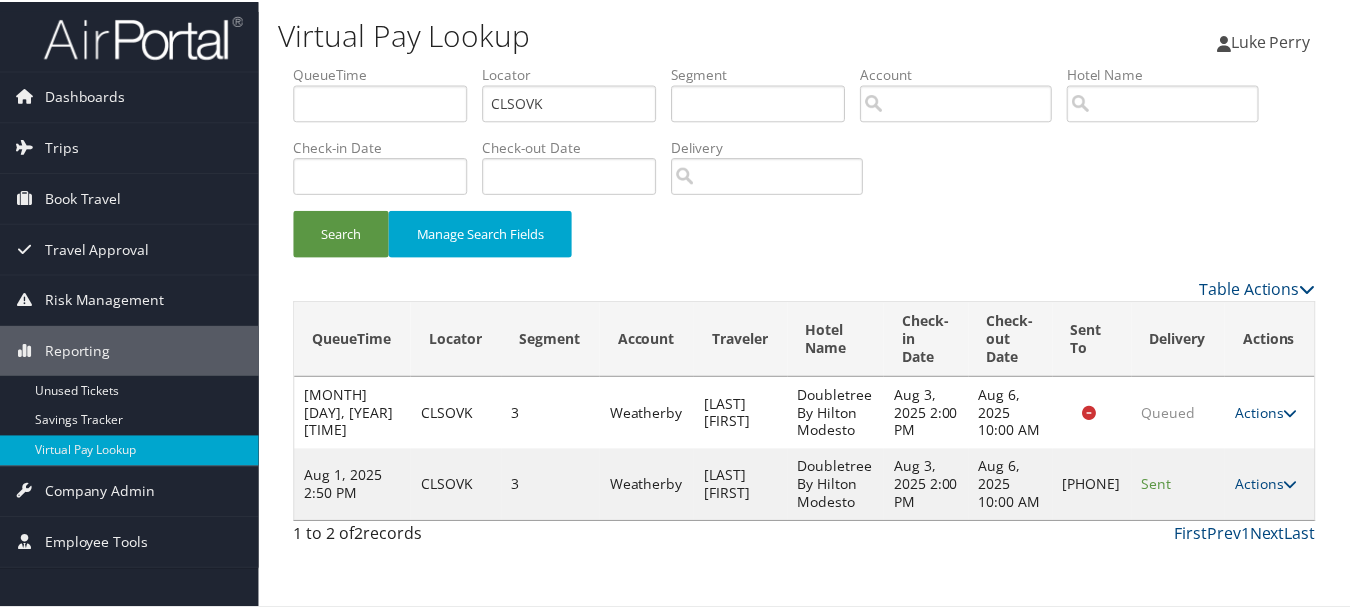 scroll, scrollTop: 35, scrollLeft: 0, axis: vertical 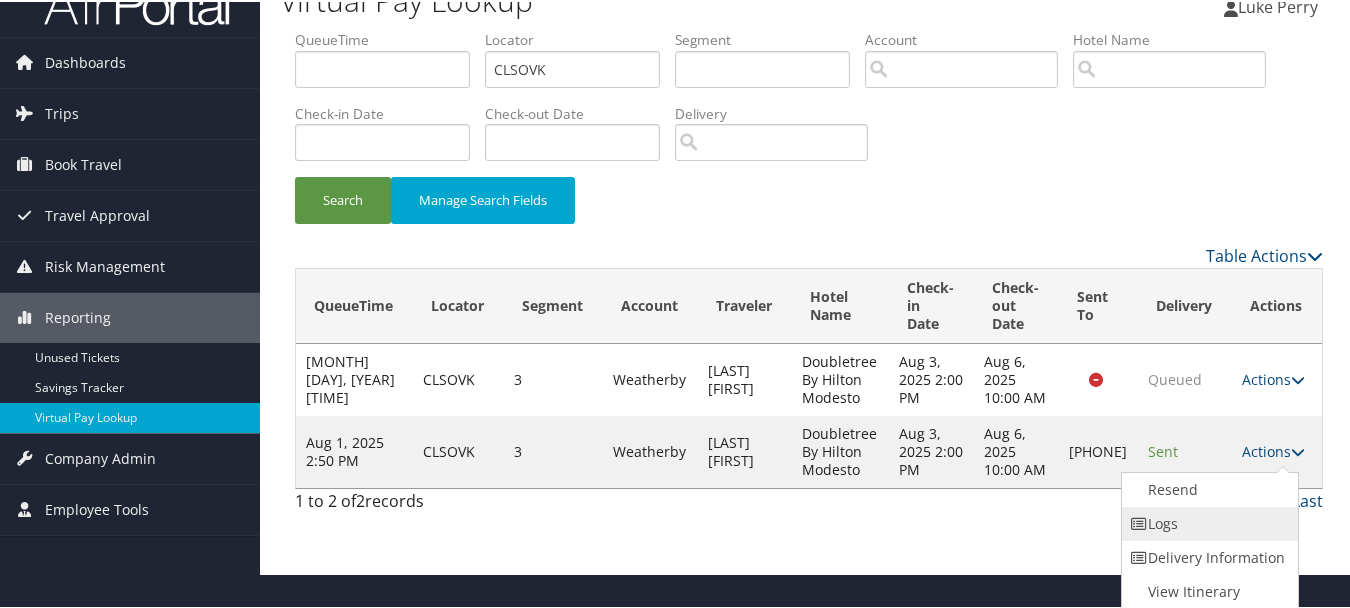 click on "Logs" at bounding box center (1207, 522) 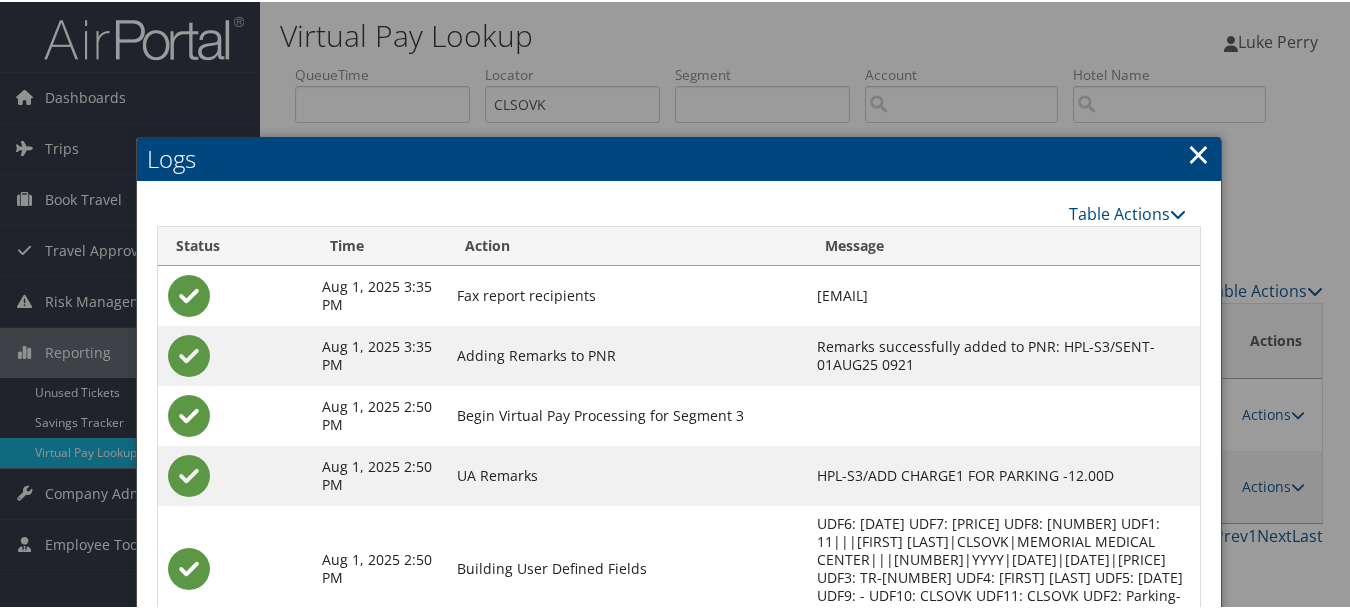 scroll, scrollTop: 258, scrollLeft: 0, axis: vertical 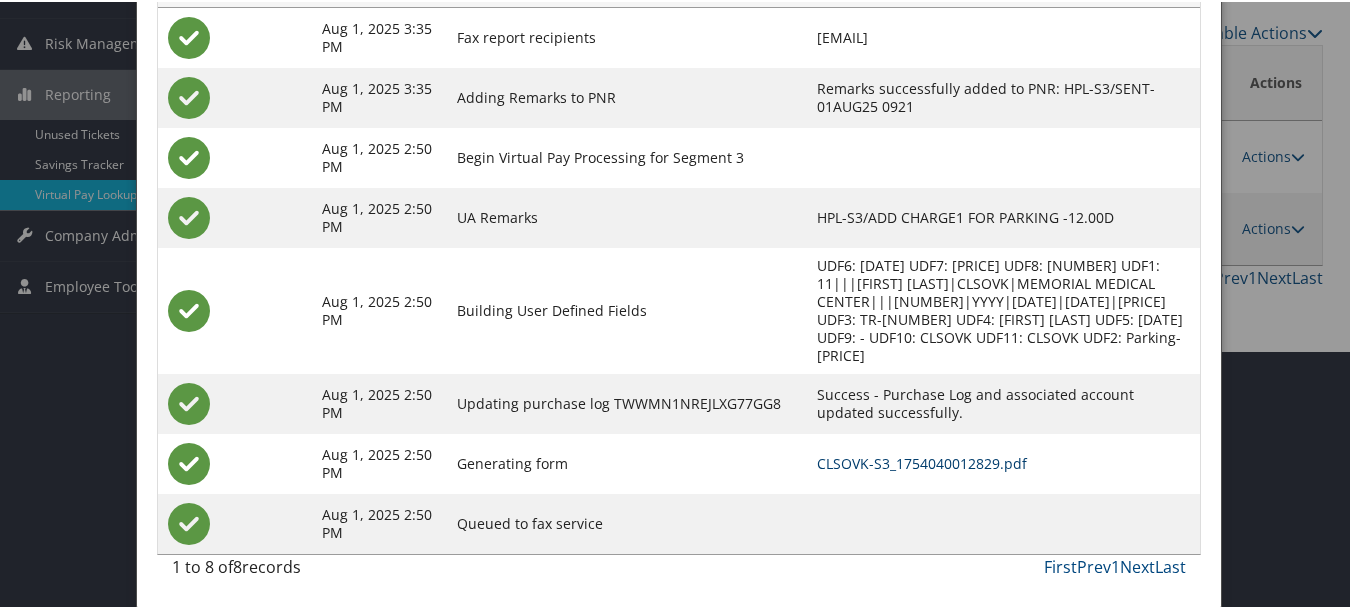 click on "CLSOVK-S3_1754040012829.pdf" at bounding box center [922, 461] 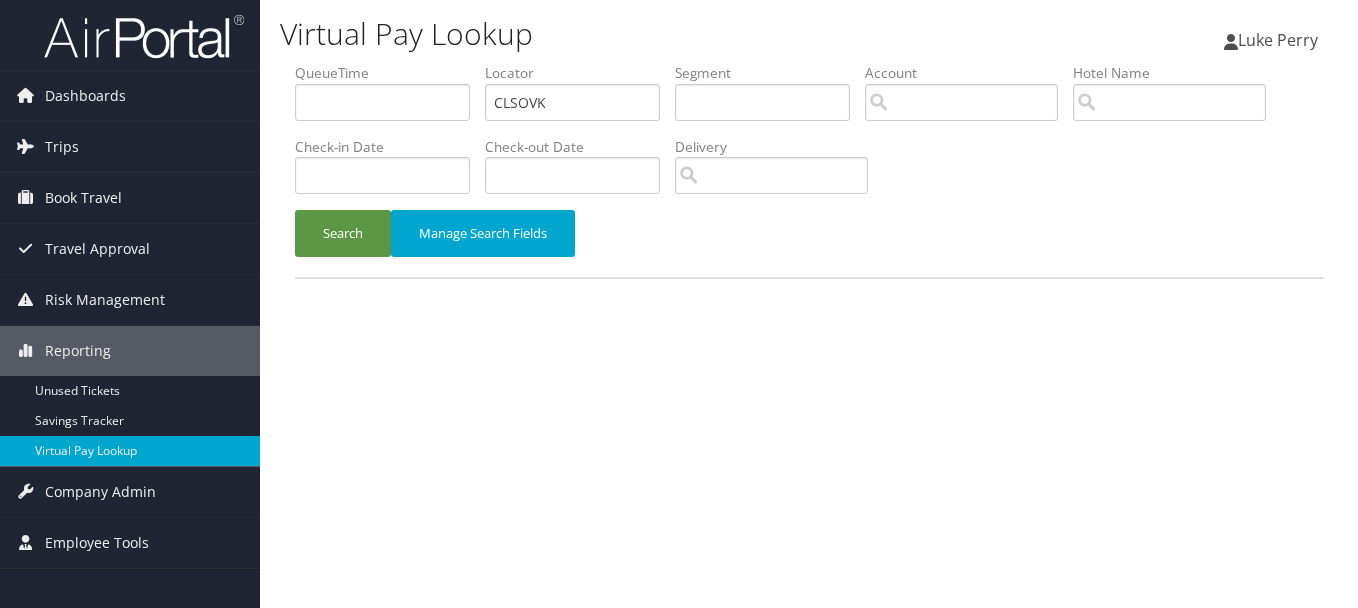 scroll, scrollTop: 0, scrollLeft: 0, axis: both 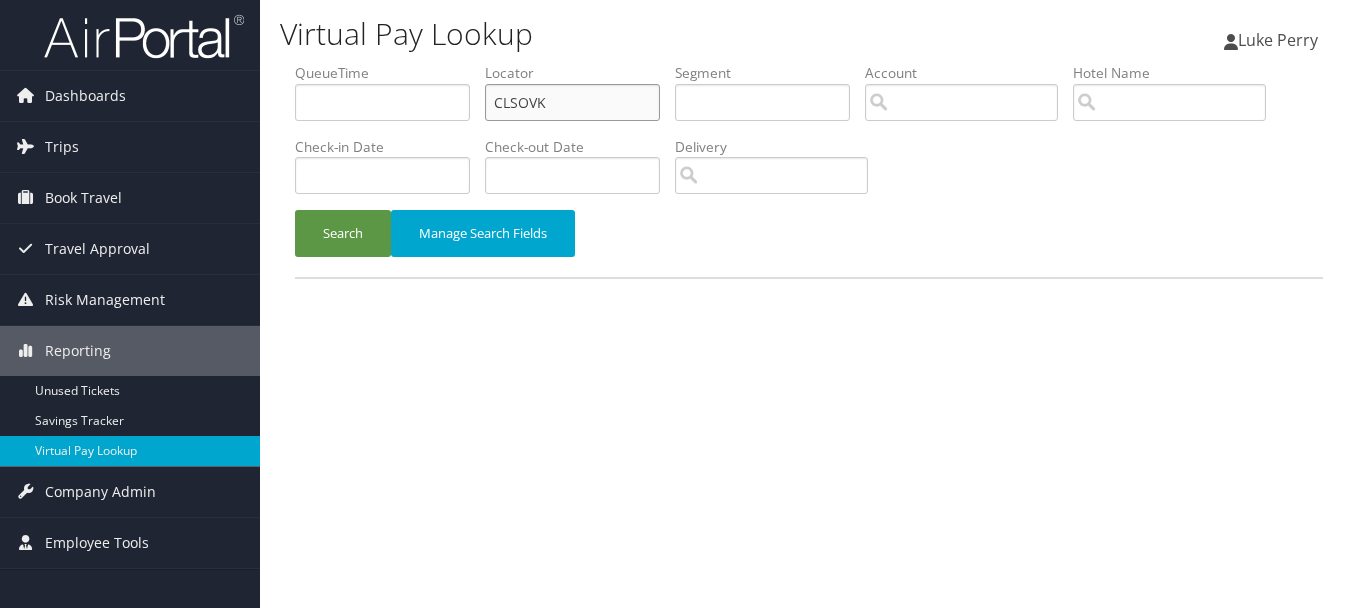 drag, startPoint x: 601, startPoint y: 106, endPoint x: 497, endPoint y: 103, distance: 104.04326 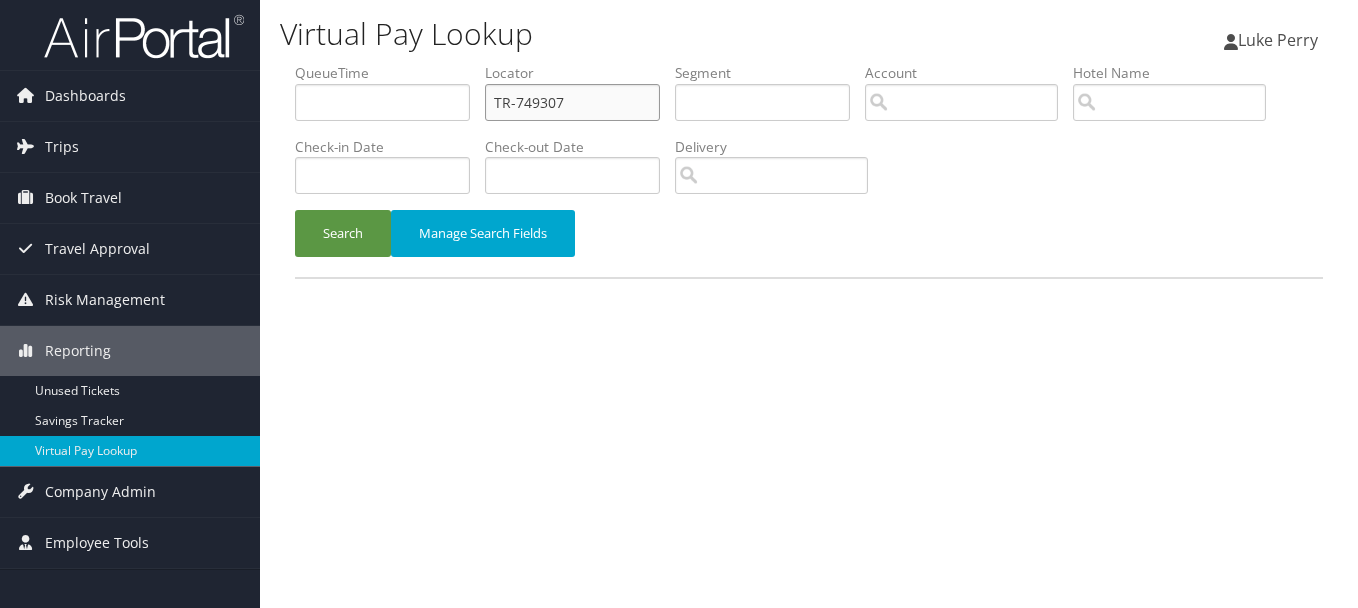 drag, startPoint x: 616, startPoint y: 100, endPoint x: 433, endPoint y: 100, distance: 183 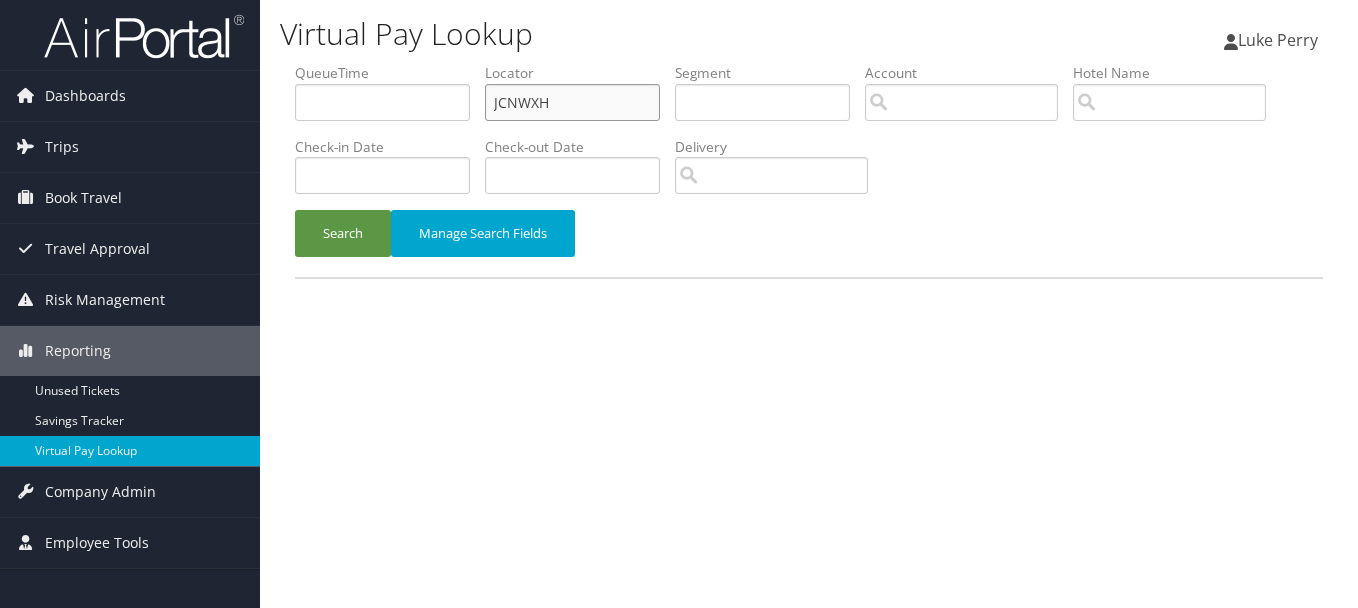 type on "JCNWXH" 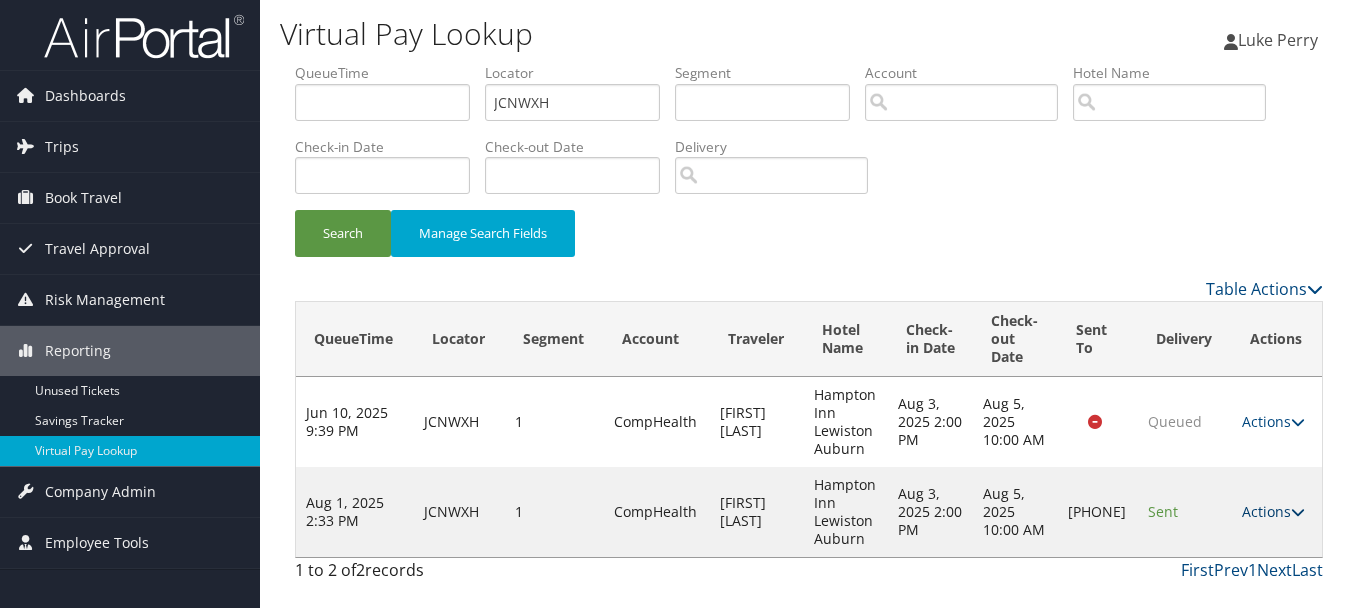 click on "Actions" at bounding box center (1273, 511) 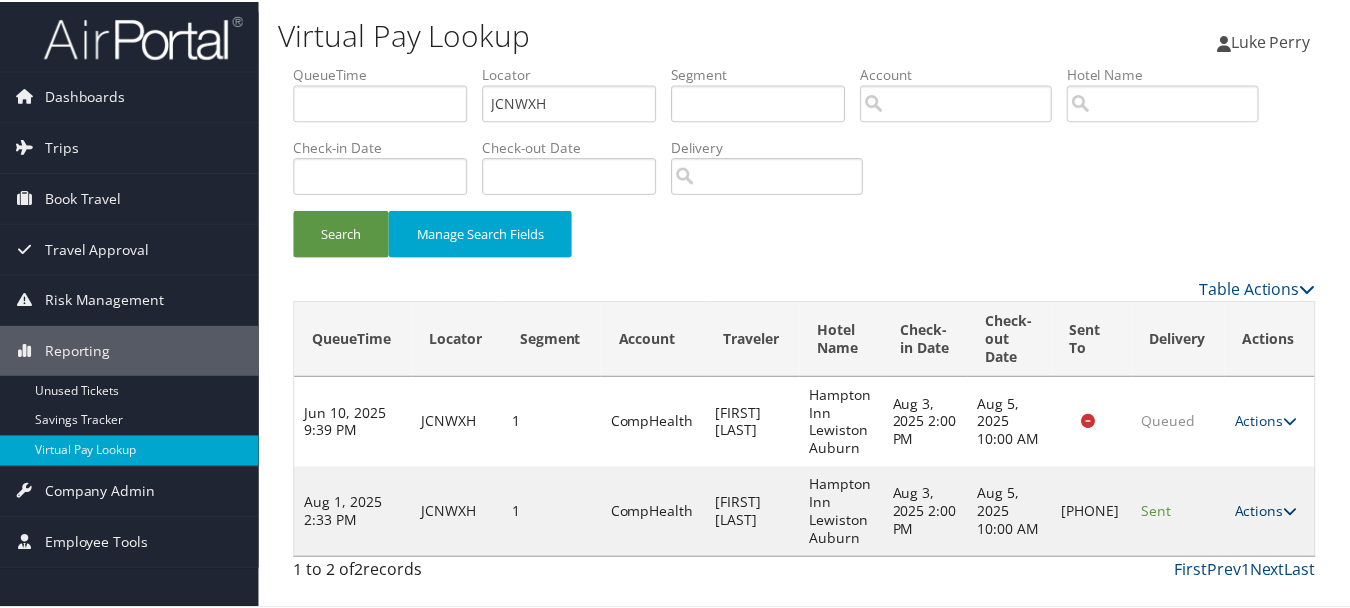 scroll, scrollTop: 53, scrollLeft: 0, axis: vertical 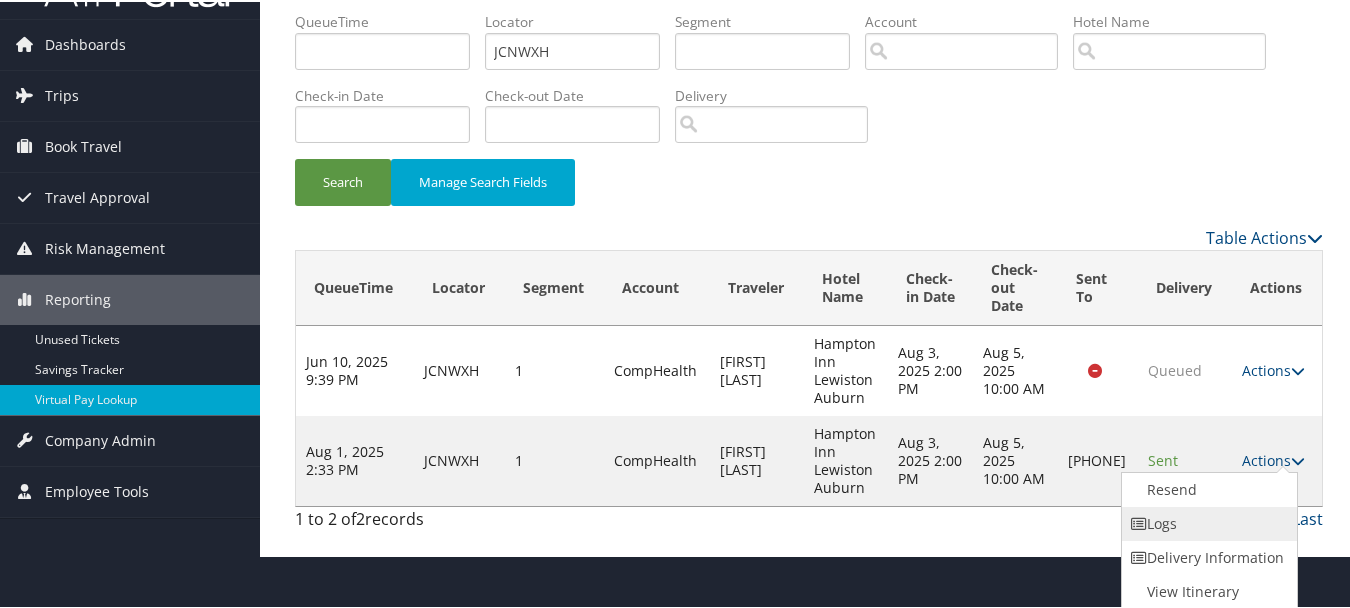 click on "Logs" at bounding box center (1207, 522) 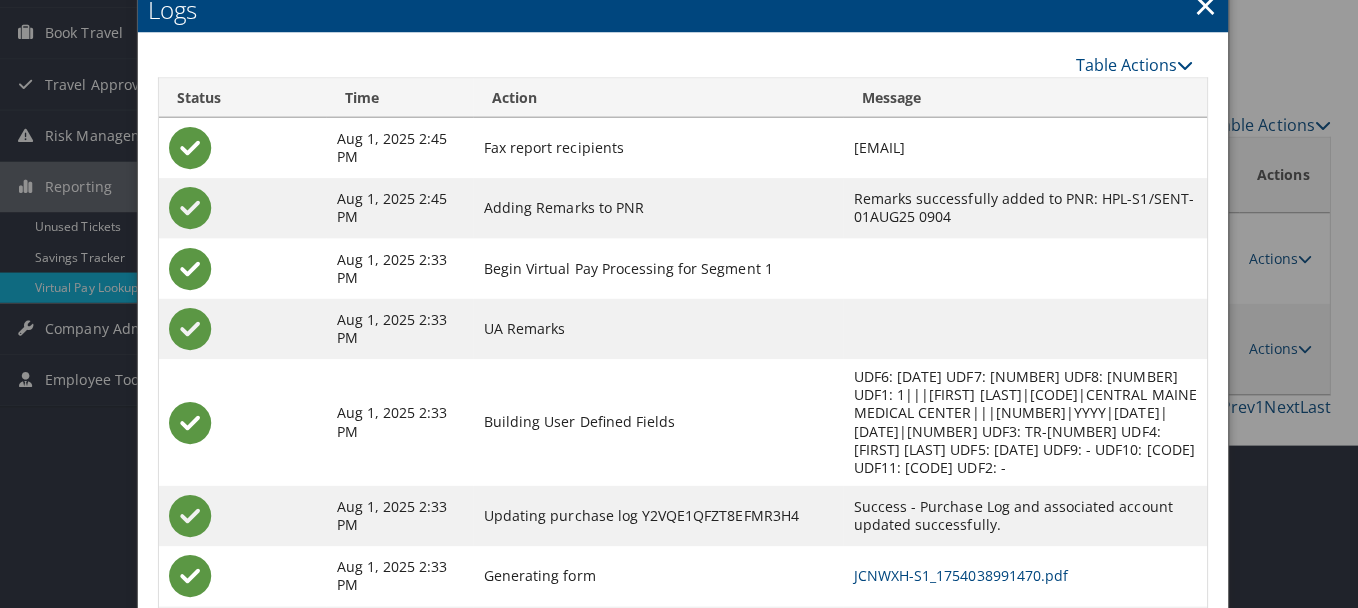scroll, scrollTop: 0, scrollLeft: 0, axis: both 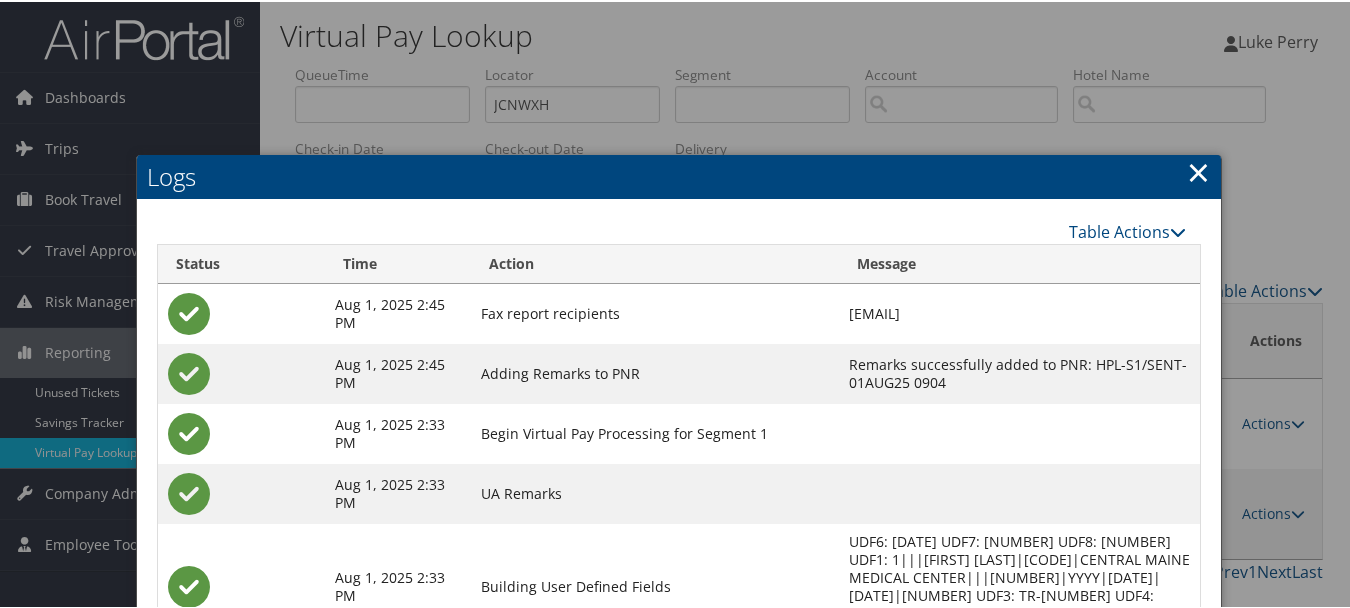 click on "×" at bounding box center (1198, 170) 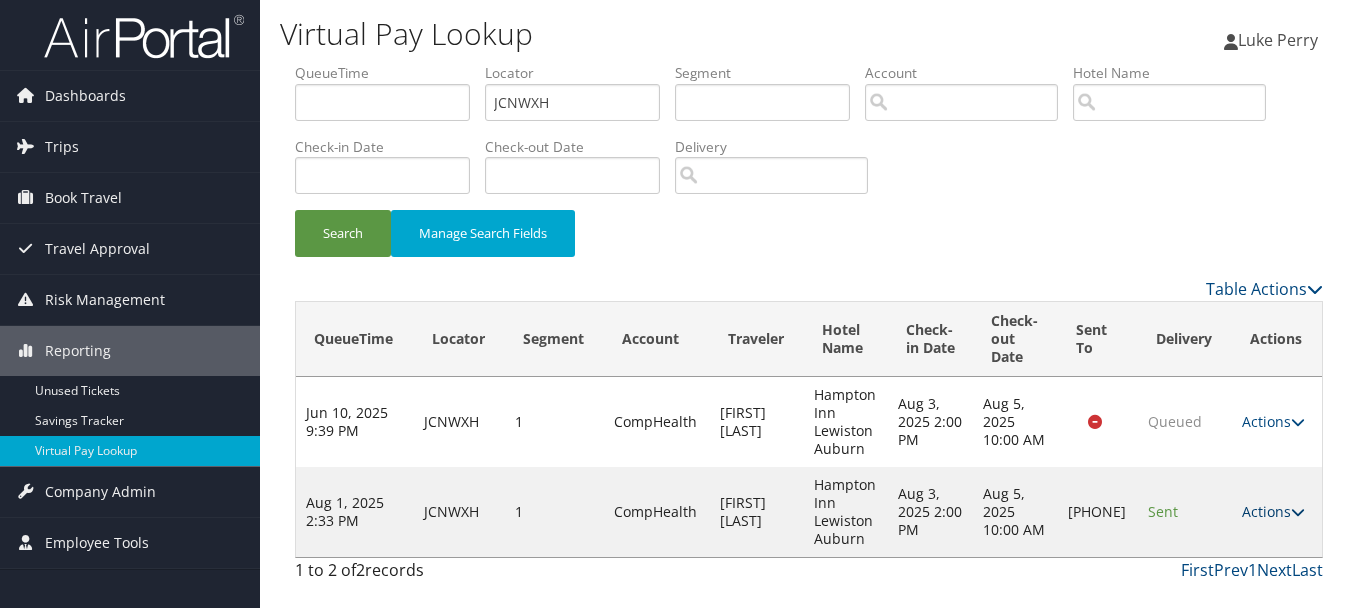 click on "Actions" at bounding box center (1273, 511) 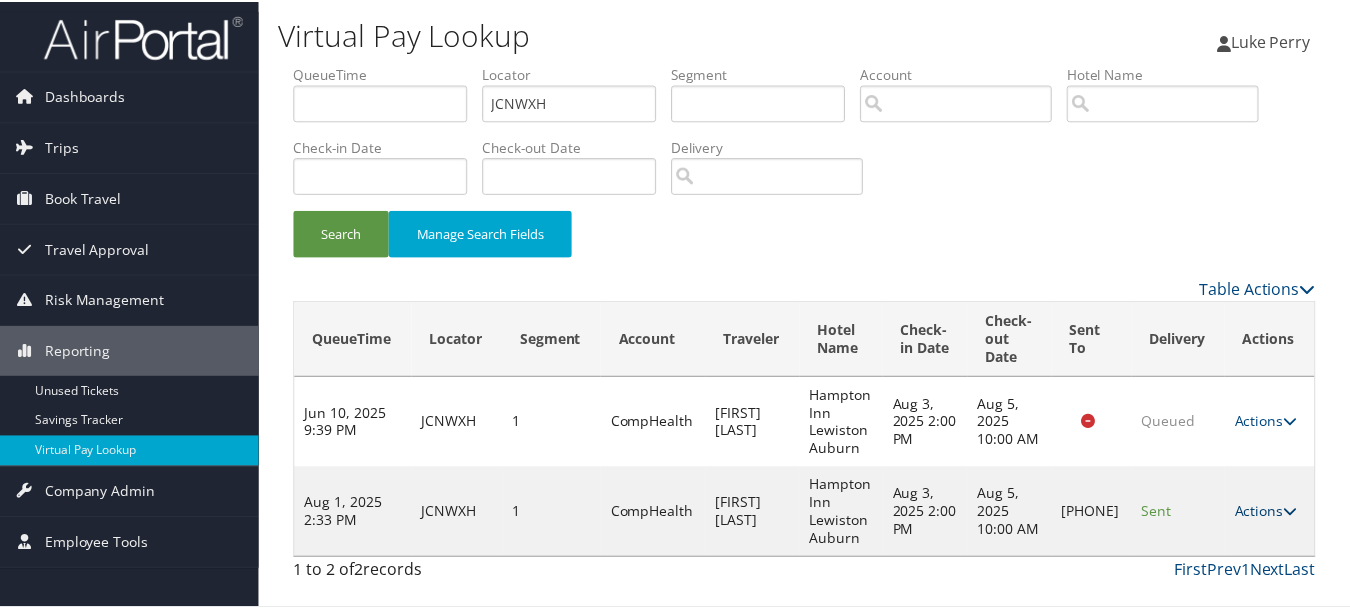 scroll, scrollTop: 53, scrollLeft: 0, axis: vertical 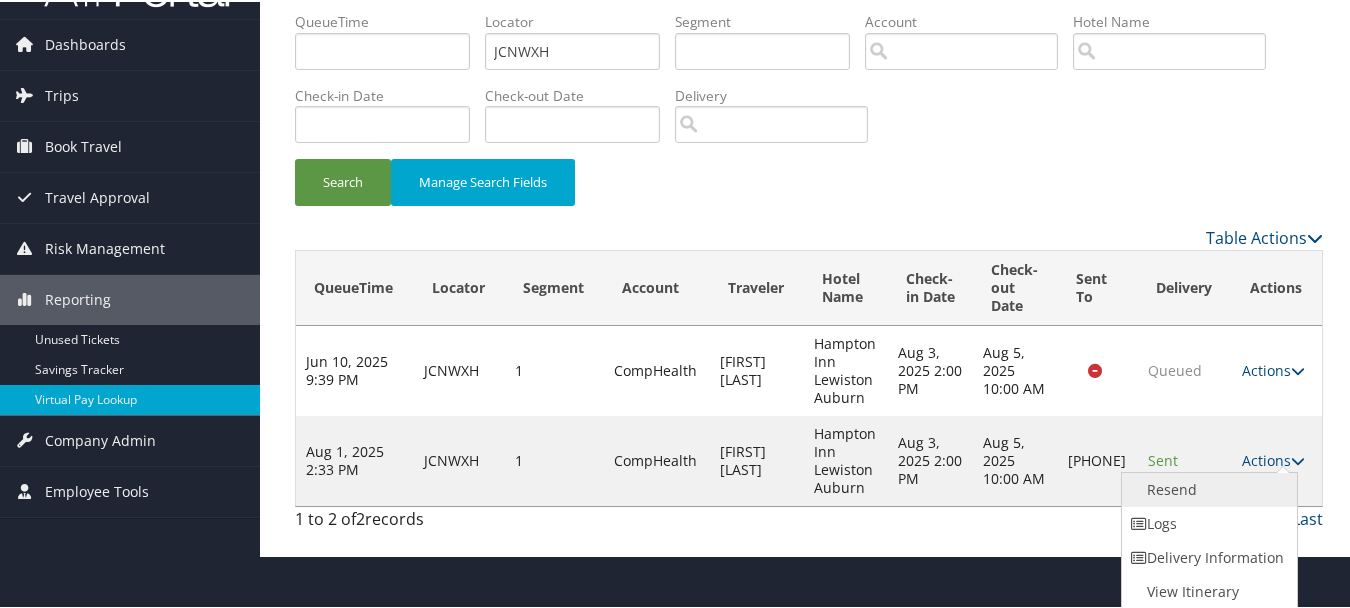 click on "Resend" at bounding box center [1207, 488] 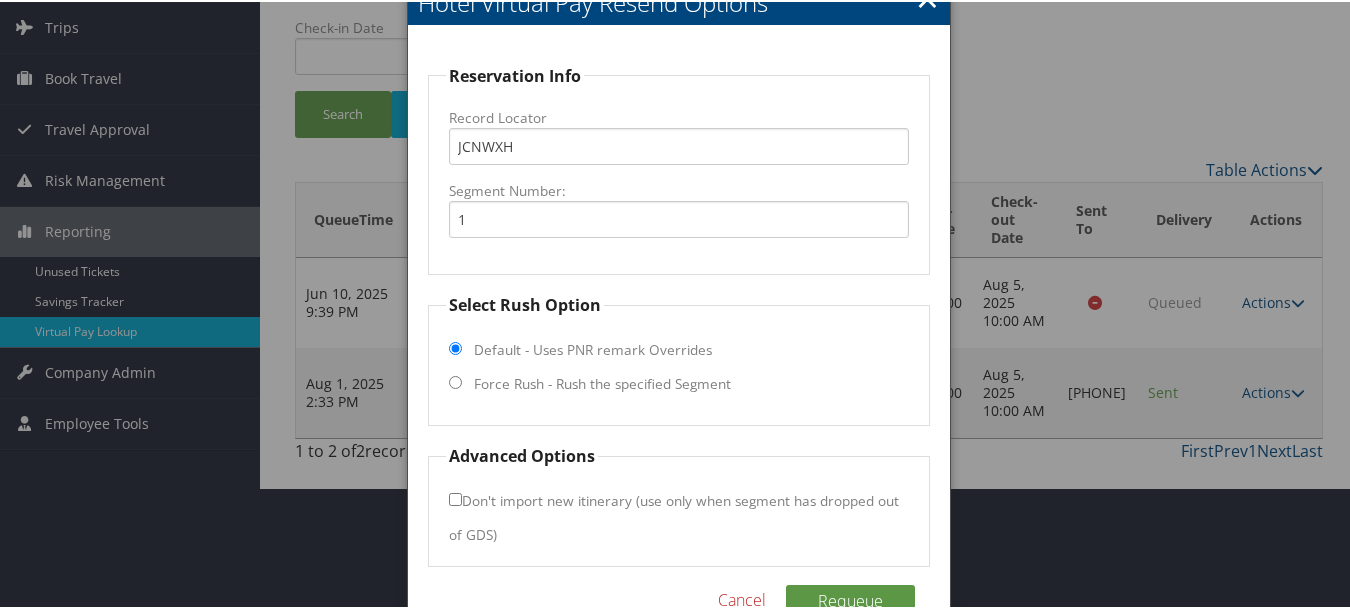 scroll, scrollTop: 169, scrollLeft: 0, axis: vertical 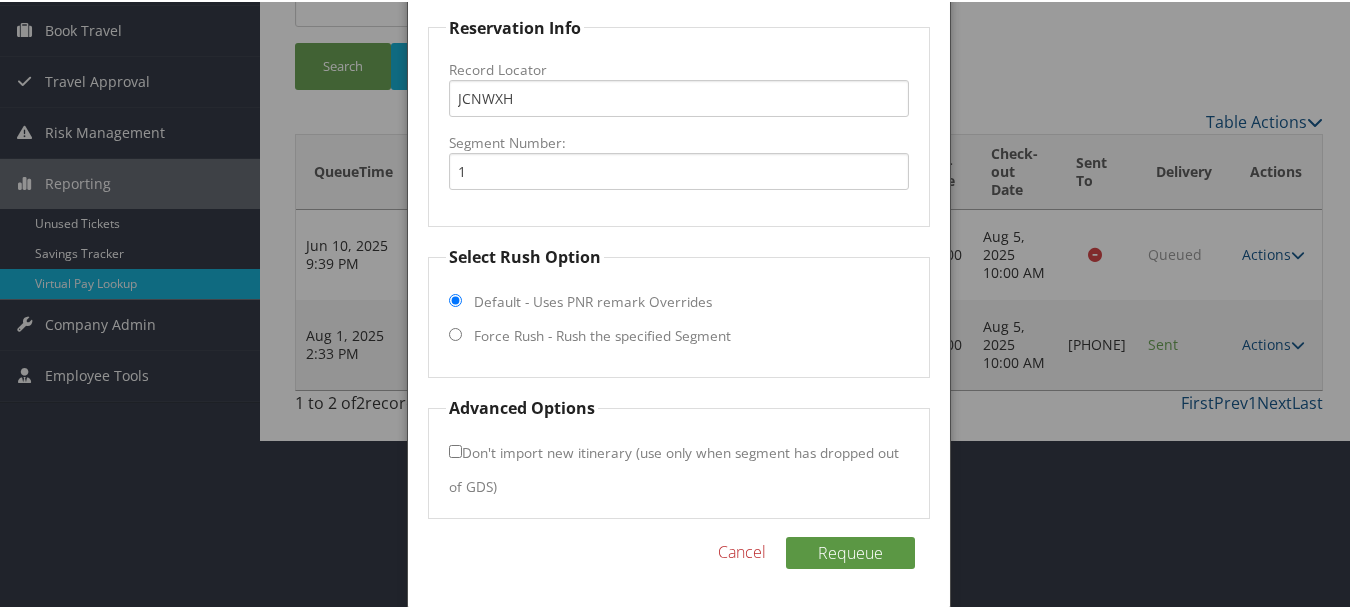click on "Select Rush Option
Default - Uses PNR remark Overrides
Force Rush - Rush the specified Segment" at bounding box center [678, 309] 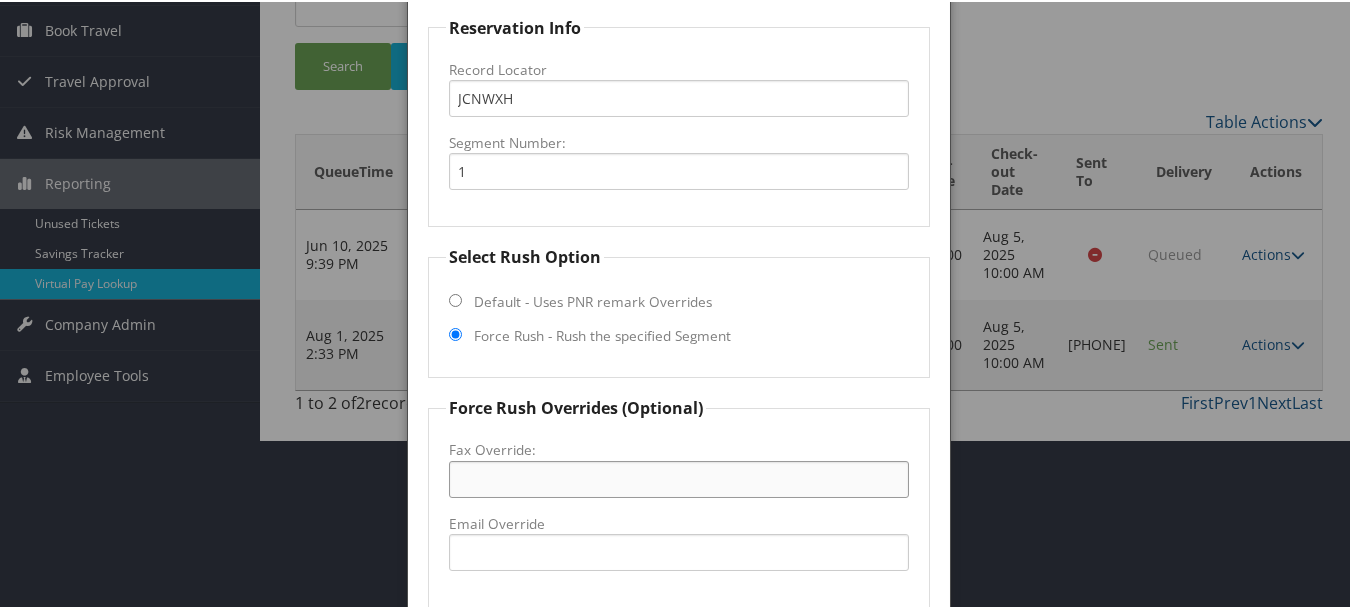 click on "Fax Override:" at bounding box center (678, 477) 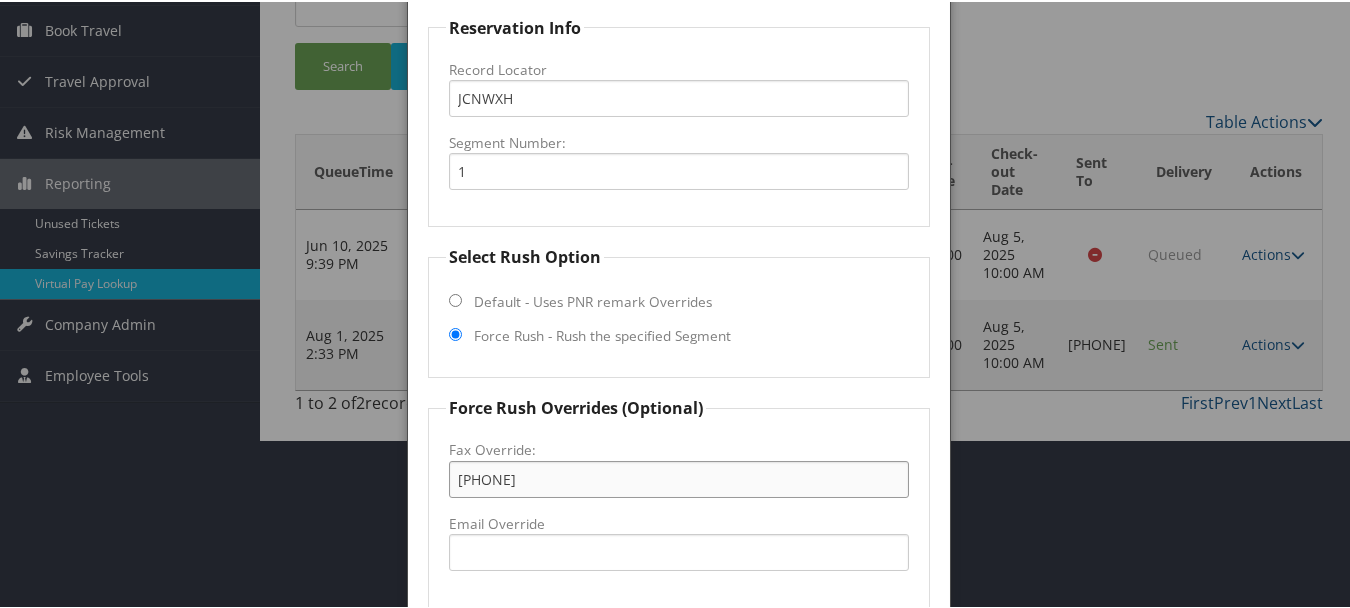 type on "(207) 344-1050" 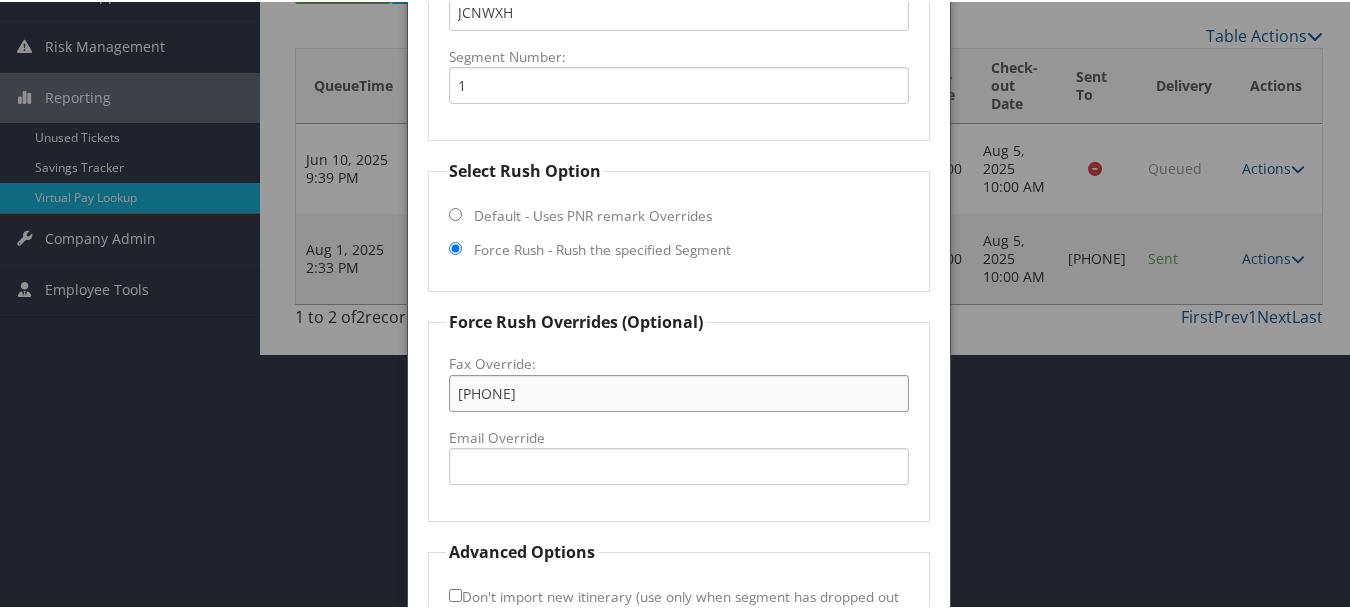 scroll, scrollTop: 399, scrollLeft: 0, axis: vertical 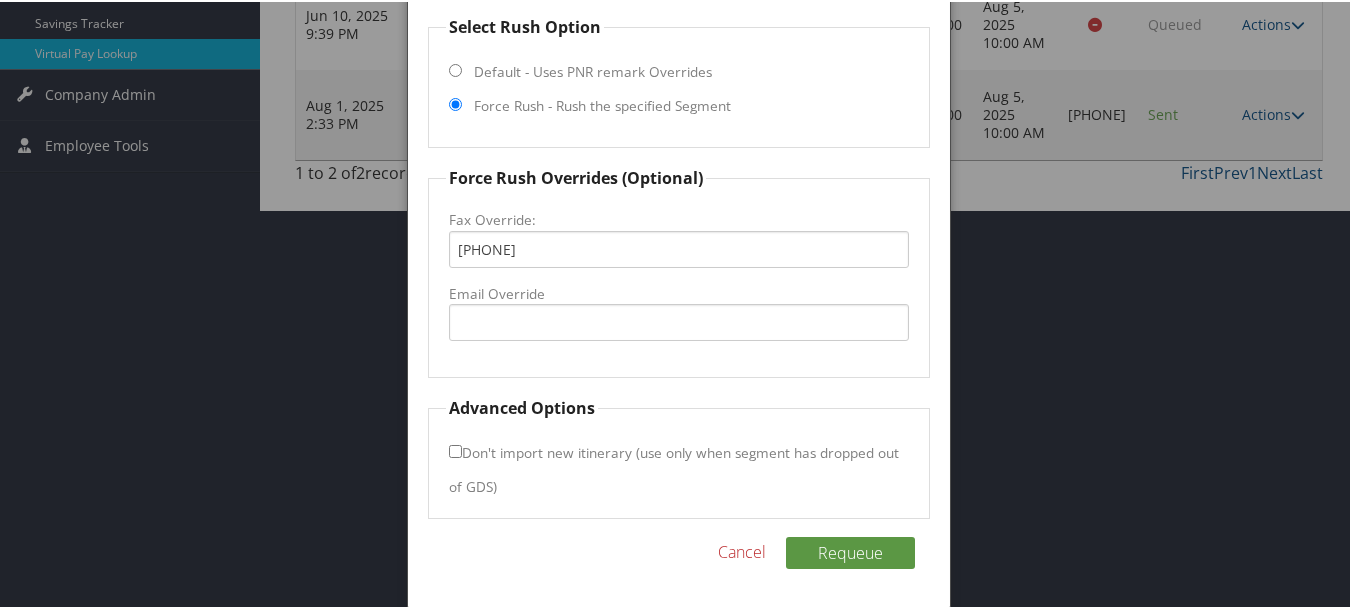 click on "Don't import new itinerary (use only when segment has dropped out of GDS)" at bounding box center (674, 467) 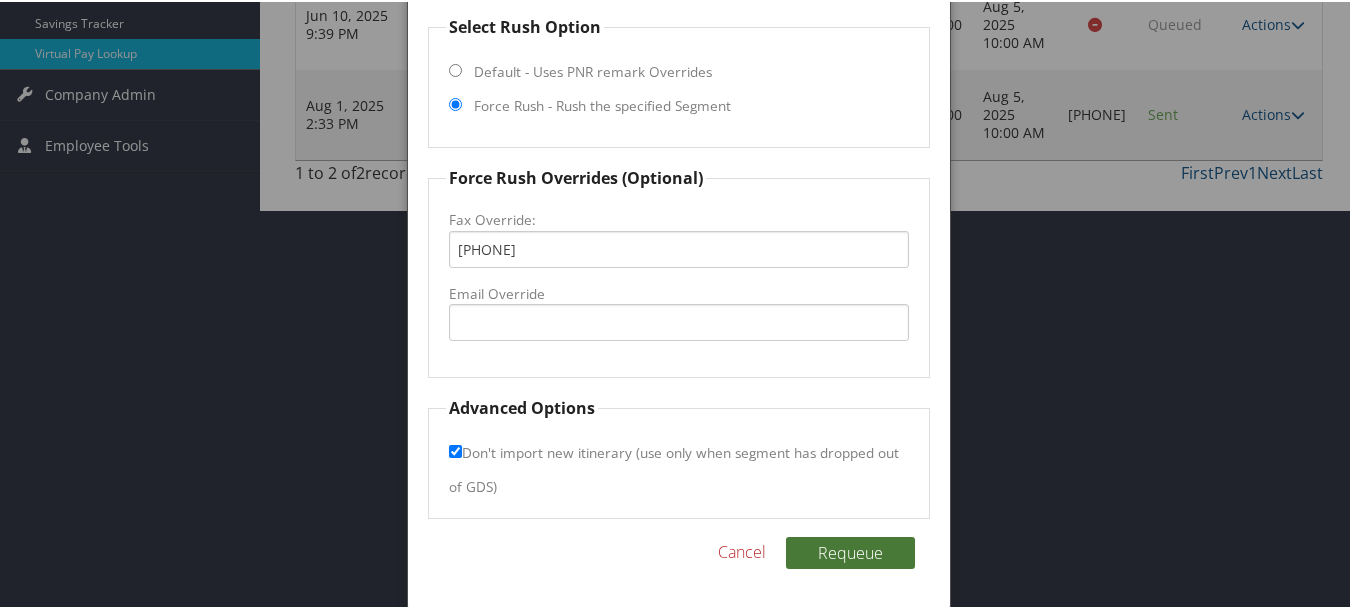 click on "Requeue" at bounding box center (850, 551) 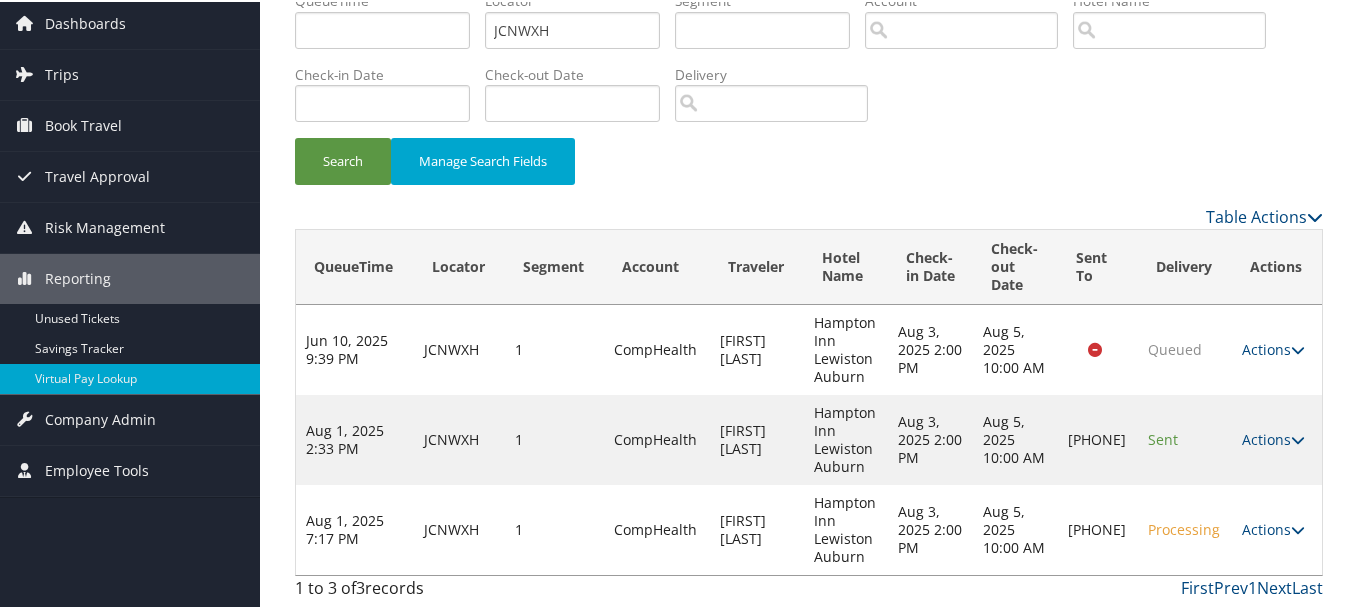 scroll, scrollTop: 74, scrollLeft: 0, axis: vertical 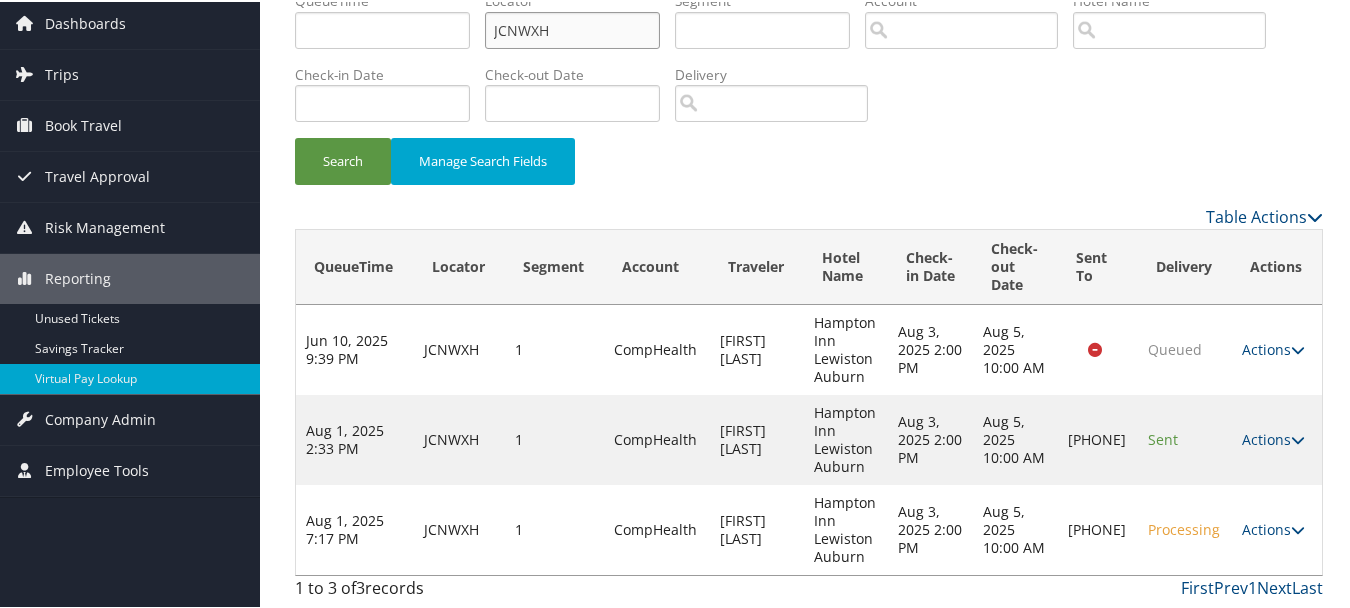 drag, startPoint x: 565, startPoint y: 24, endPoint x: 355, endPoint y: 29, distance: 210.05951 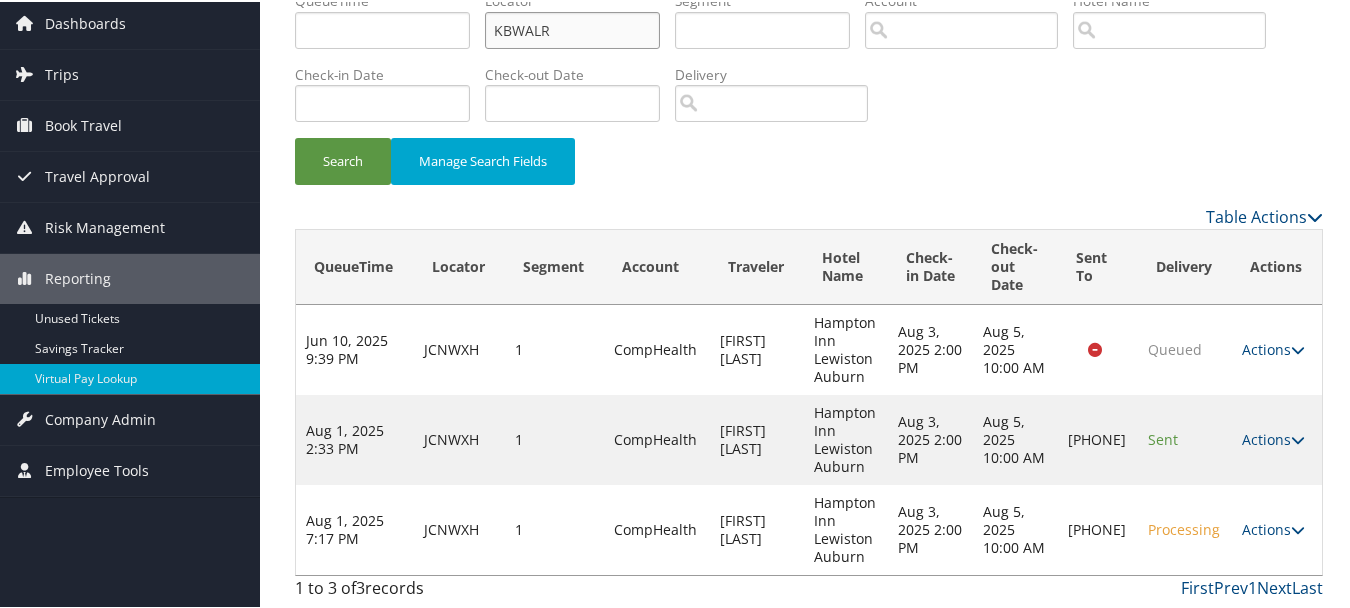 type on "KBWALR" 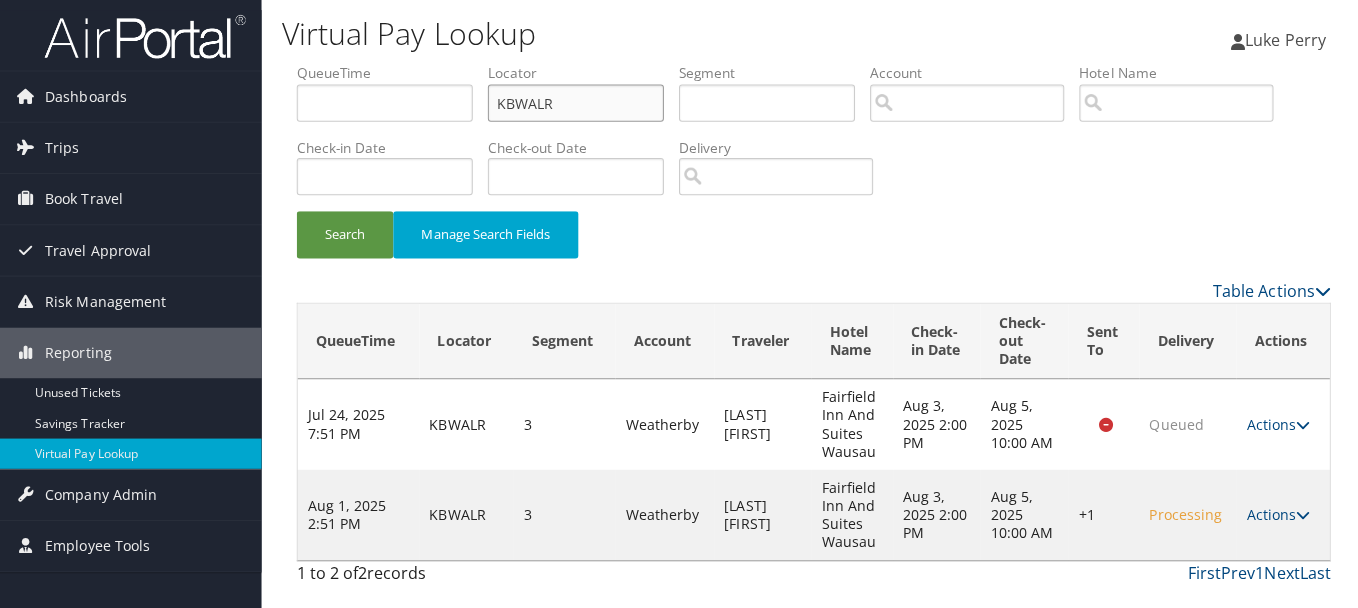scroll, scrollTop: 0, scrollLeft: 0, axis: both 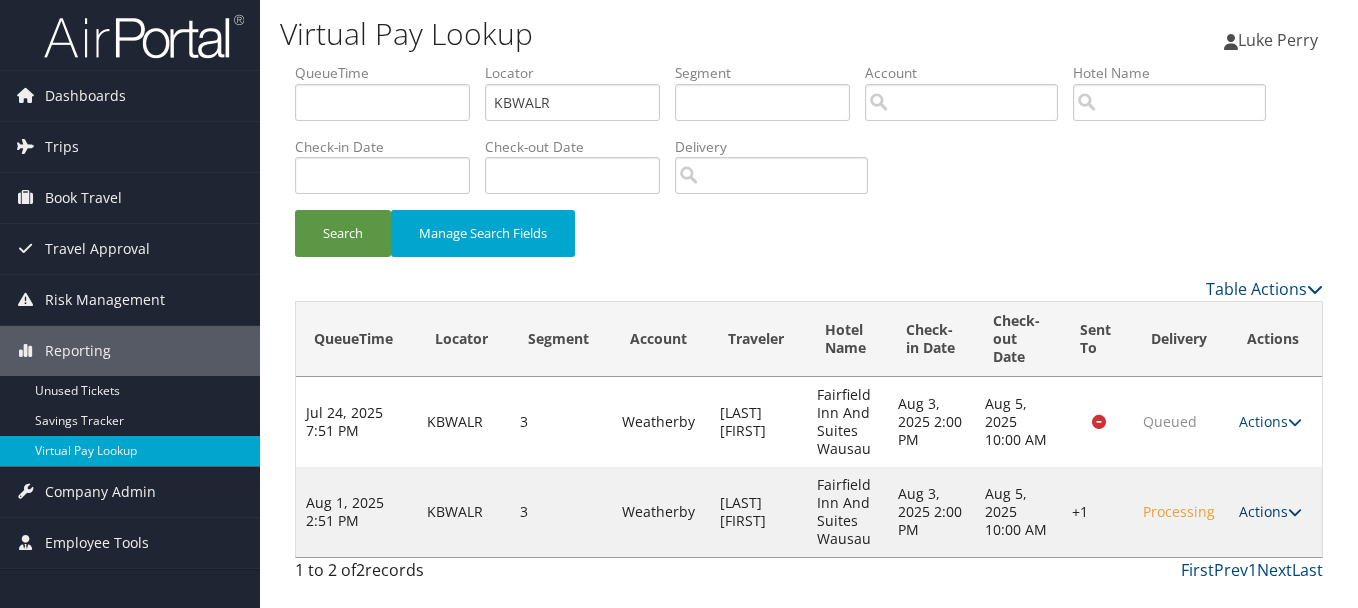 click on "Actions" at bounding box center [1270, 511] 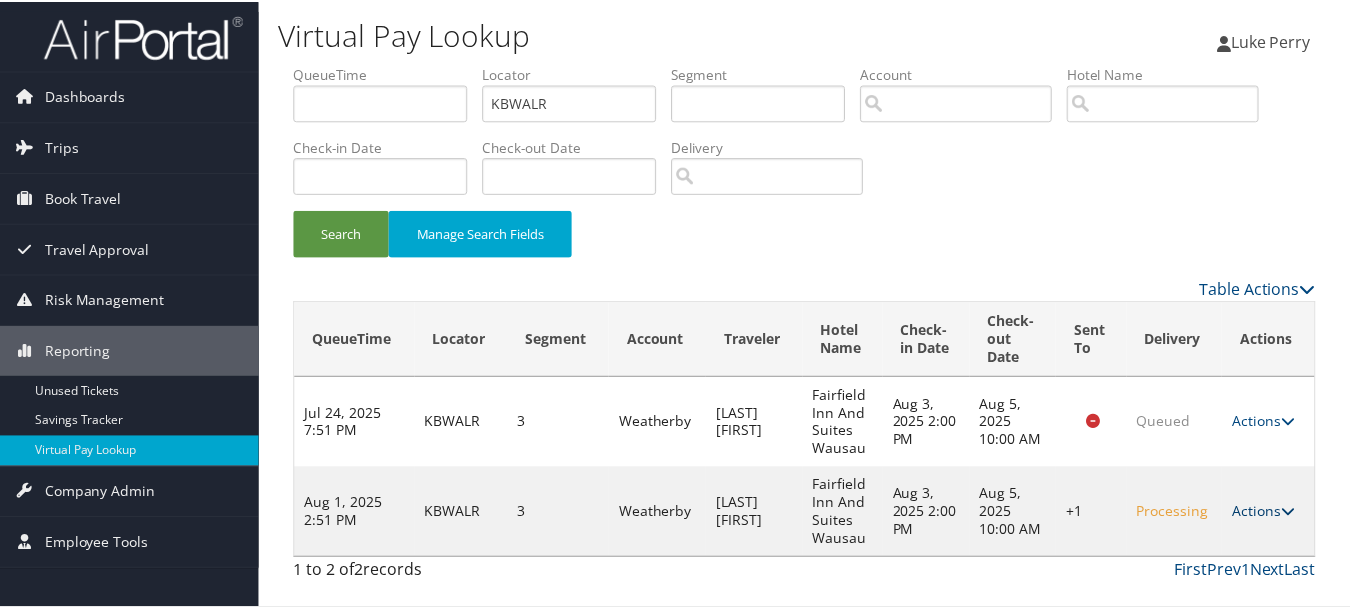 scroll, scrollTop: 53, scrollLeft: 0, axis: vertical 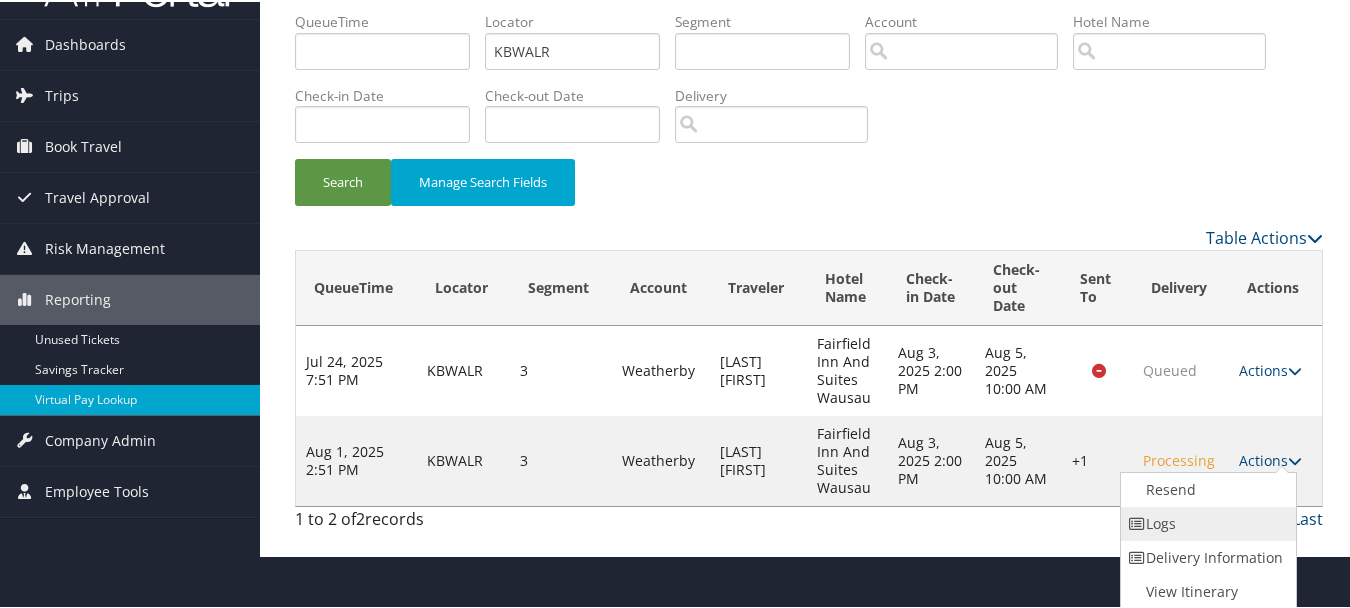 click on "Logs" at bounding box center [1206, 522] 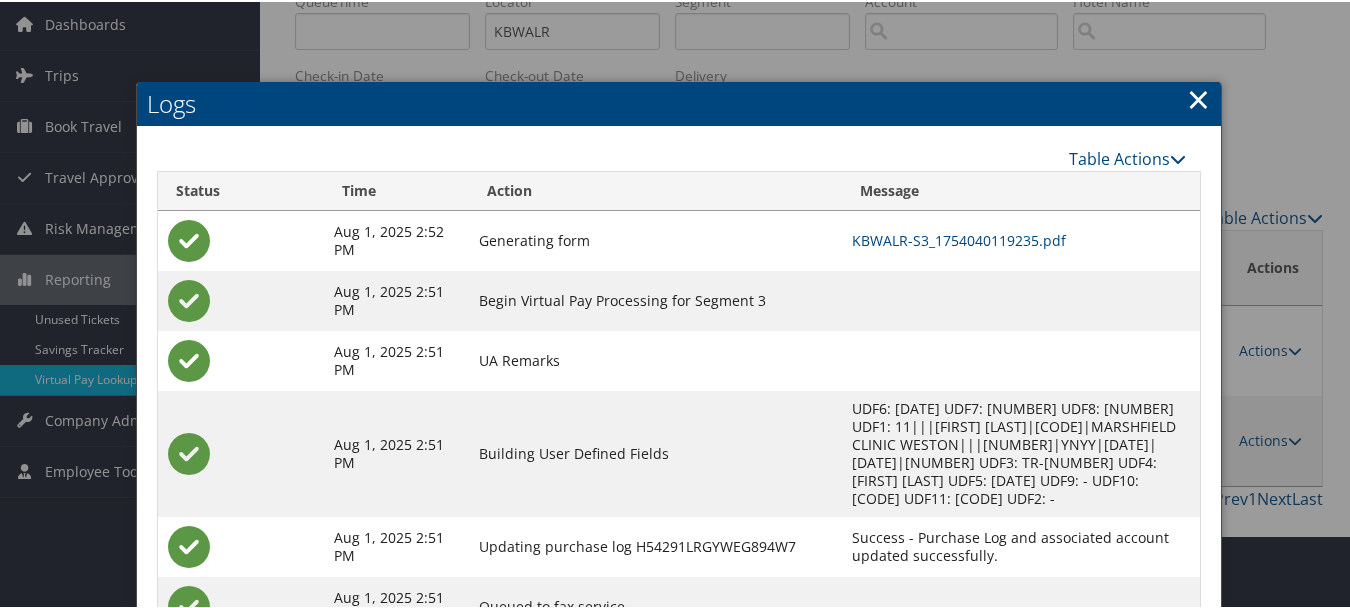 scroll, scrollTop: 138, scrollLeft: 0, axis: vertical 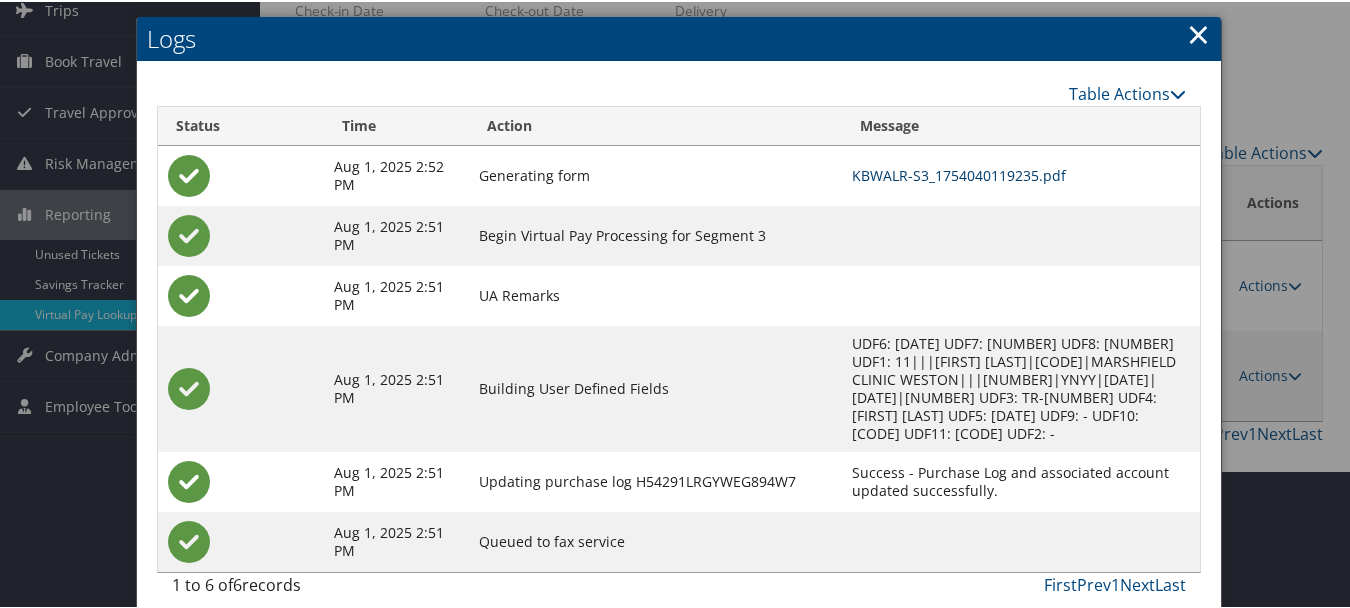 click on "KBWALR-S3_1754040119235.pdf" at bounding box center [959, 173] 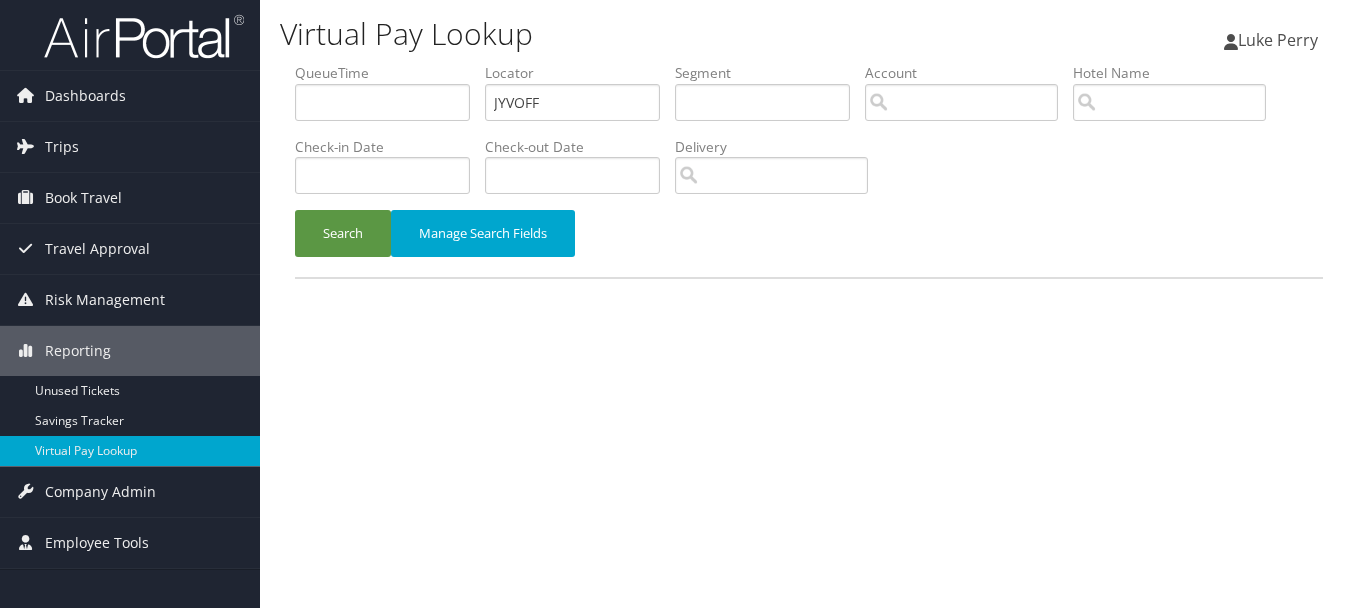 scroll, scrollTop: 0, scrollLeft: 0, axis: both 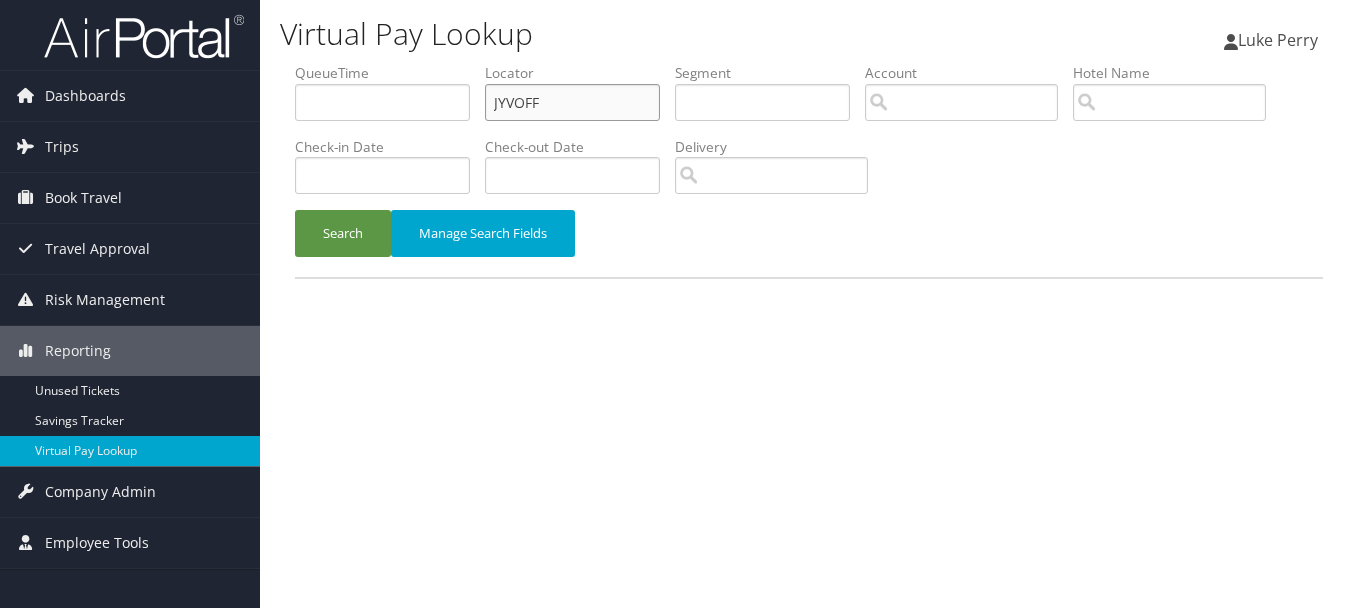 drag, startPoint x: 565, startPoint y: 103, endPoint x: 457, endPoint y: 103, distance: 108 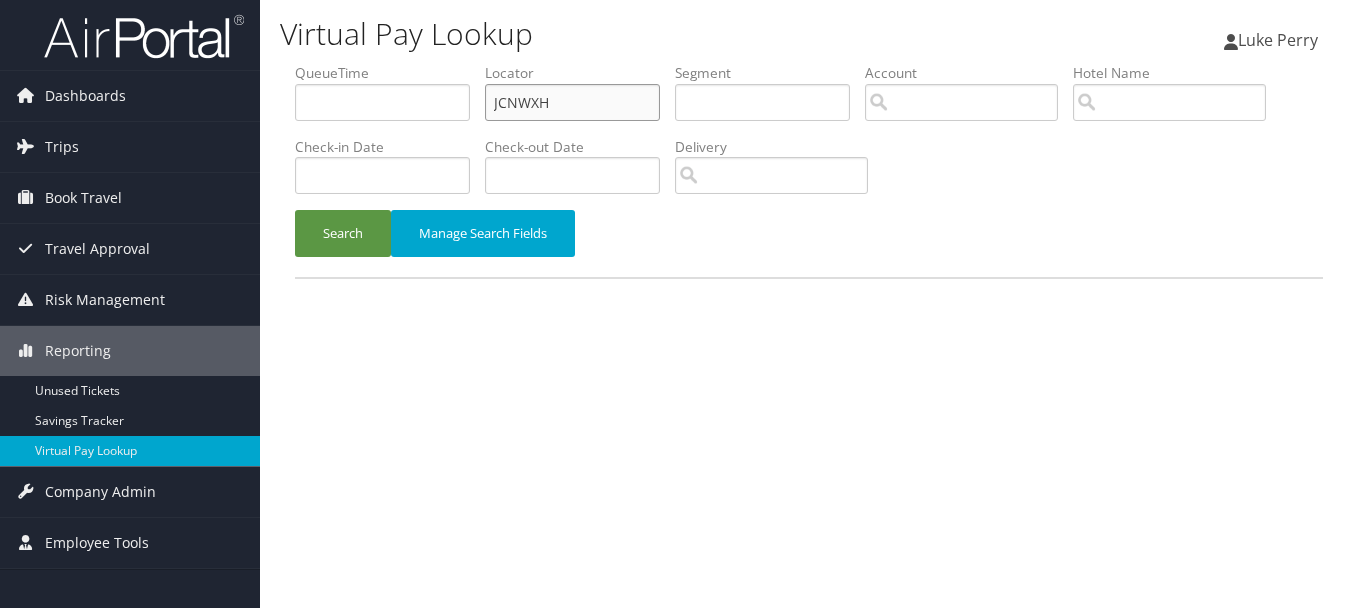 type on "JCNWXH" 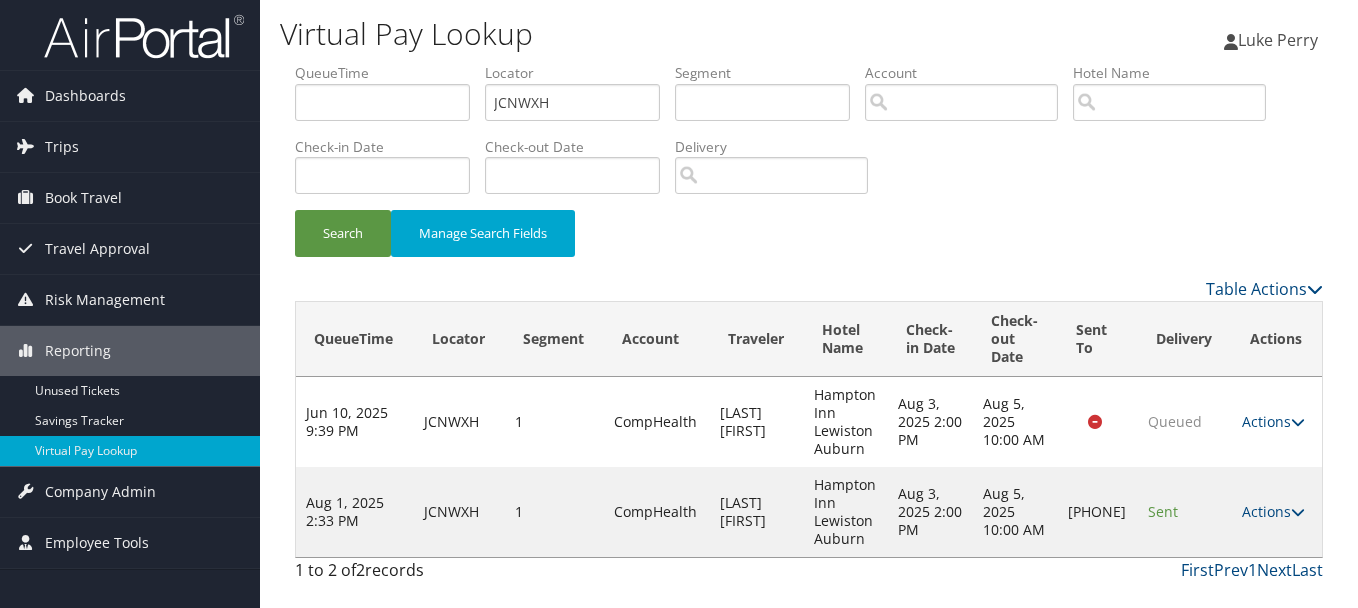 click on "Actions   Resend  Logs  Delivery Information  View Itinerary" at bounding box center [1277, 512] 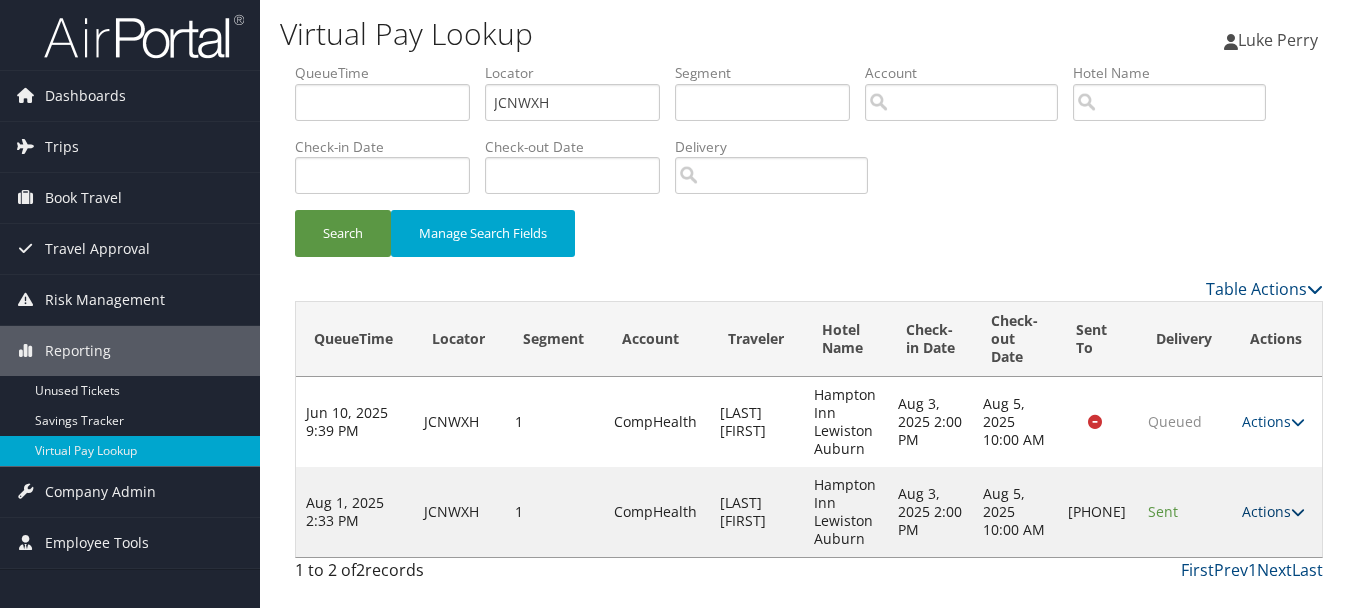 click on "Actions" at bounding box center (1273, 511) 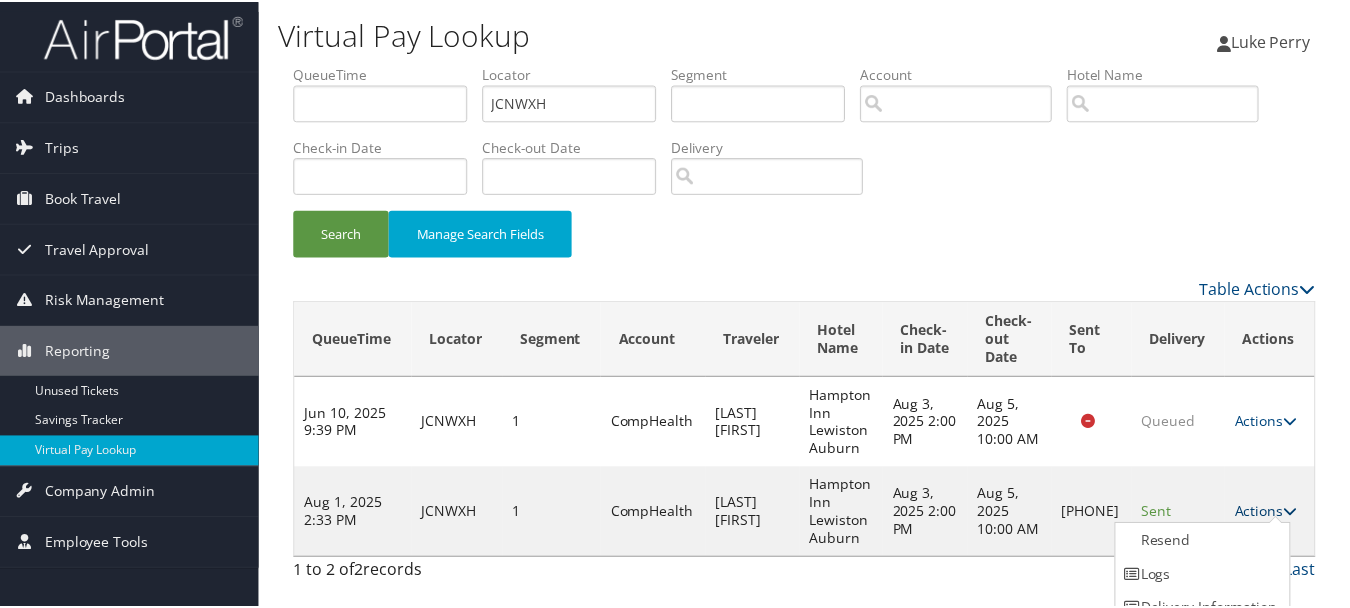 scroll, scrollTop: 53, scrollLeft: 0, axis: vertical 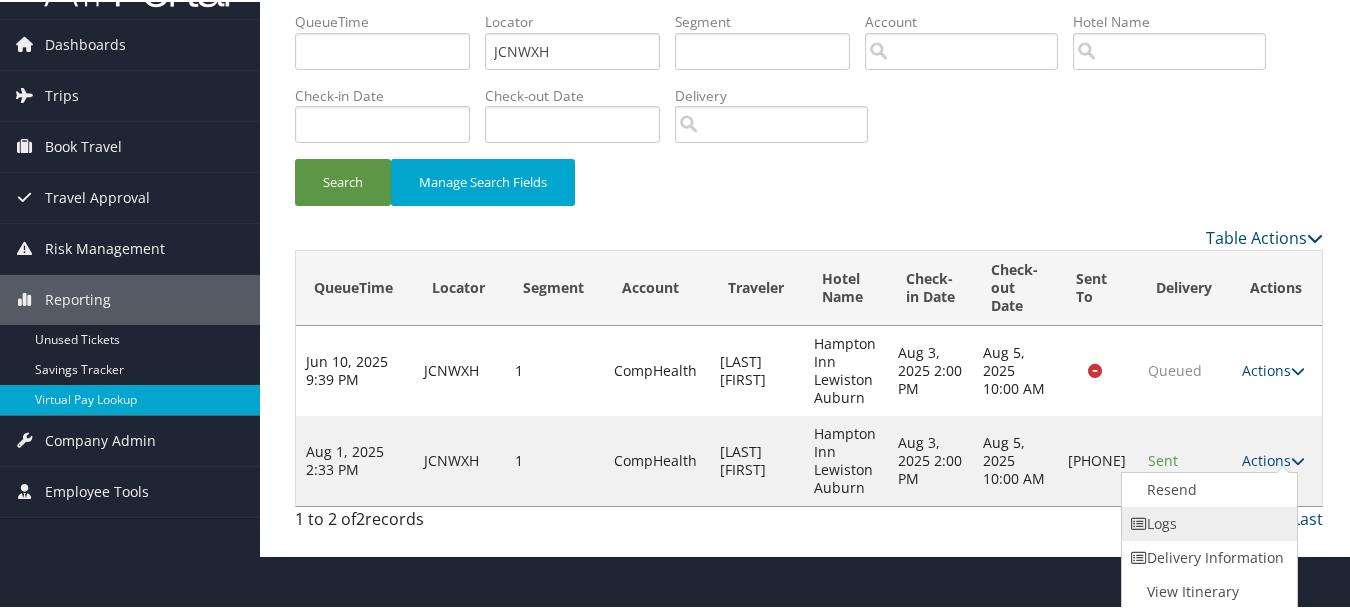 click on "Logs" at bounding box center [1207, 522] 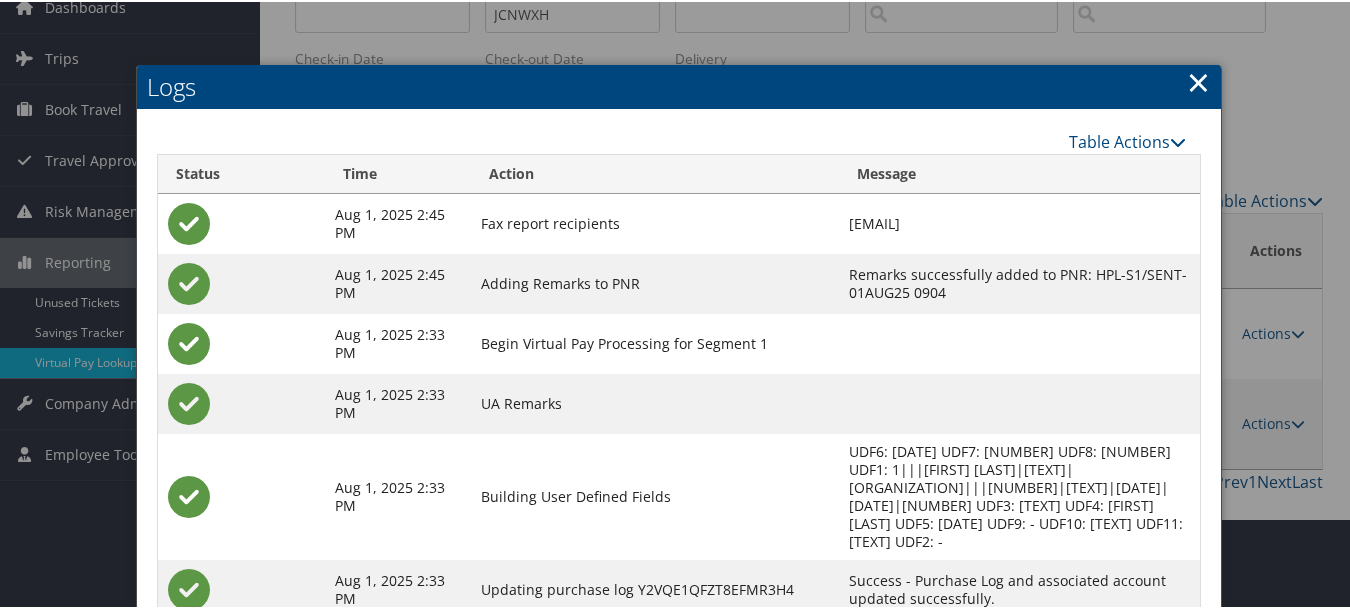 scroll, scrollTop: 258, scrollLeft: 0, axis: vertical 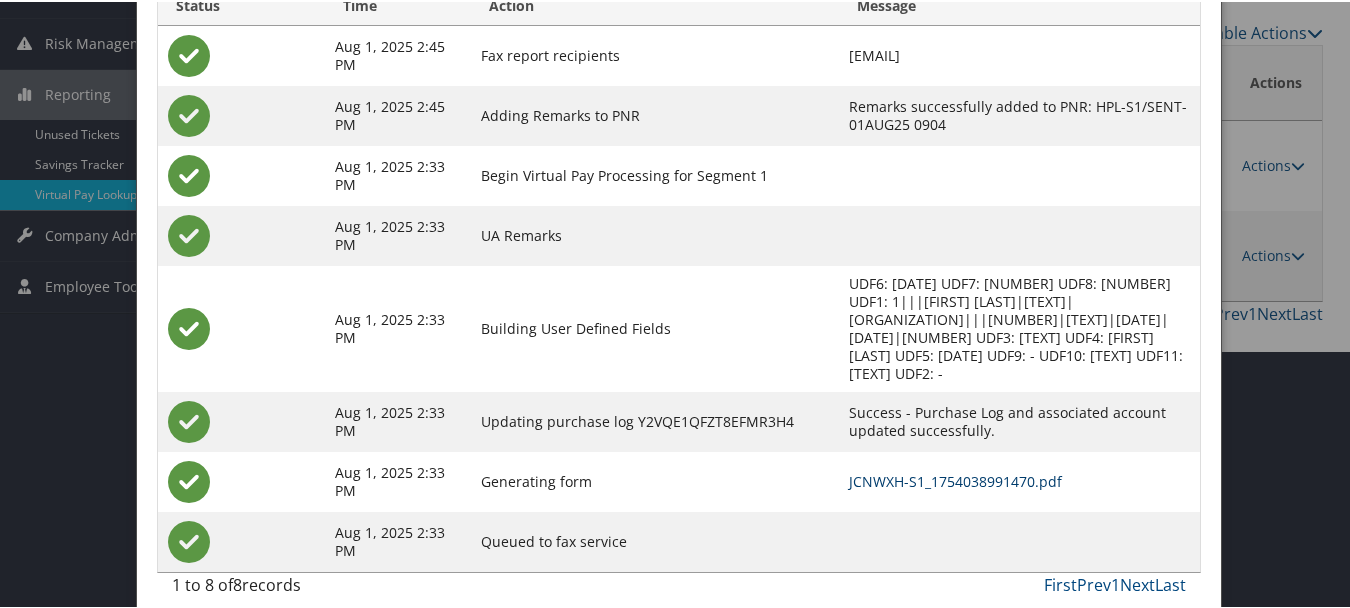 click on "JCNWXH-S1_1754038991470.pdf" at bounding box center (955, 479) 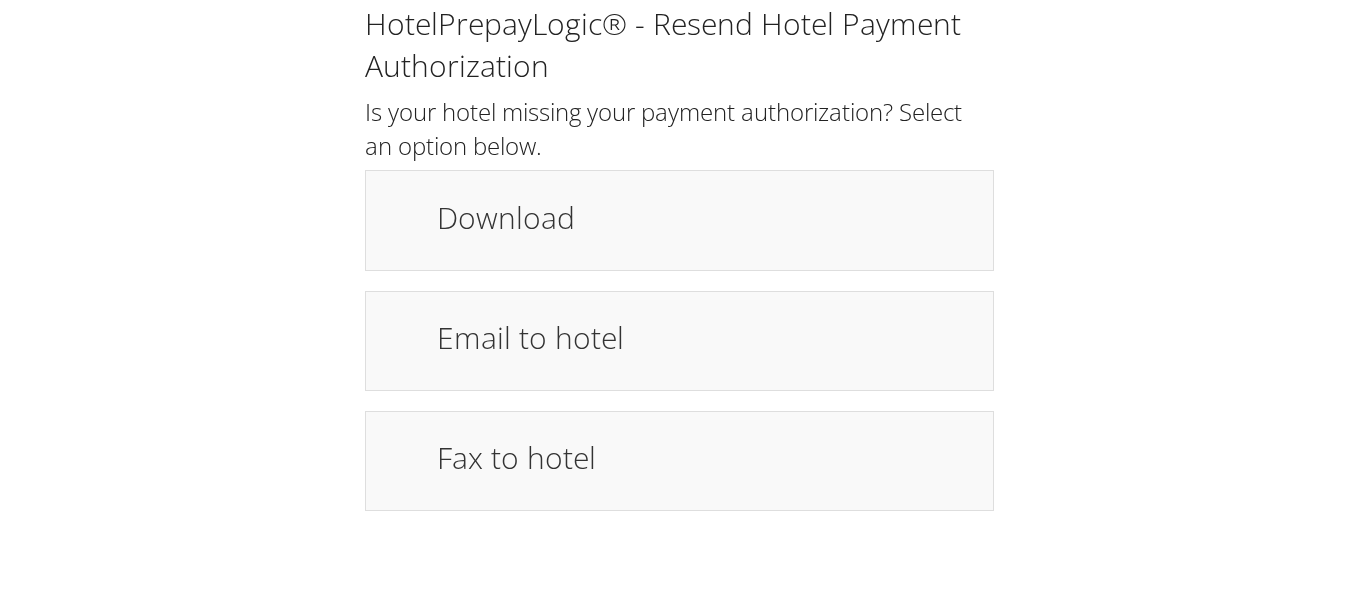 scroll, scrollTop: 0, scrollLeft: 0, axis: both 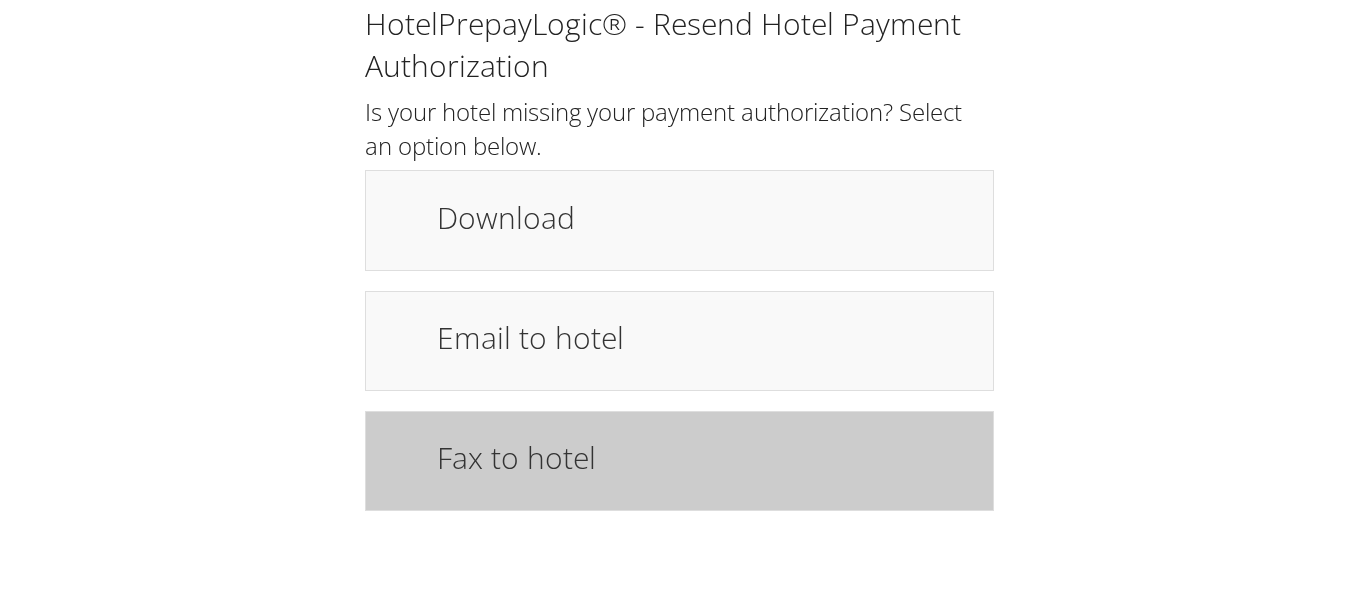 click on "Fax to hotel" at bounding box center [705, 457] 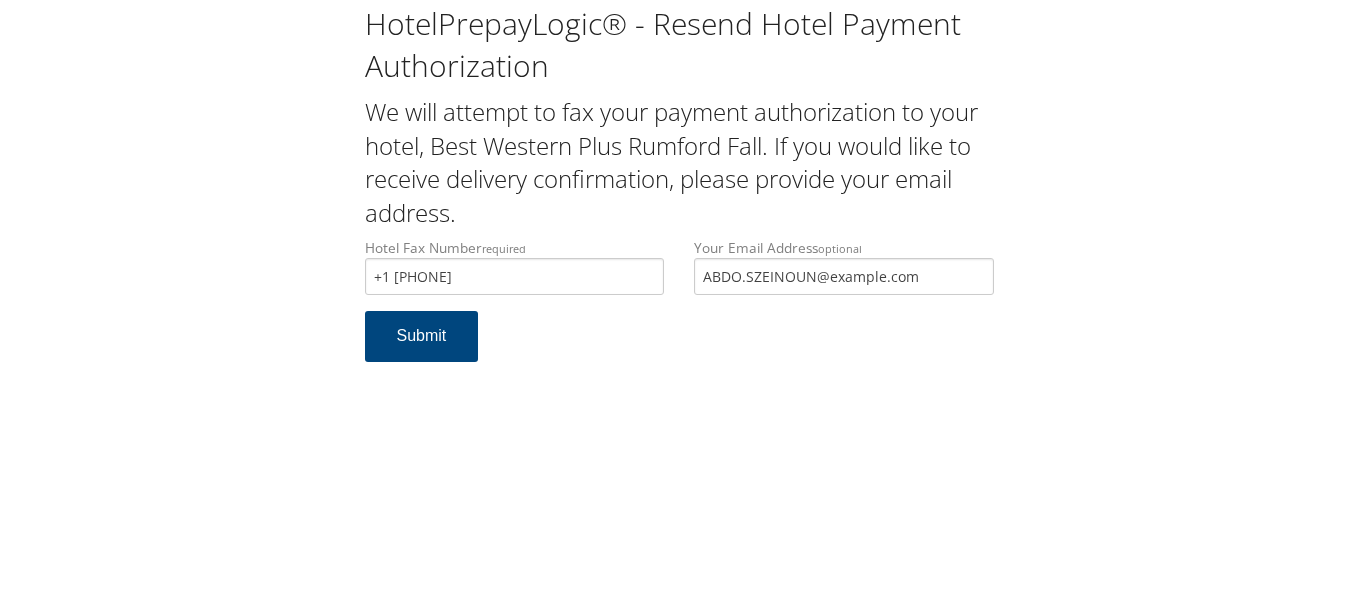 scroll, scrollTop: 0, scrollLeft: 0, axis: both 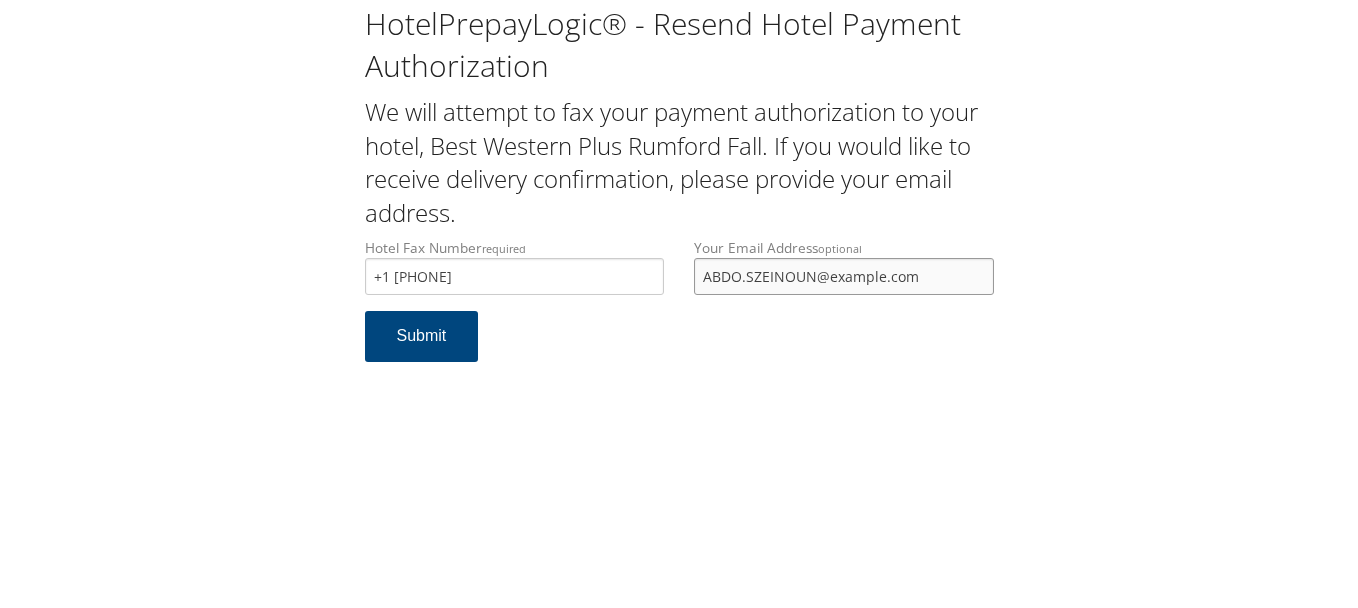 drag, startPoint x: 963, startPoint y: 278, endPoint x: 622, endPoint y: 279, distance: 341.00146 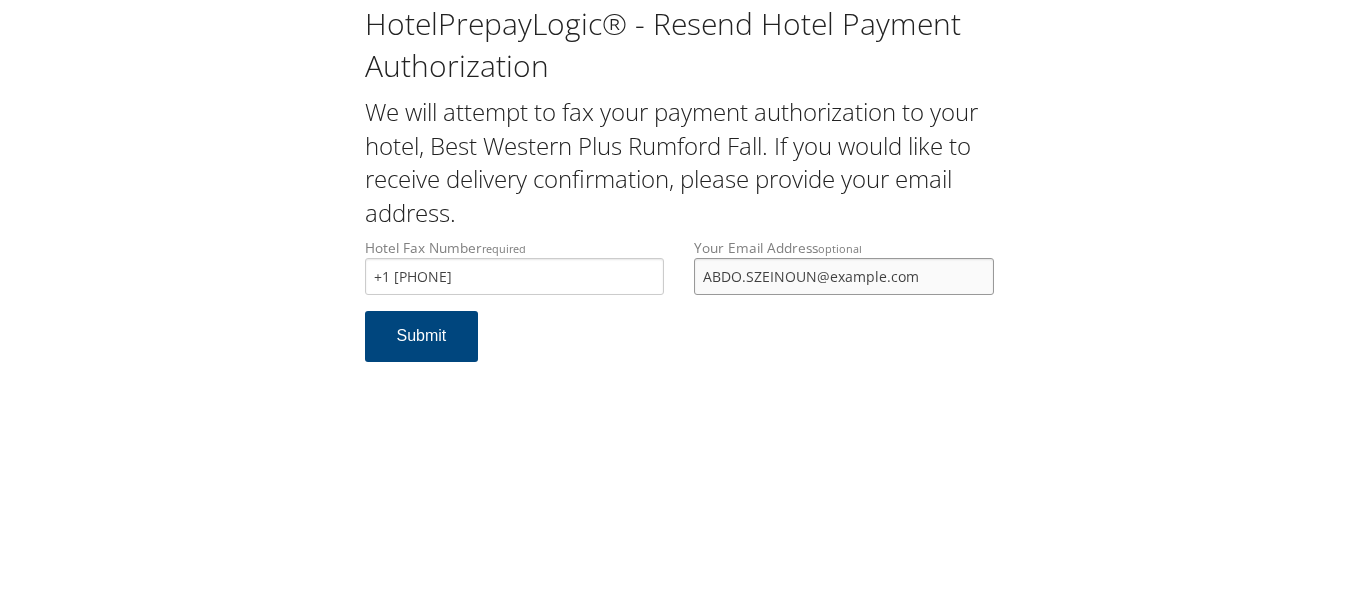 click on "Hotel Fax Number  required
+1 (207) 507-1400
Hotel fax number is required
Your Email Address  optional
ABDO.SZEINOUN@GMAIL.COM" at bounding box center (679, 274) 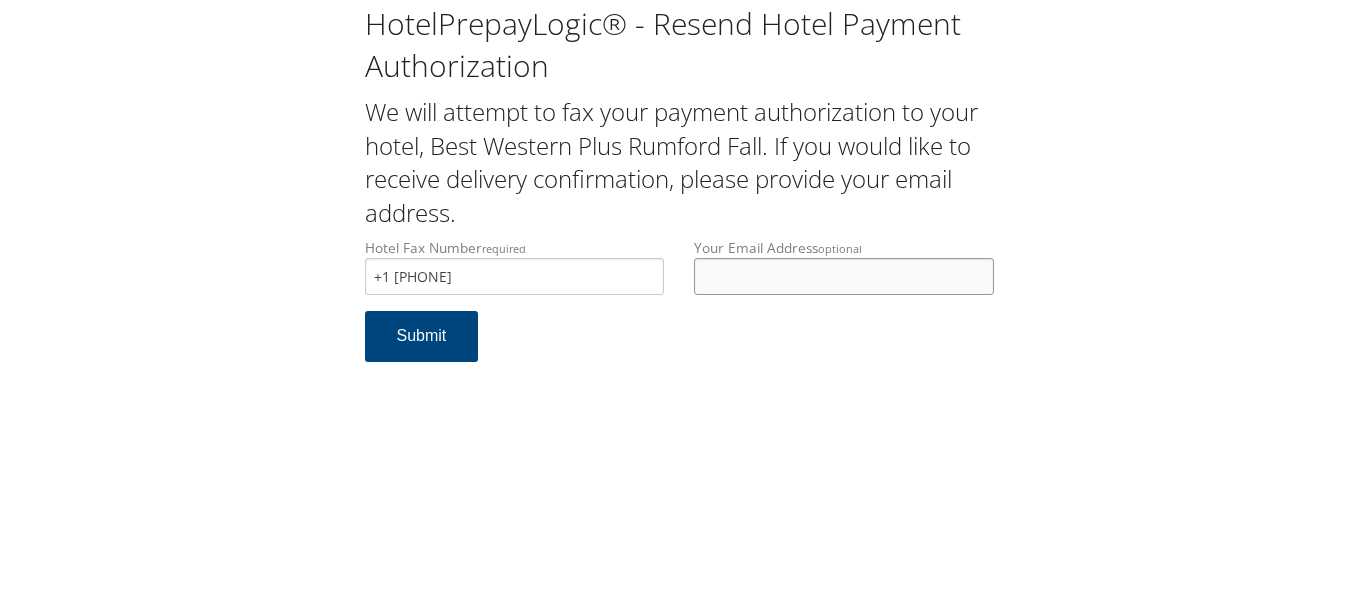 type 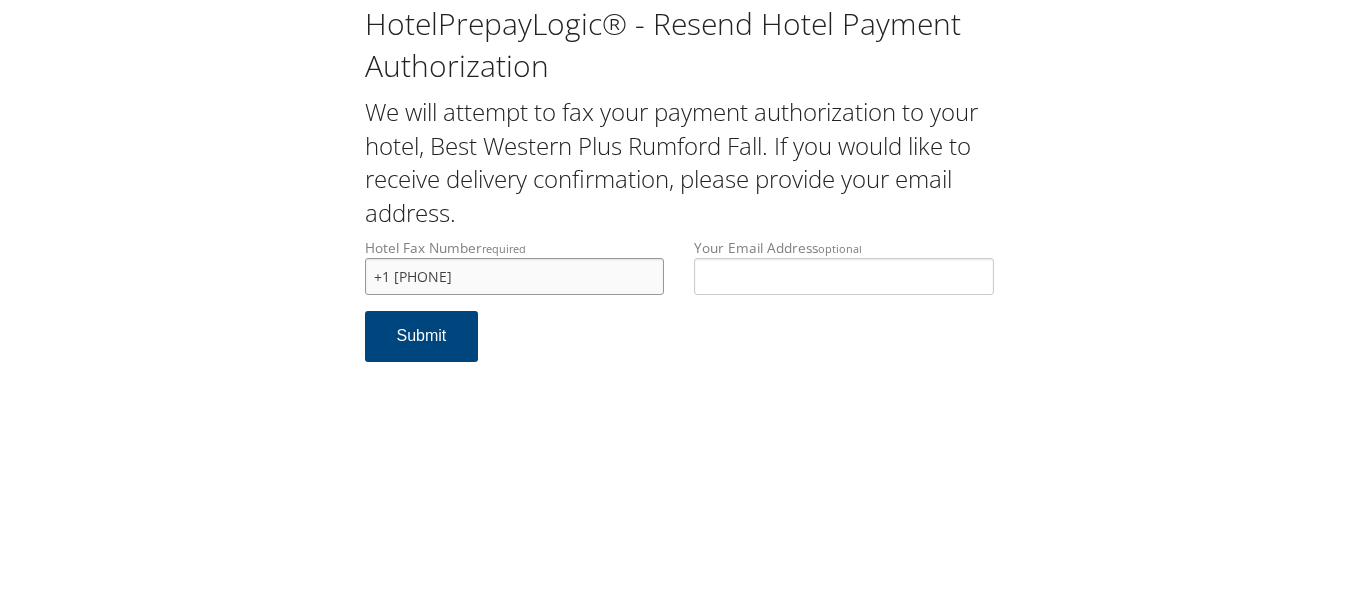 click on "+1 (207) 507-1400" at bounding box center [515, 276] 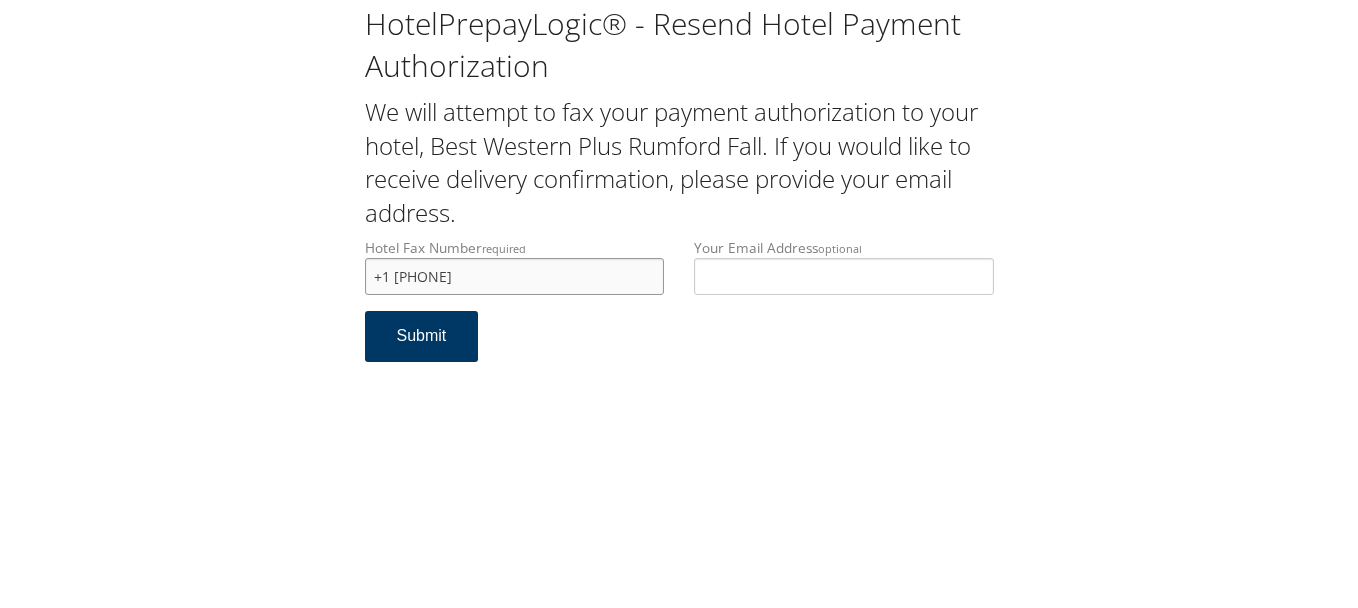 type on "+1 (207) 344-1050" 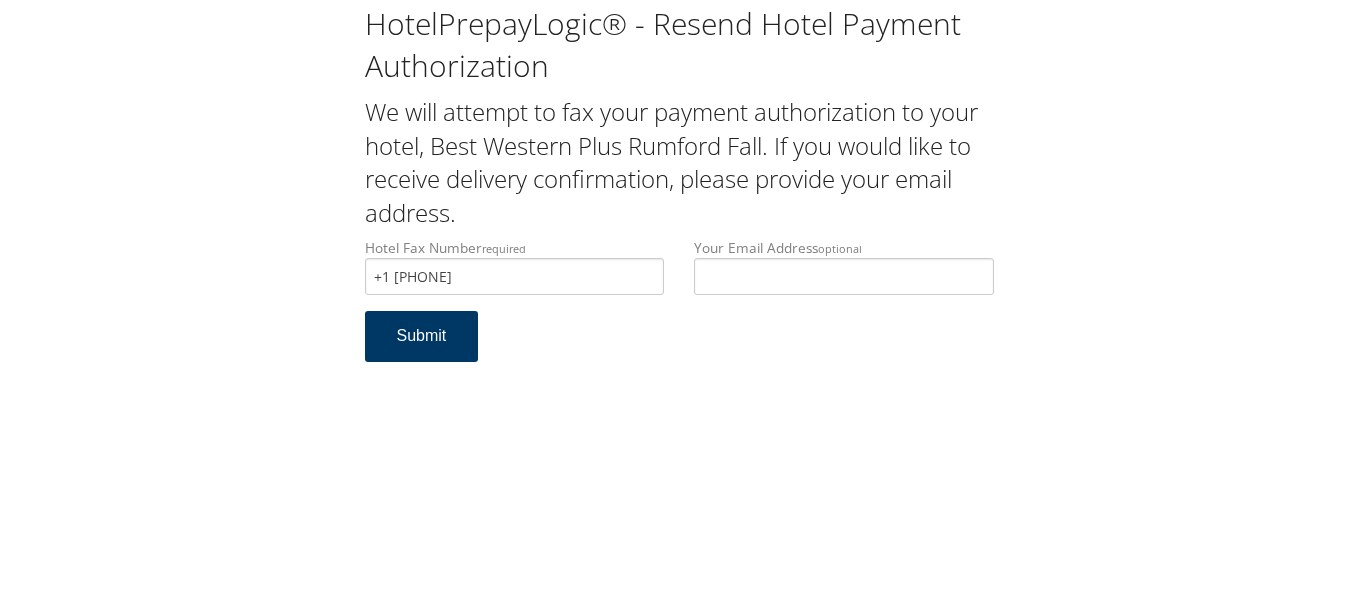 click on "Submit" at bounding box center (422, 336) 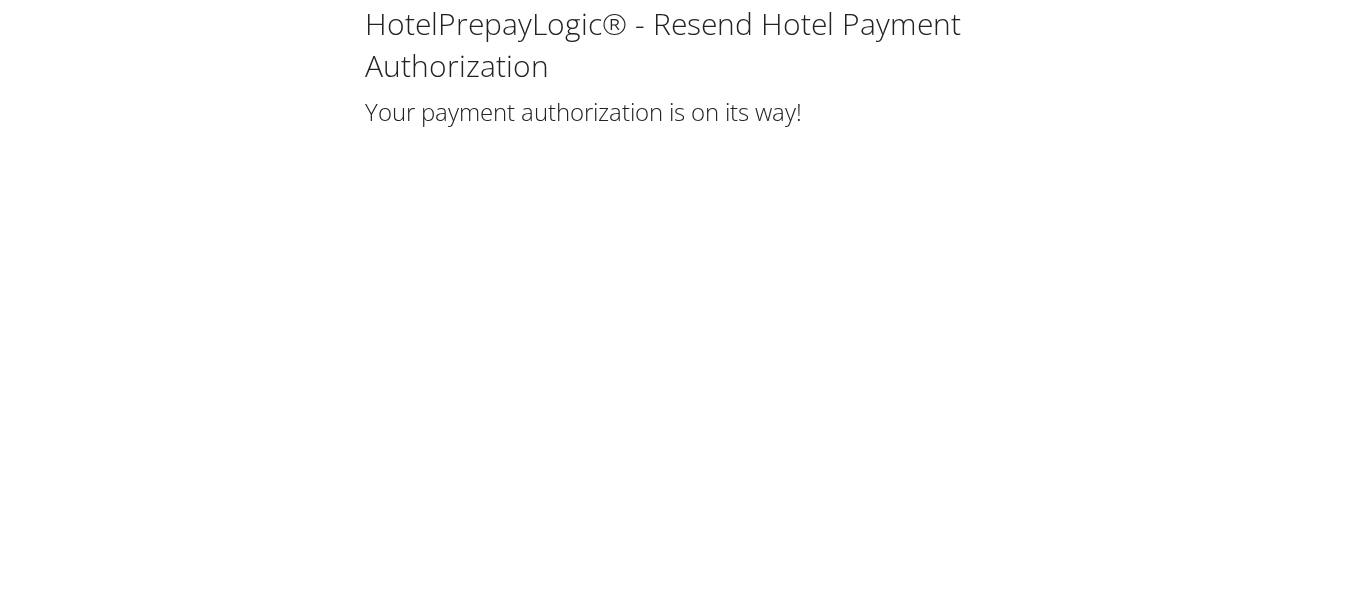 scroll, scrollTop: 0, scrollLeft: 0, axis: both 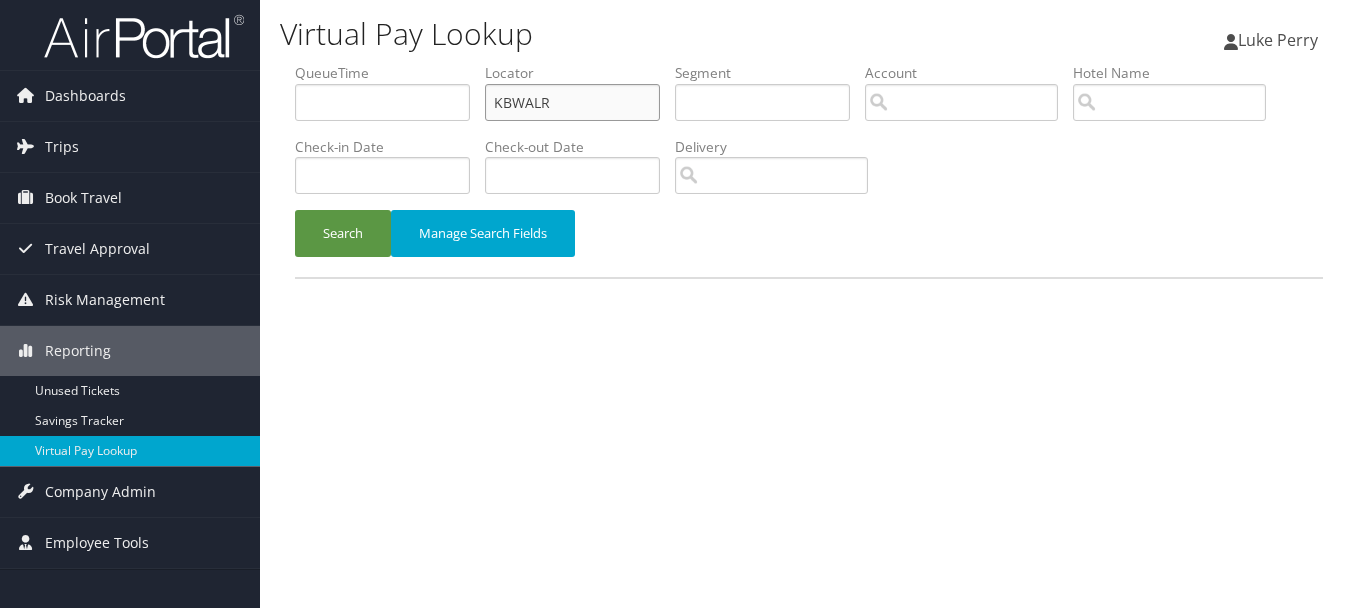 drag, startPoint x: 609, startPoint y: 106, endPoint x: 393, endPoint y: 102, distance: 216.03703 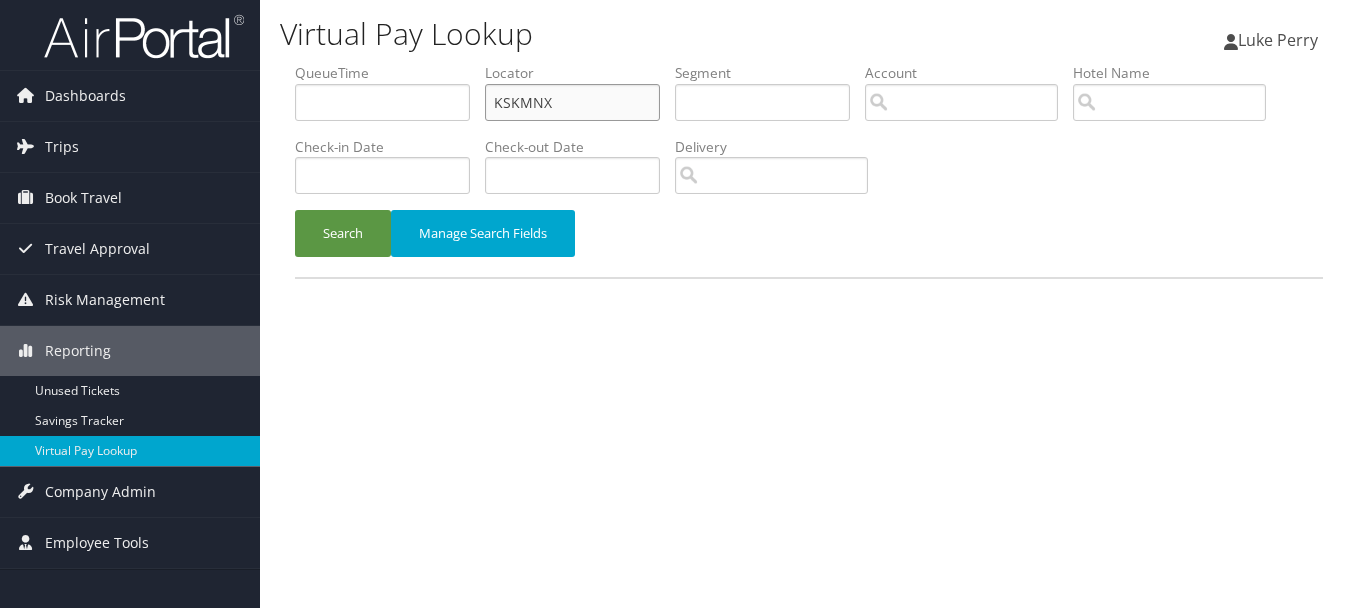 drag, startPoint x: 591, startPoint y: 118, endPoint x: 449, endPoint y: 111, distance: 142.17242 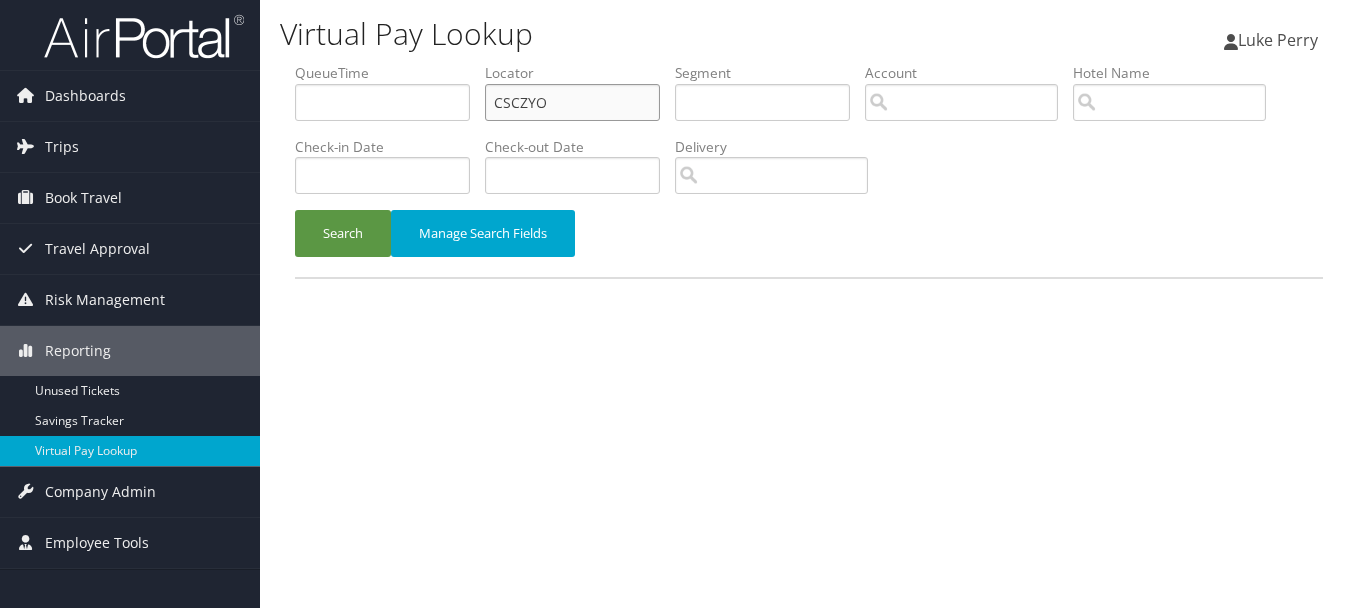 type on "CSCZYO" 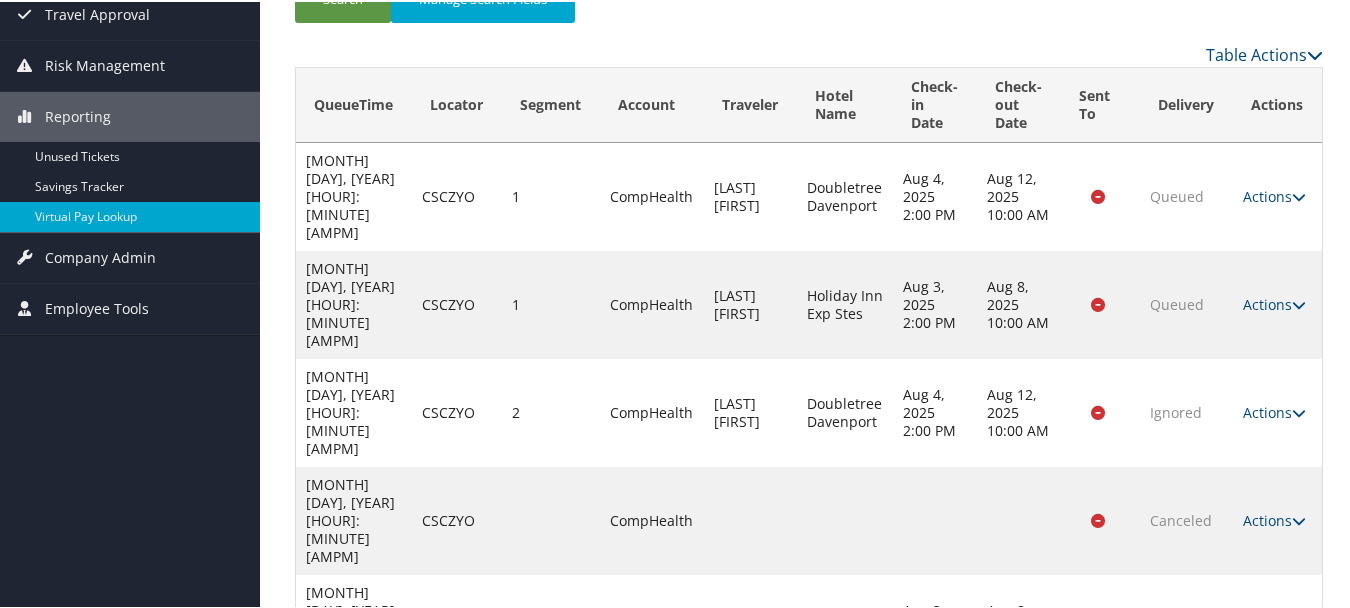 click on "Actions" at bounding box center (1274, 716) 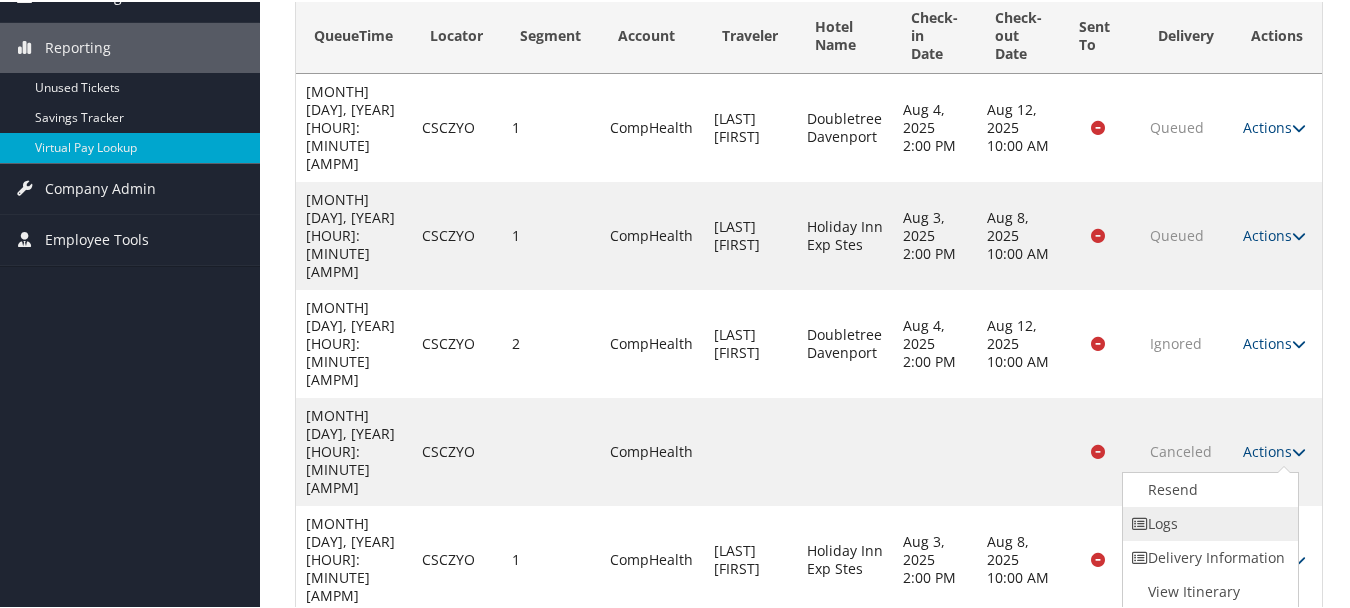 click on "Logs" at bounding box center [1208, 522] 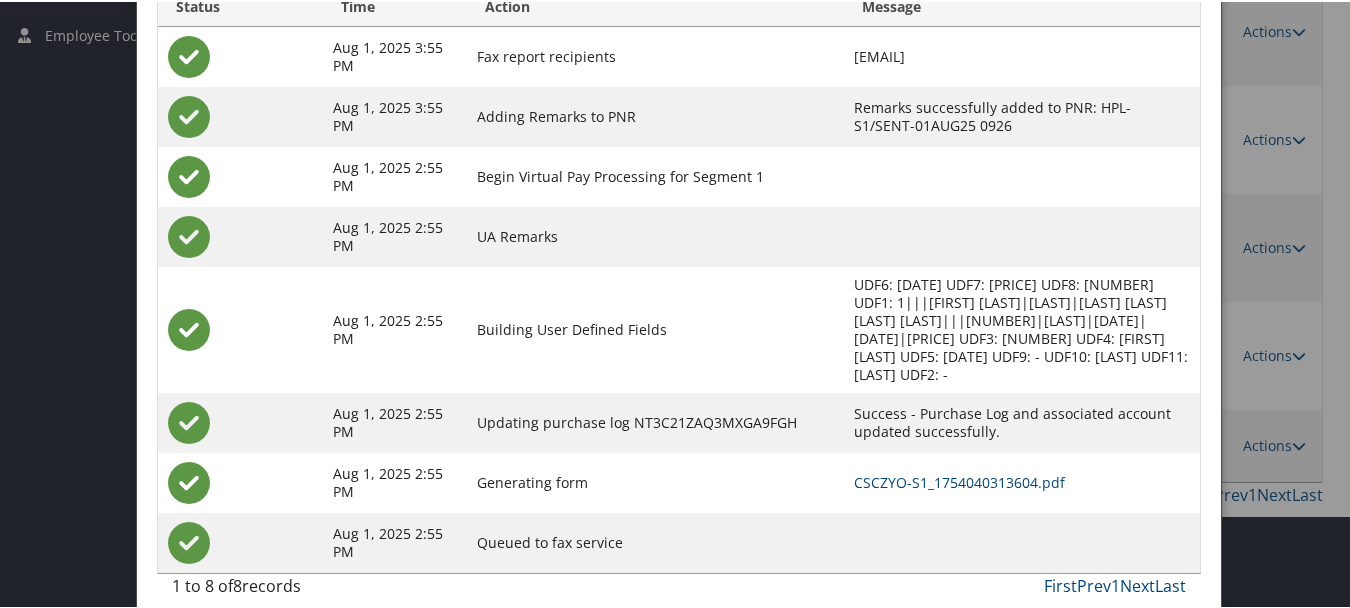 scroll, scrollTop: 510, scrollLeft: 0, axis: vertical 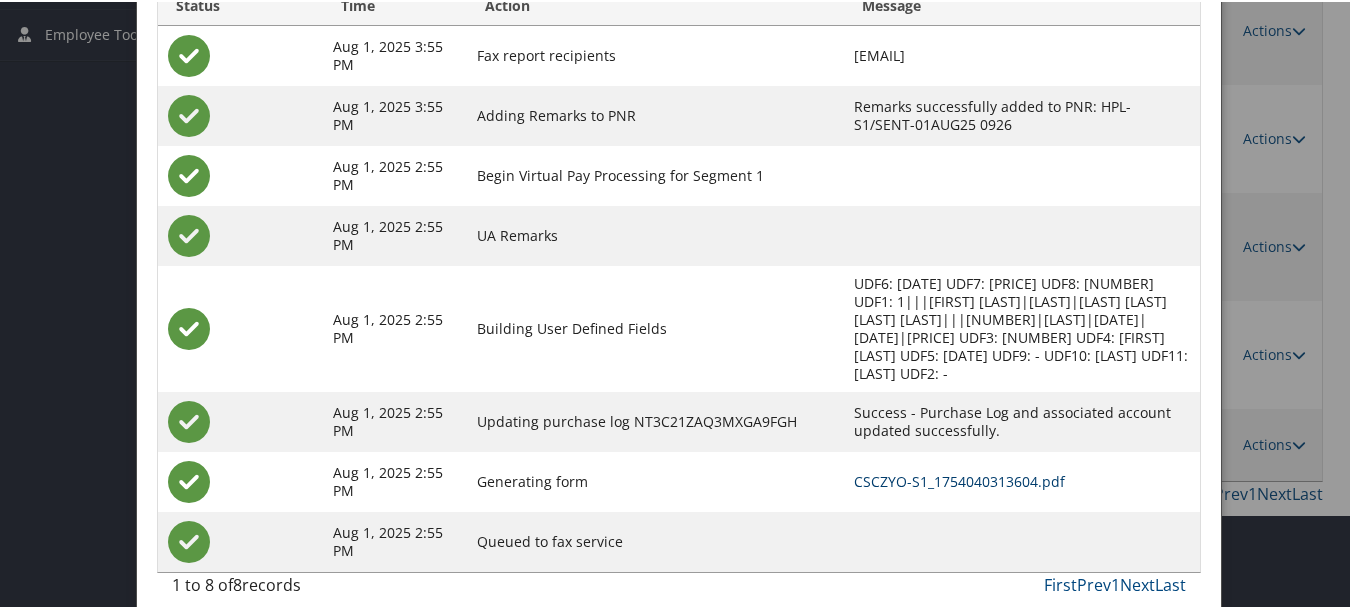 click on "CSCZYO-S1_1754040313604.pdf" at bounding box center (959, 479) 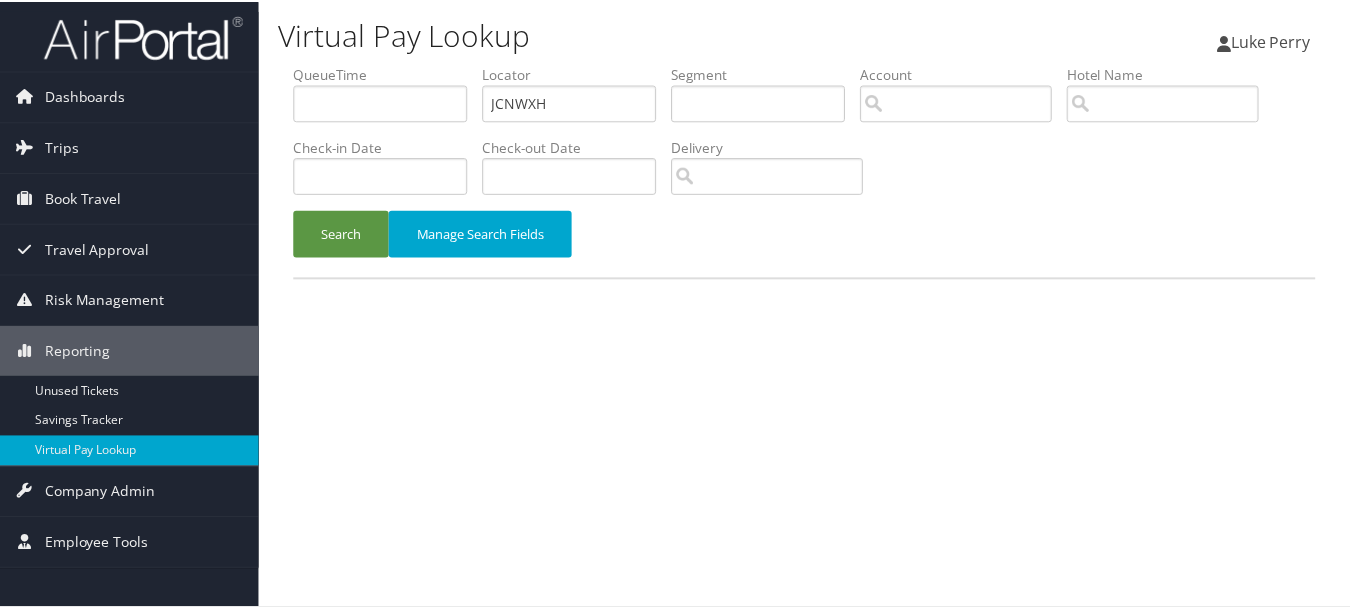 scroll, scrollTop: 0, scrollLeft: 0, axis: both 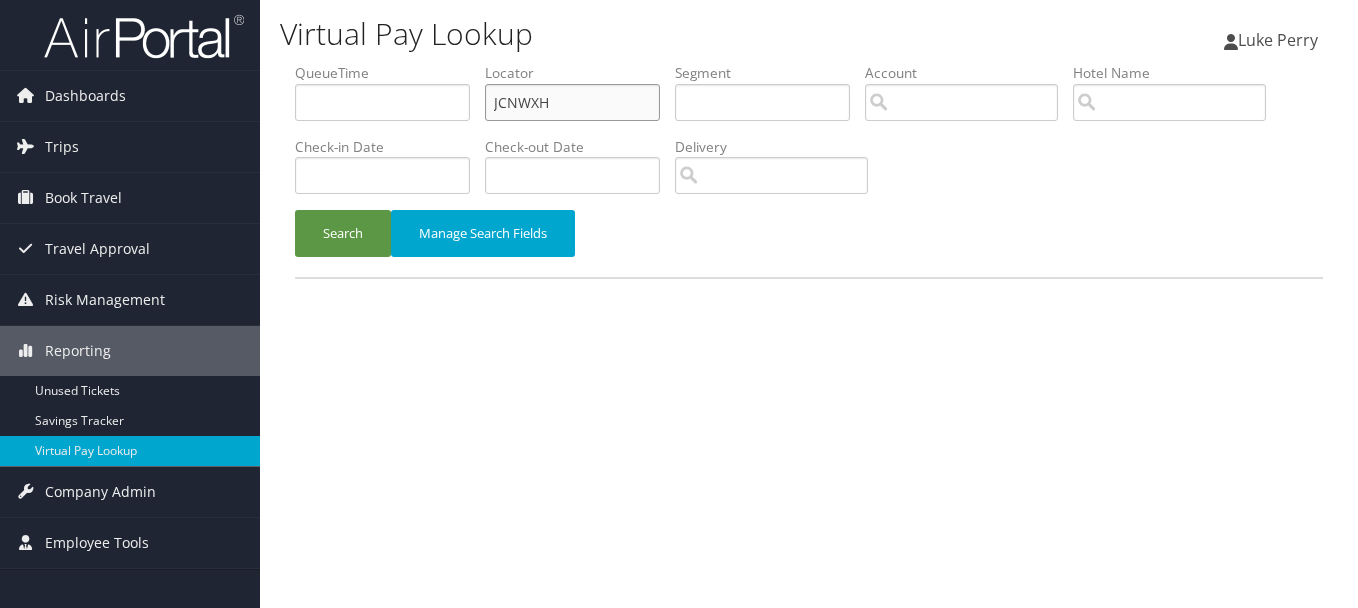drag, startPoint x: 563, startPoint y: 100, endPoint x: 448, endPoint y: 98, distance: 115.01739 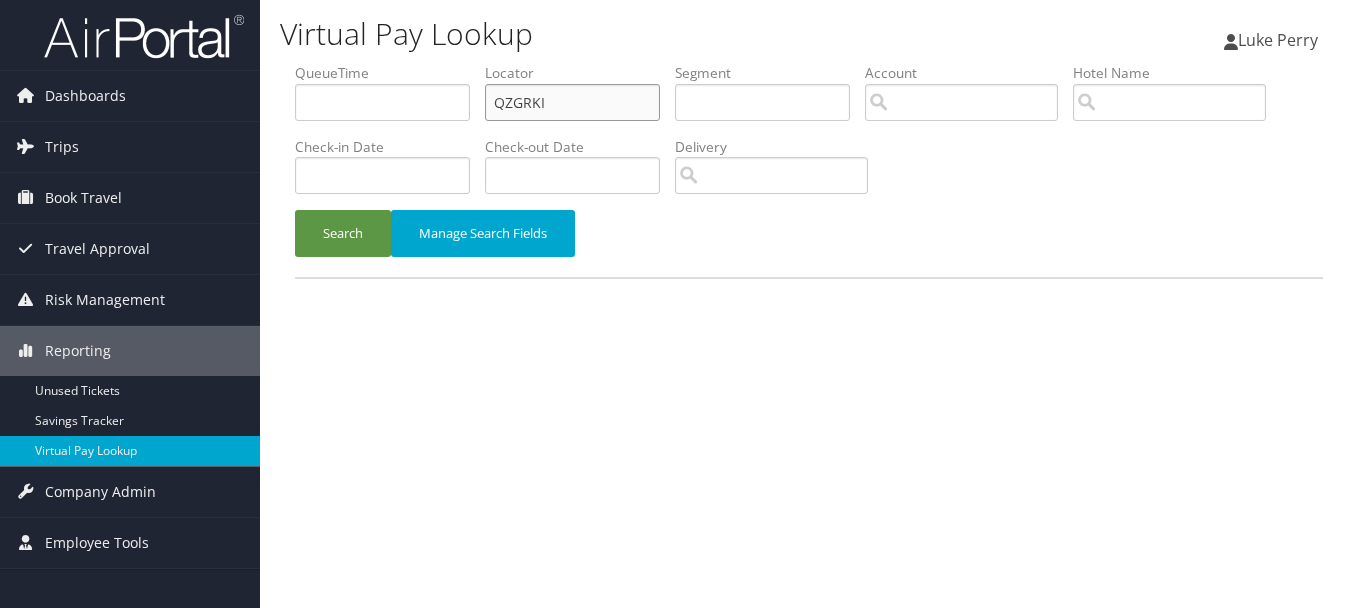 type on "QZGRKI" 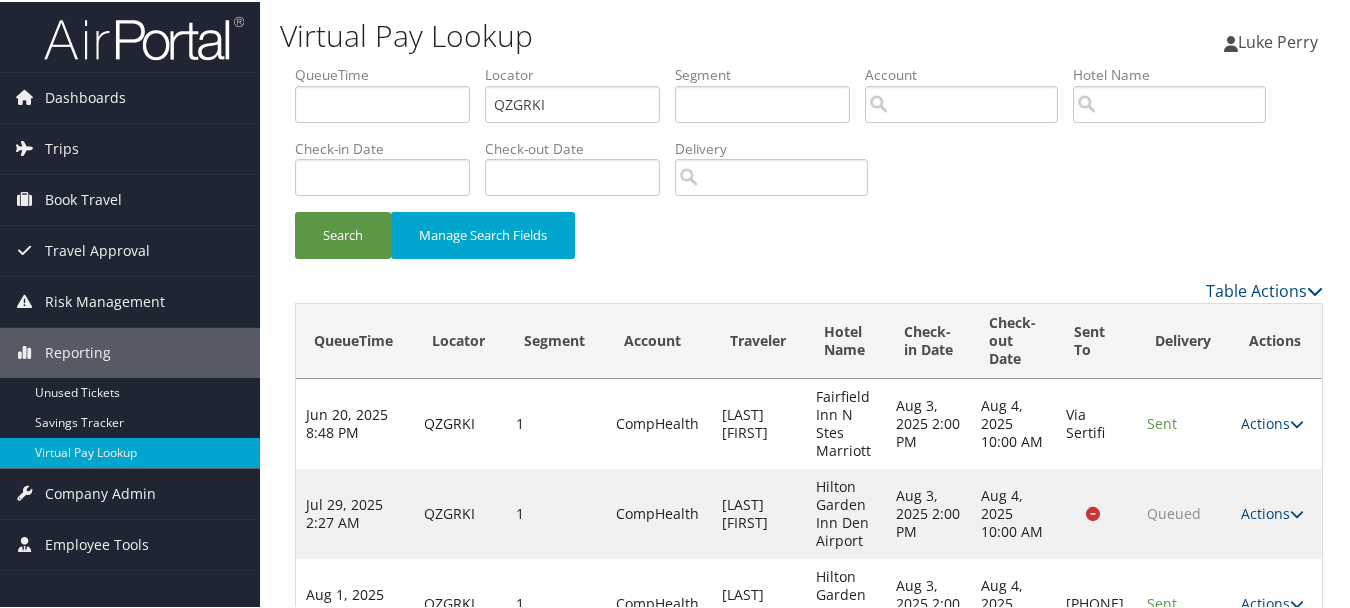 click on "Aug 3, 2025 2:00 PM" at bounding box center (928, 602) 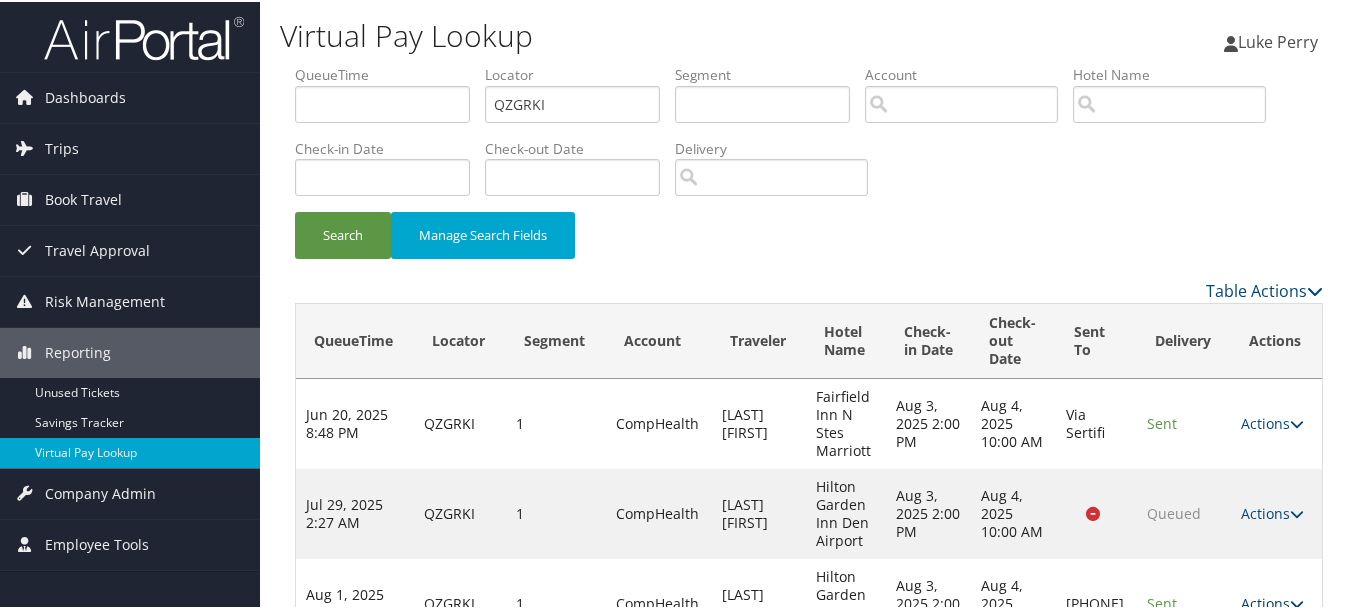 scroll, scrollTop: 74, scrollLeft: 0, axis: vertical 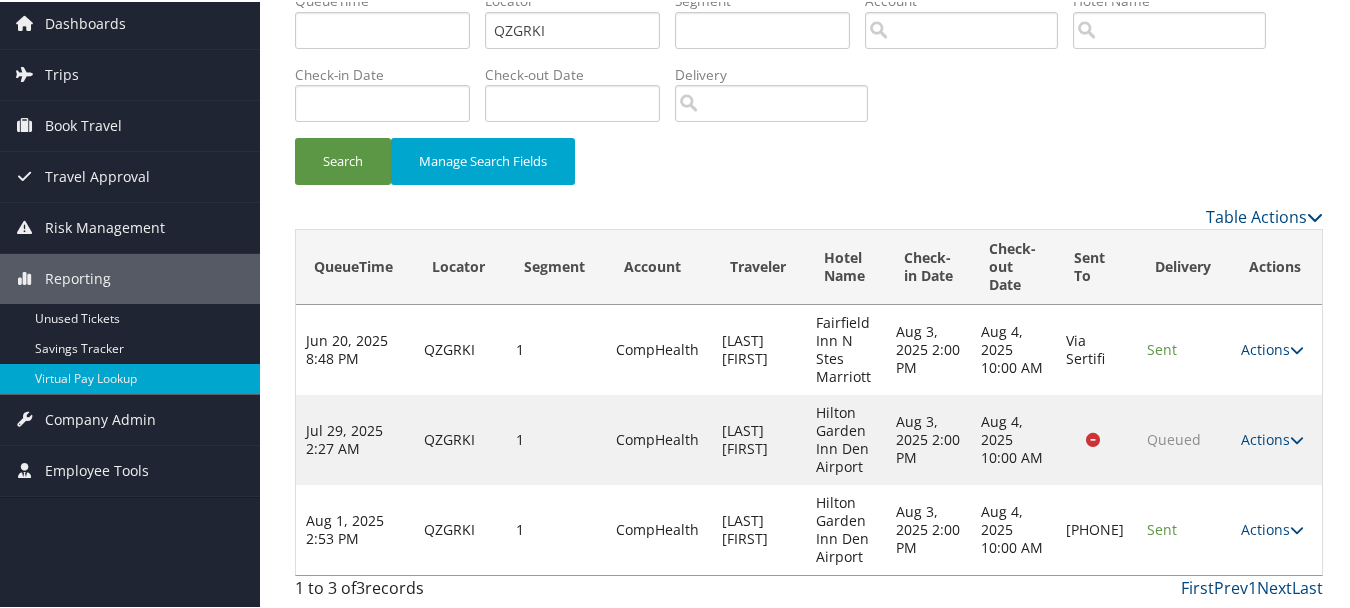 click on "Actions   Resend  Logs  Delivery Information  View Itinerary" at bounding box center [1276, 528] 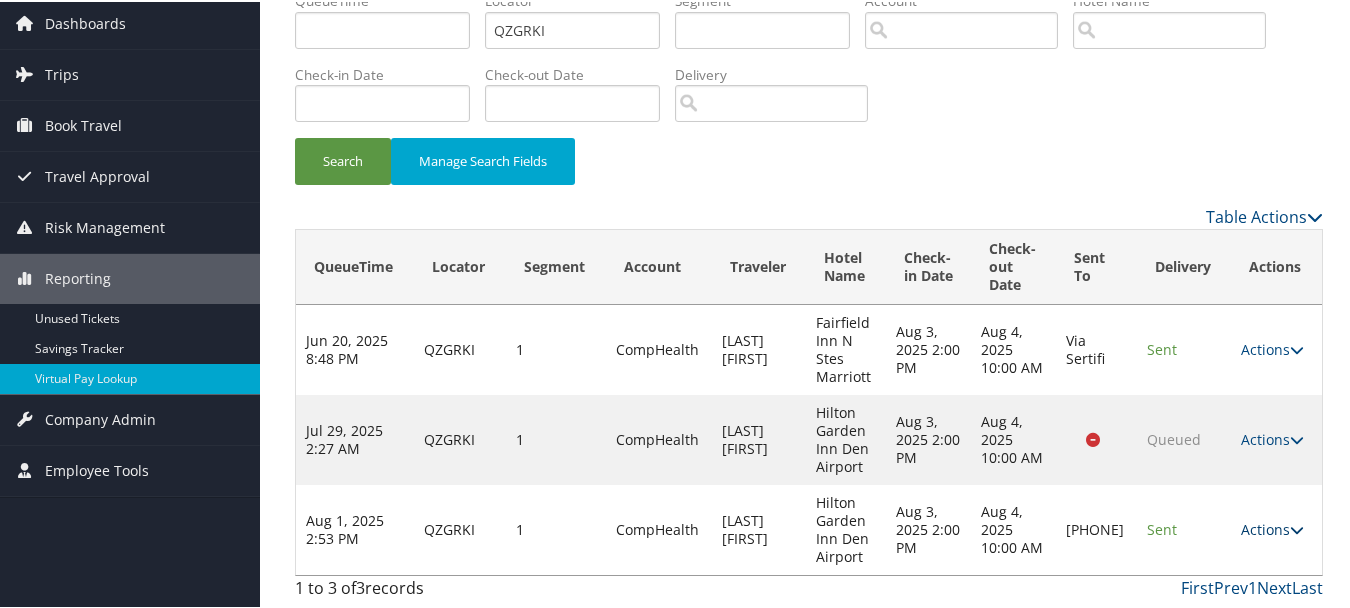 click on "Actions" at bounding box center (1272, 527) 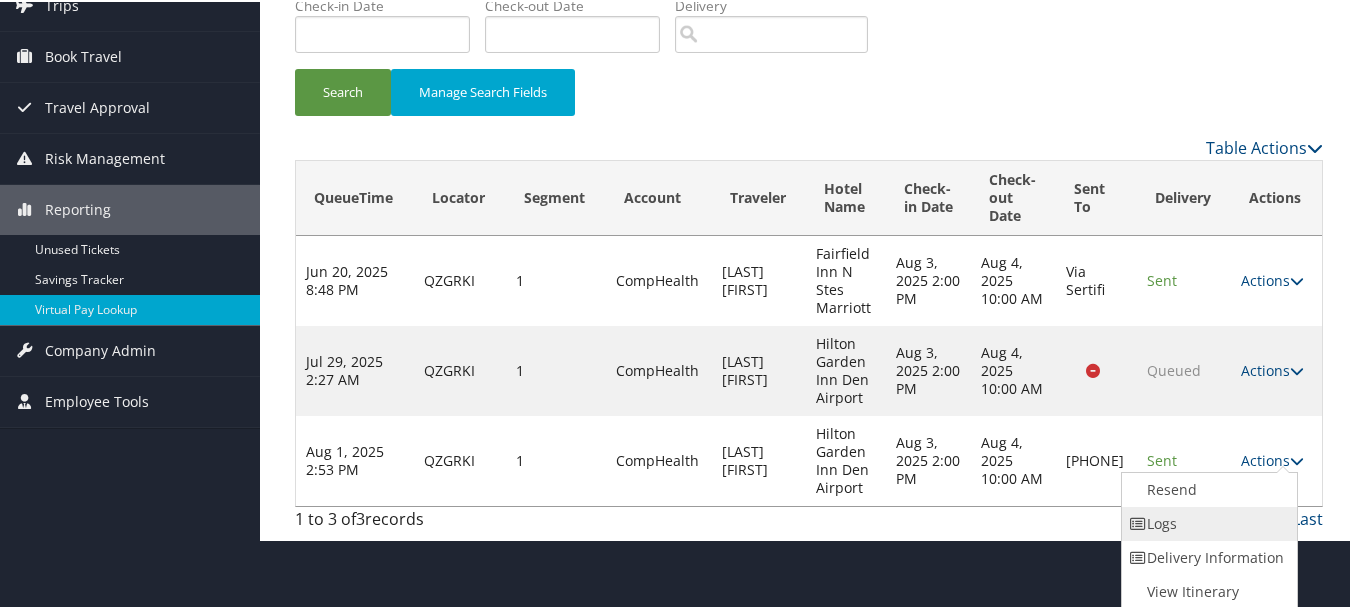 click on "Logs" at bounding box center [1207, 522] 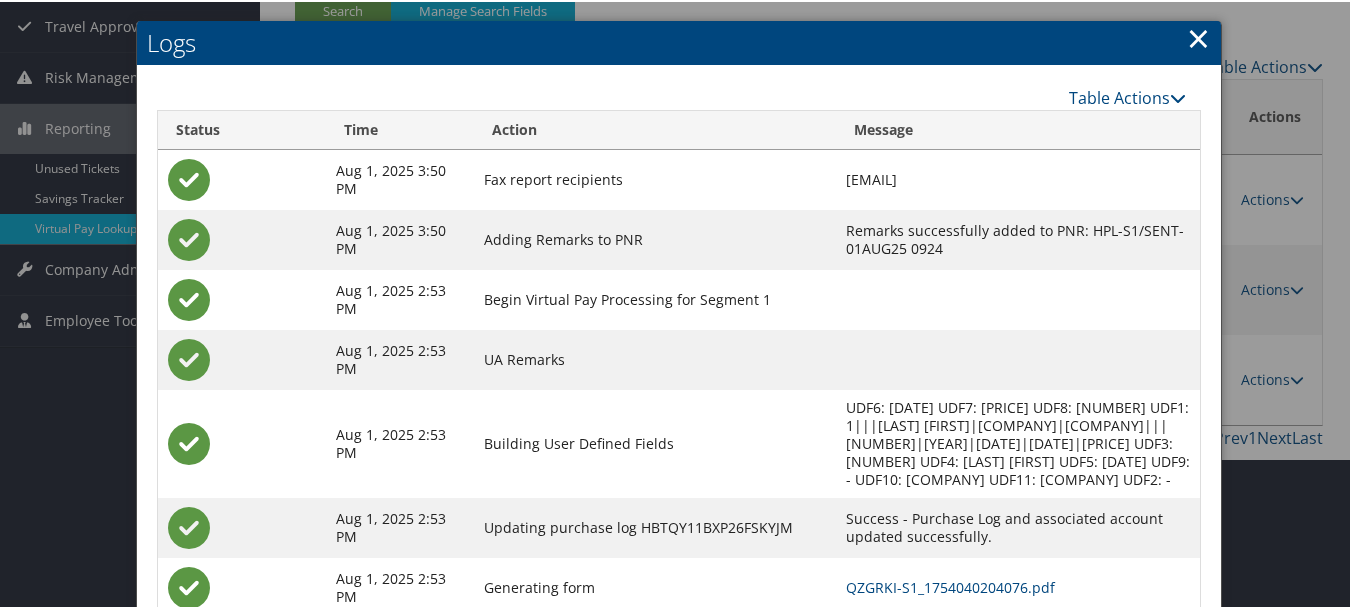 scroll, scrollTop: 330, scrollLeft: 0, axis: vertical 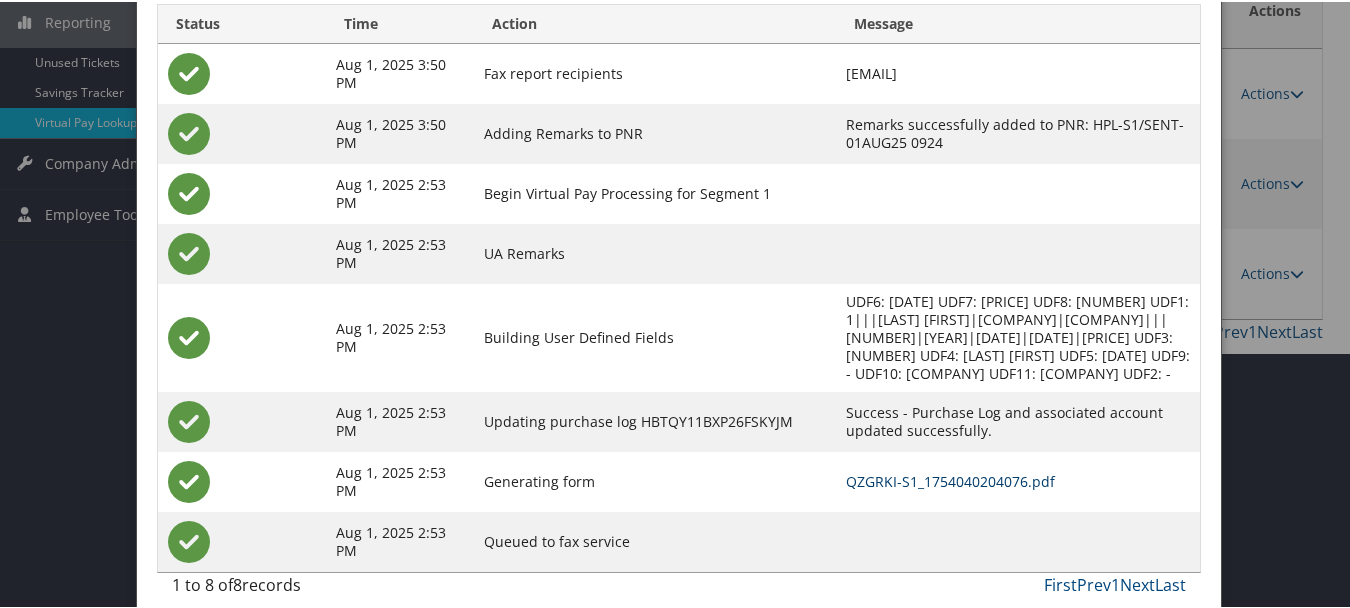 click on "QZGRKI-S1_1754040204076.pdf" at bounding box center [950, 479] 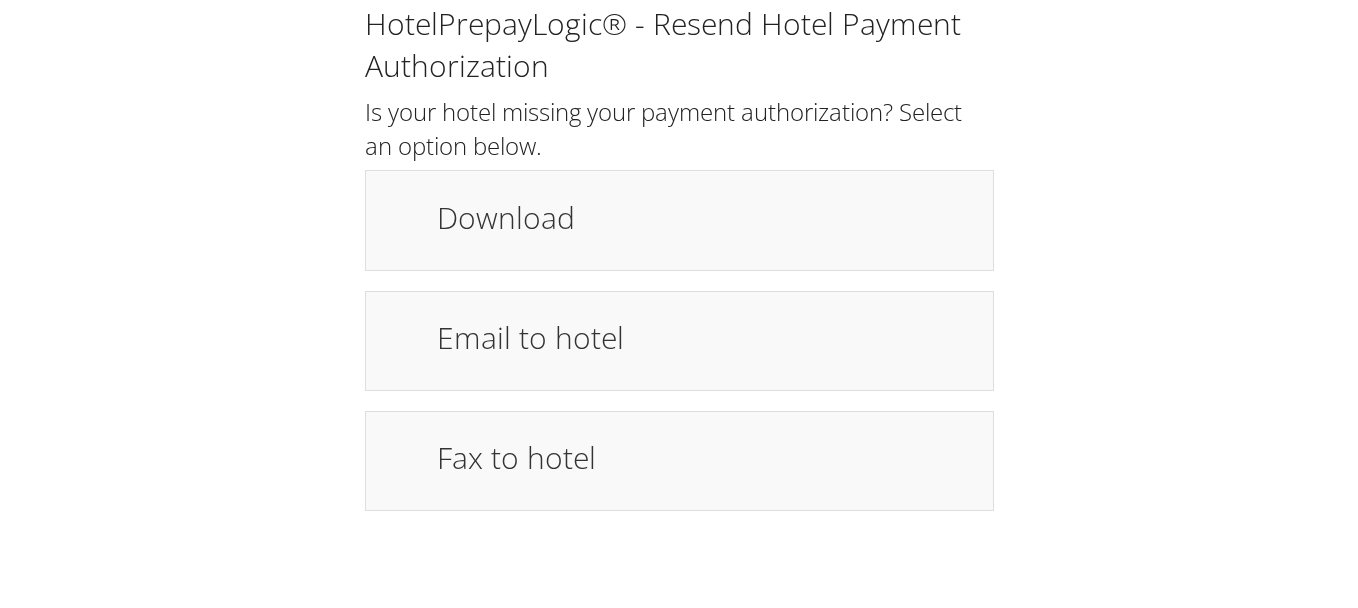 scroll, scrollTop: 0, scrollLeft: 0, axis: both 